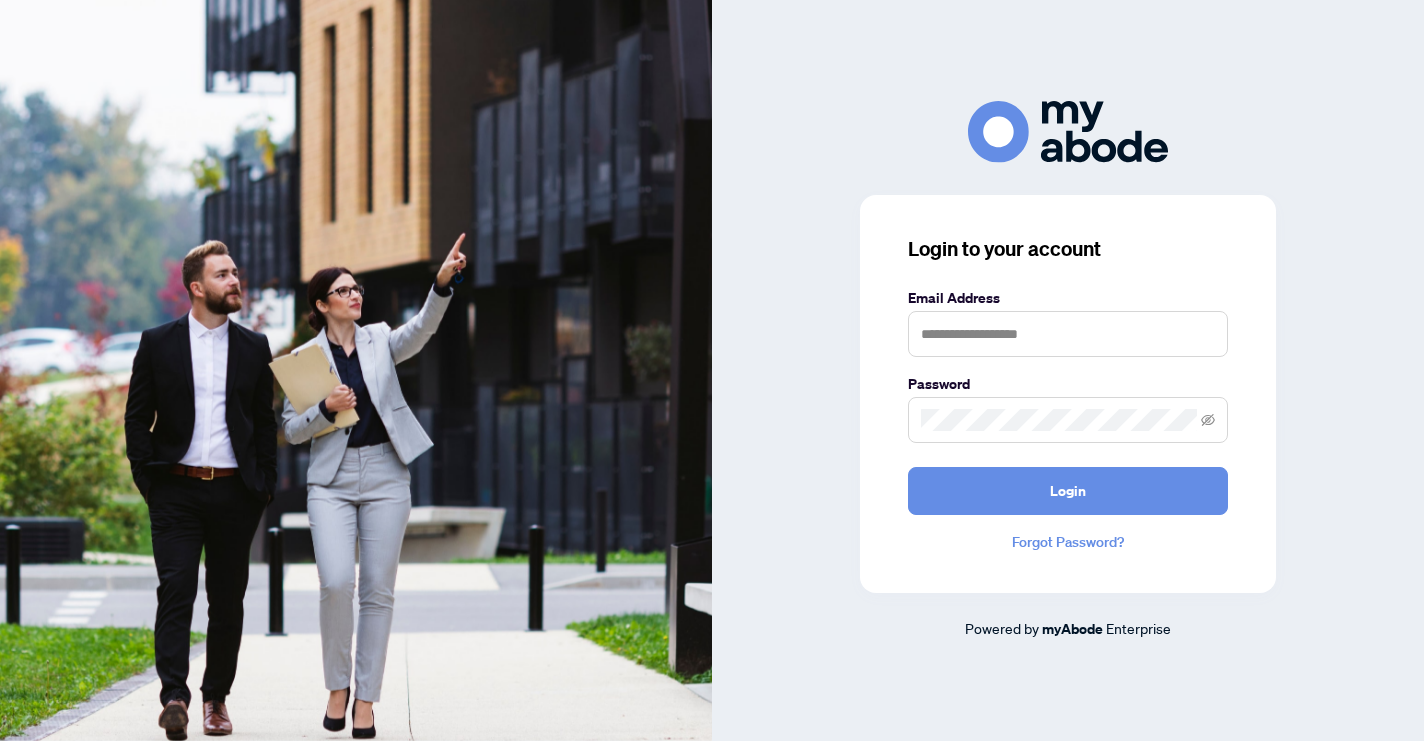 scroll, scrollTop: 0, scrollLeft: 0, axis: both 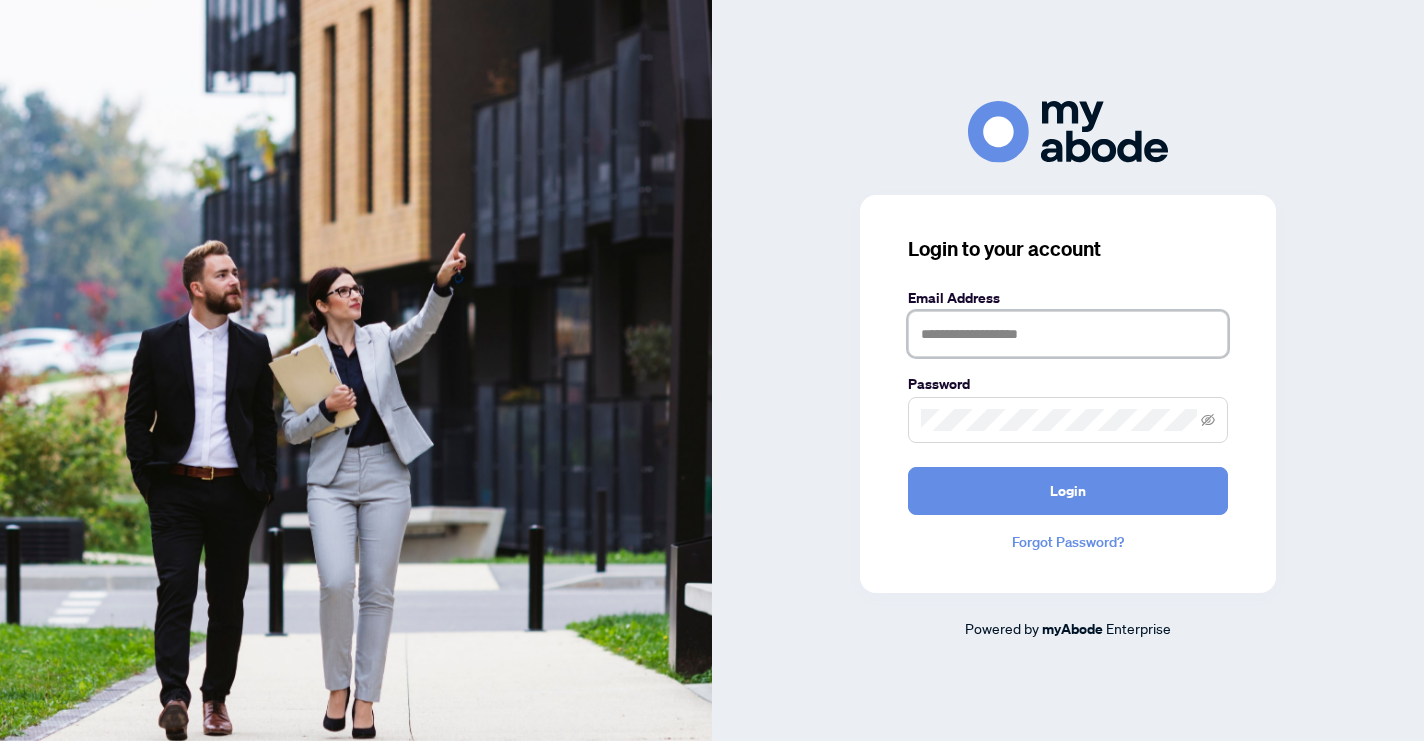 type on "**********" 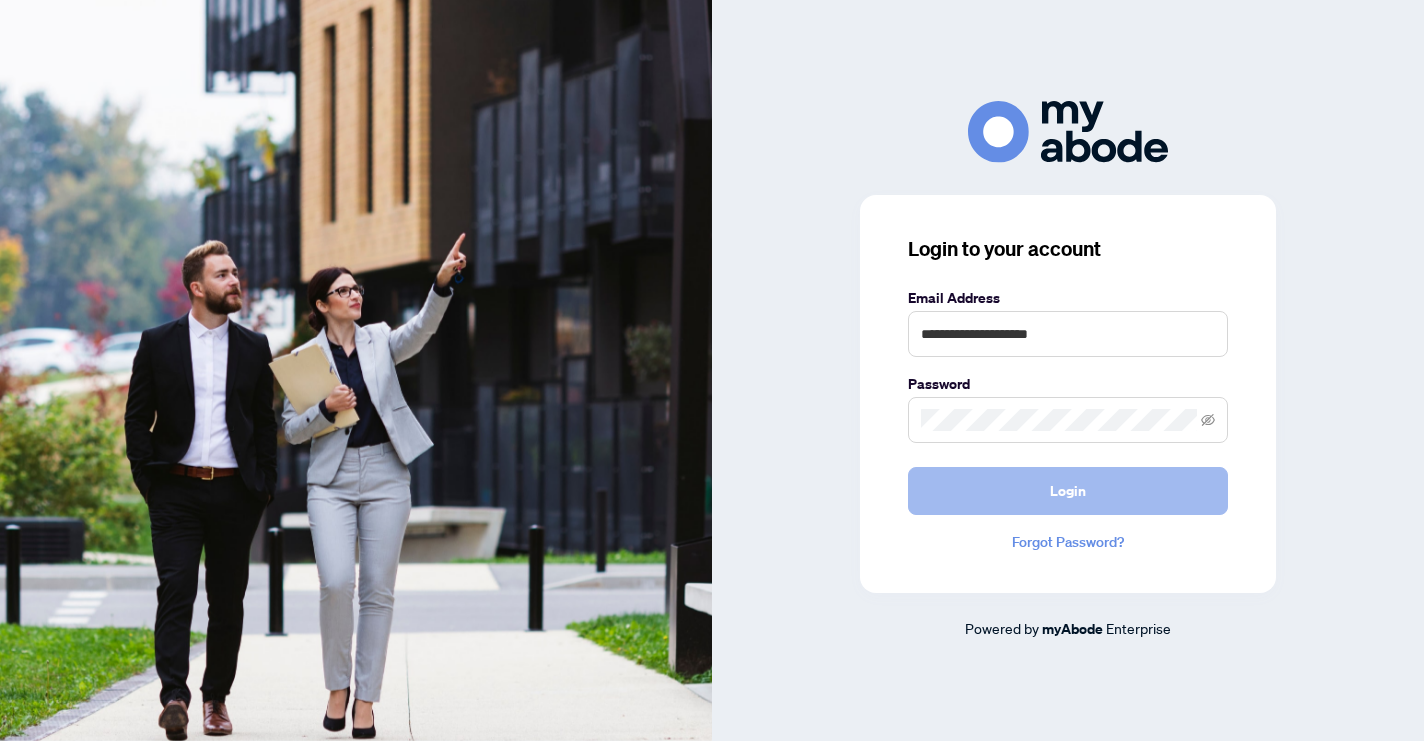 click on "Login" at bounding box center (1068, 491) 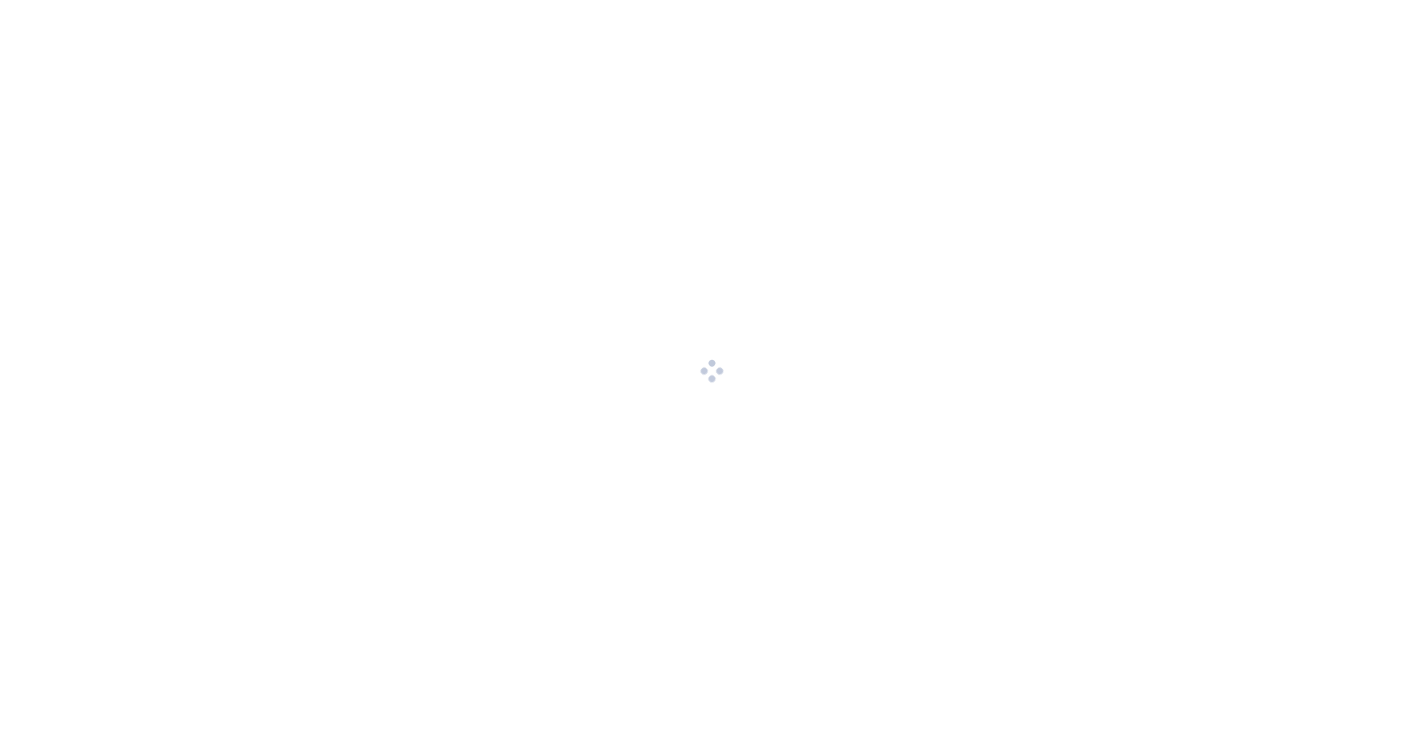 scroll, scrollTop: 0, scrollLeft: 0, axis: both 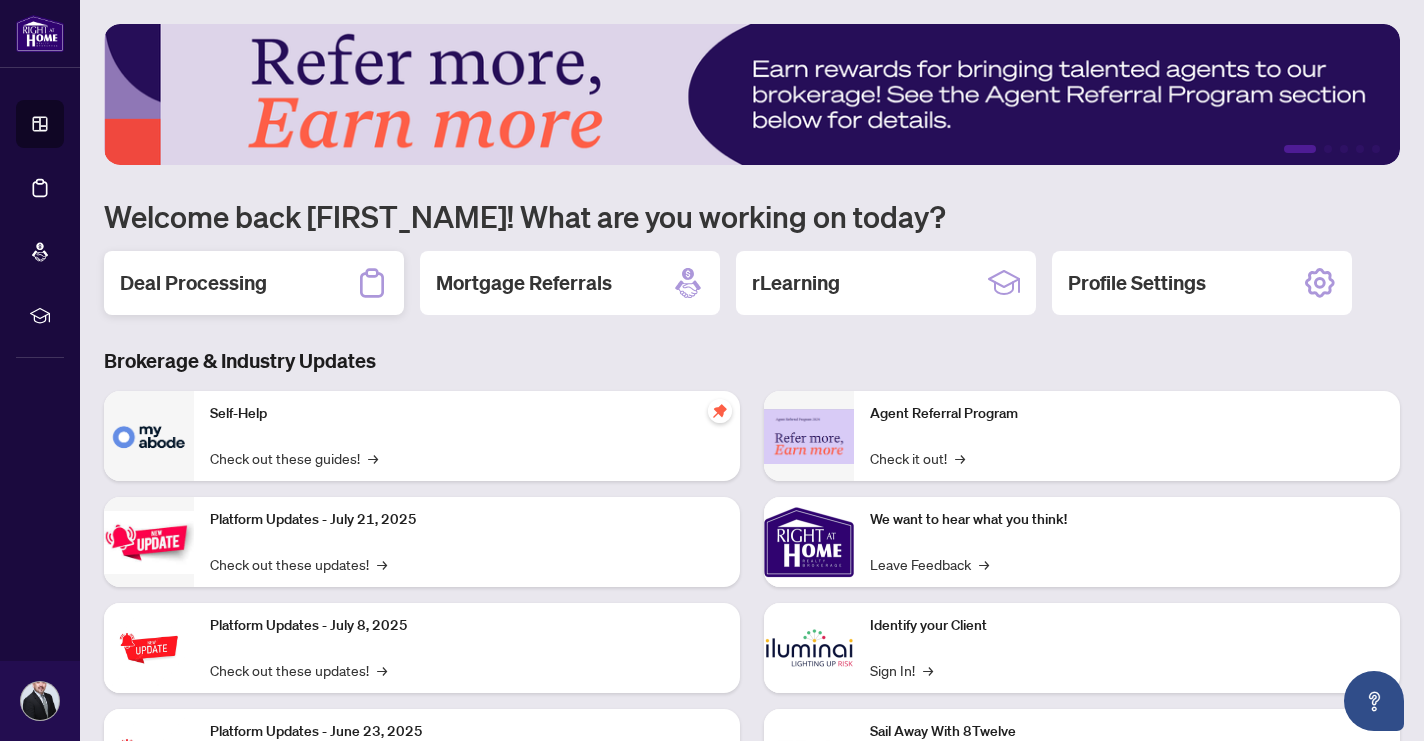 click on "Deal Processing" at bounding box center [193, 283] 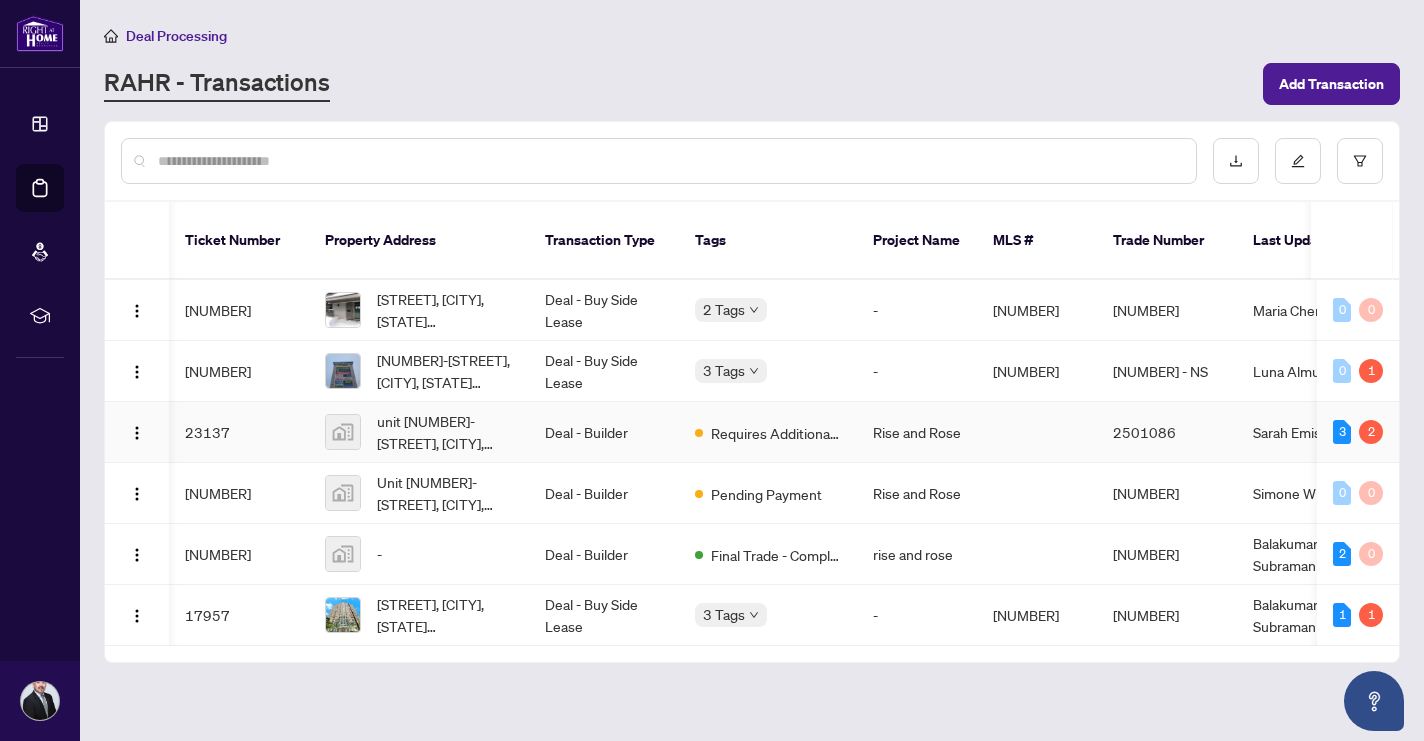 scroll, scrollTop: 0, scrollLeft: 15, axis: horizontal 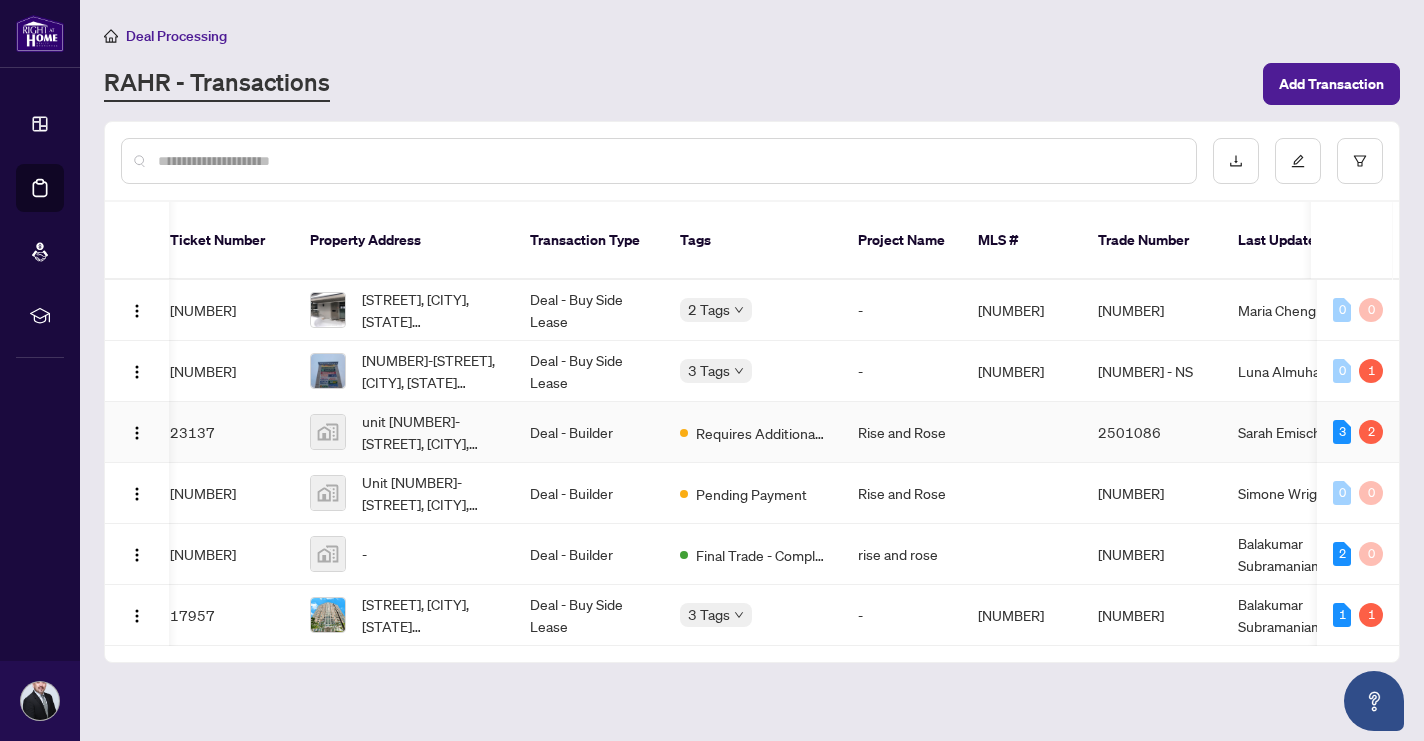 click on "Sarah Emisch" at bounding box center [1297, 432] 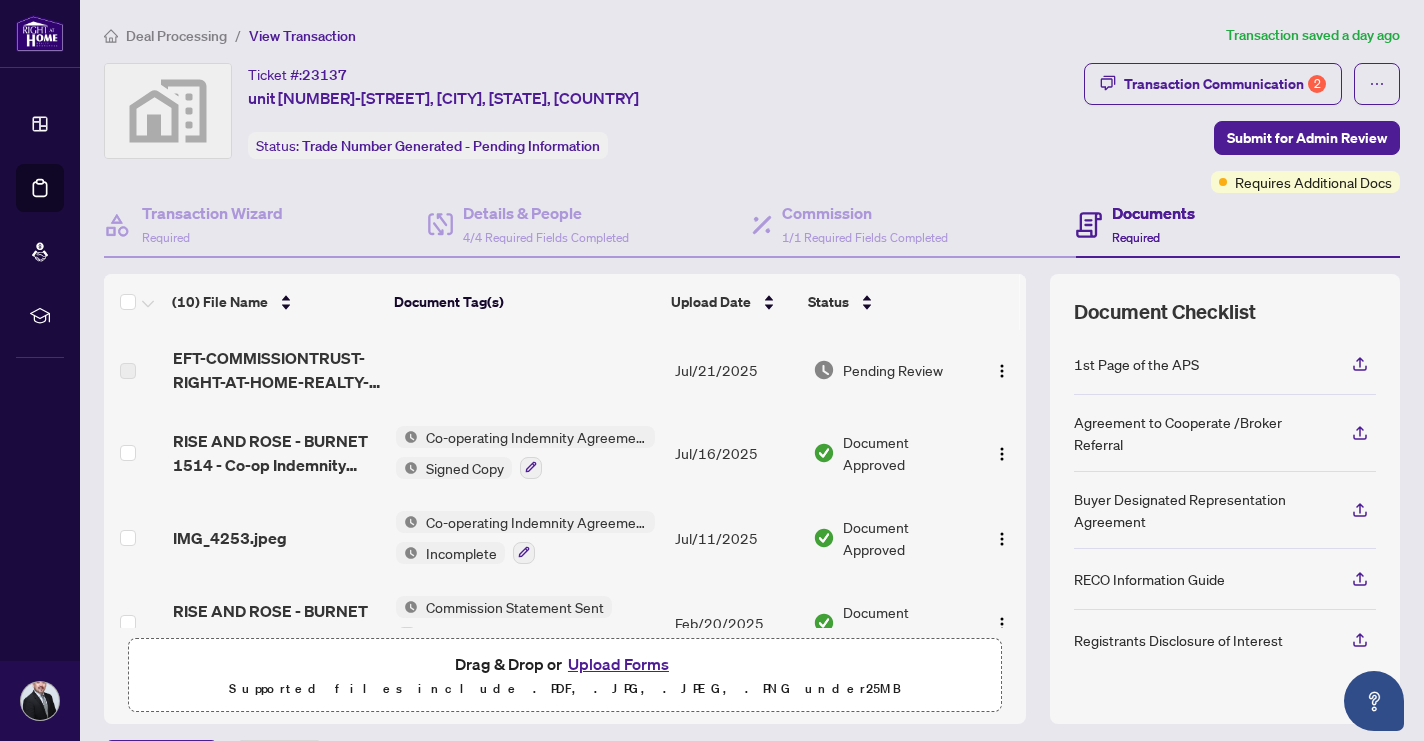 scroll, scrollTop: 0, scrollLeft: 0, axis: both 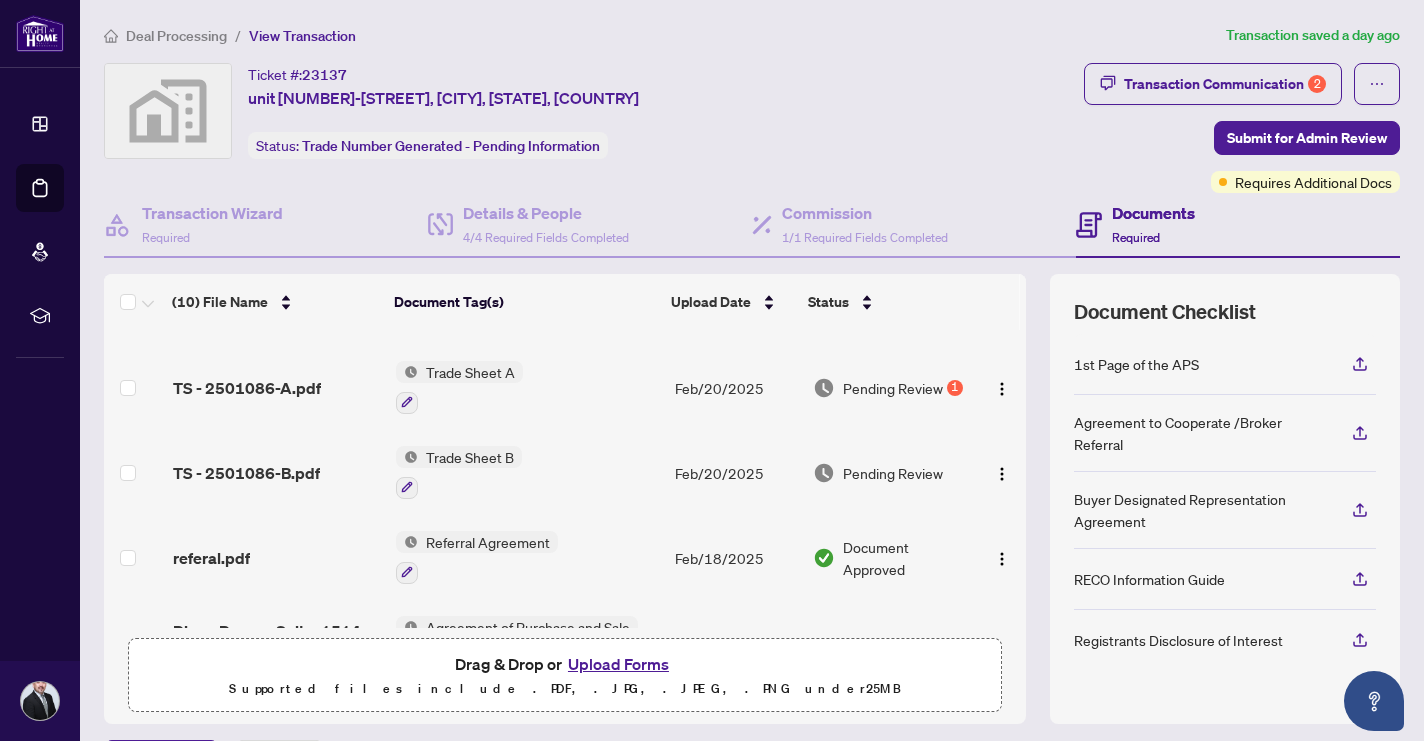 click on "Pending Review" at bounding box center (893, 388) 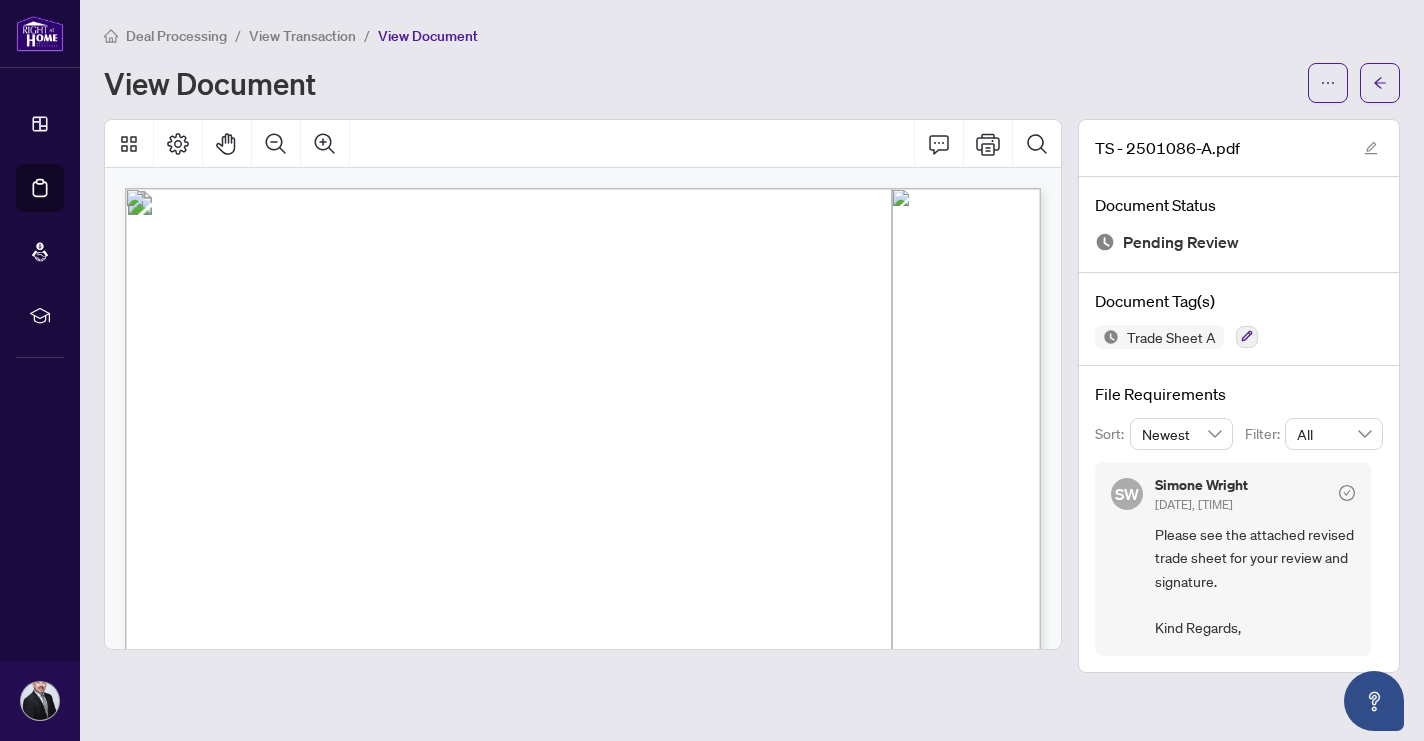scroll, scrollTop: 0, scrollLeft: 0, axis: both 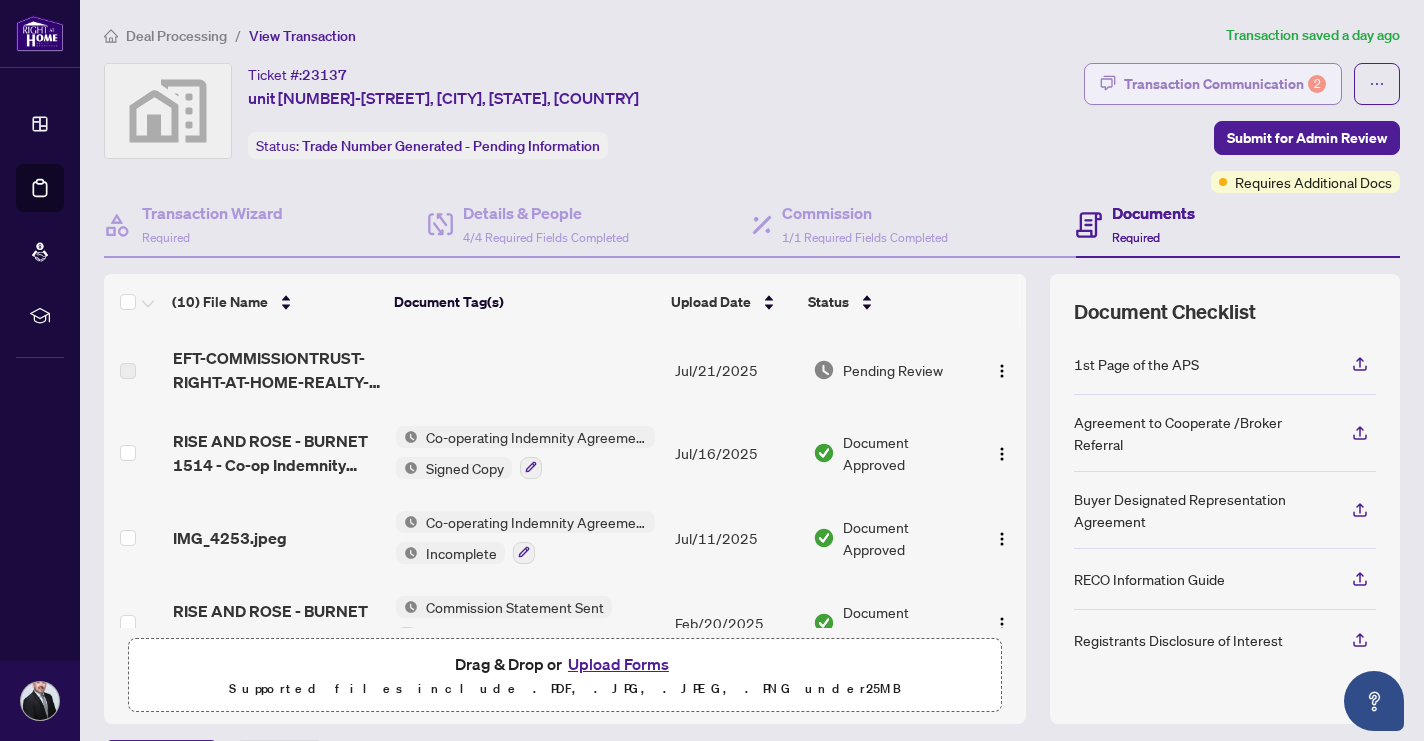 click on "Transaction Communication 2" at bounding box center (1225, 84) 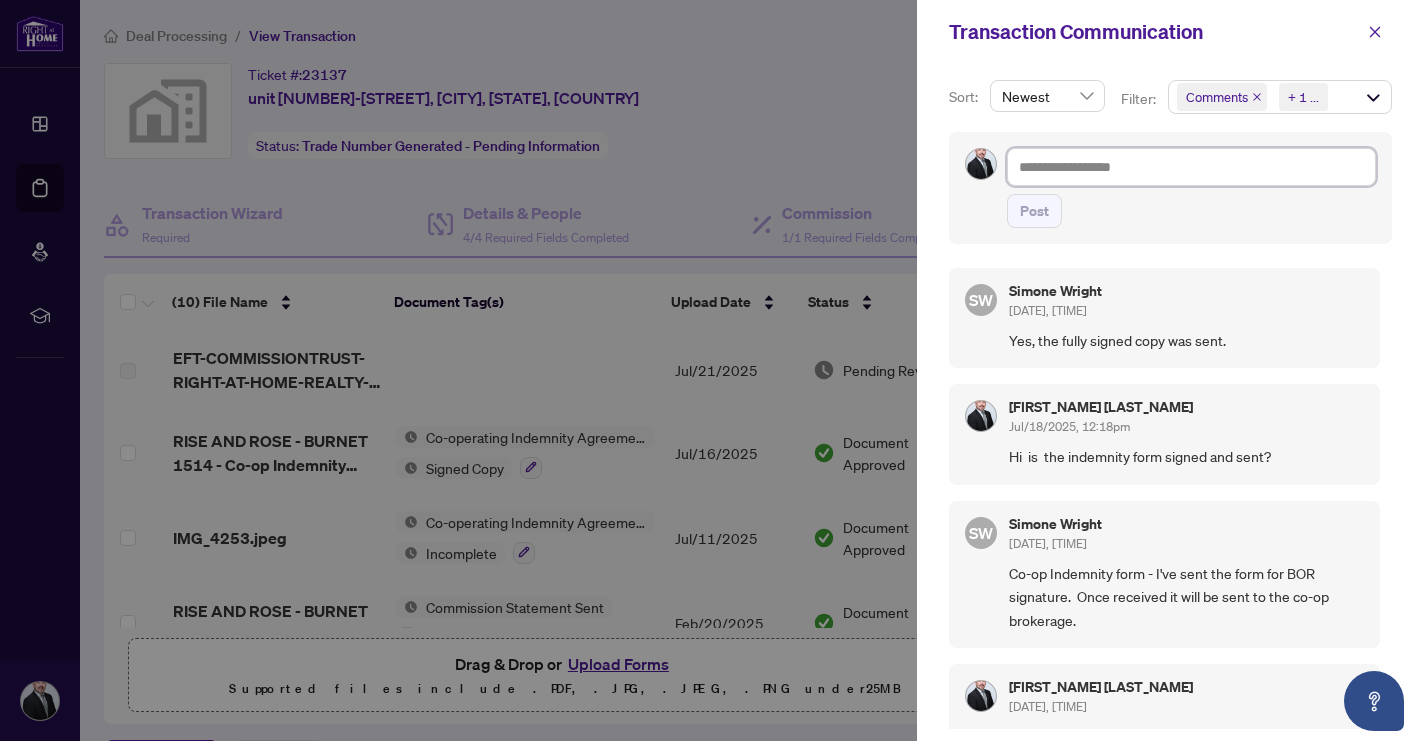 click at bounding box center [1191, 167] 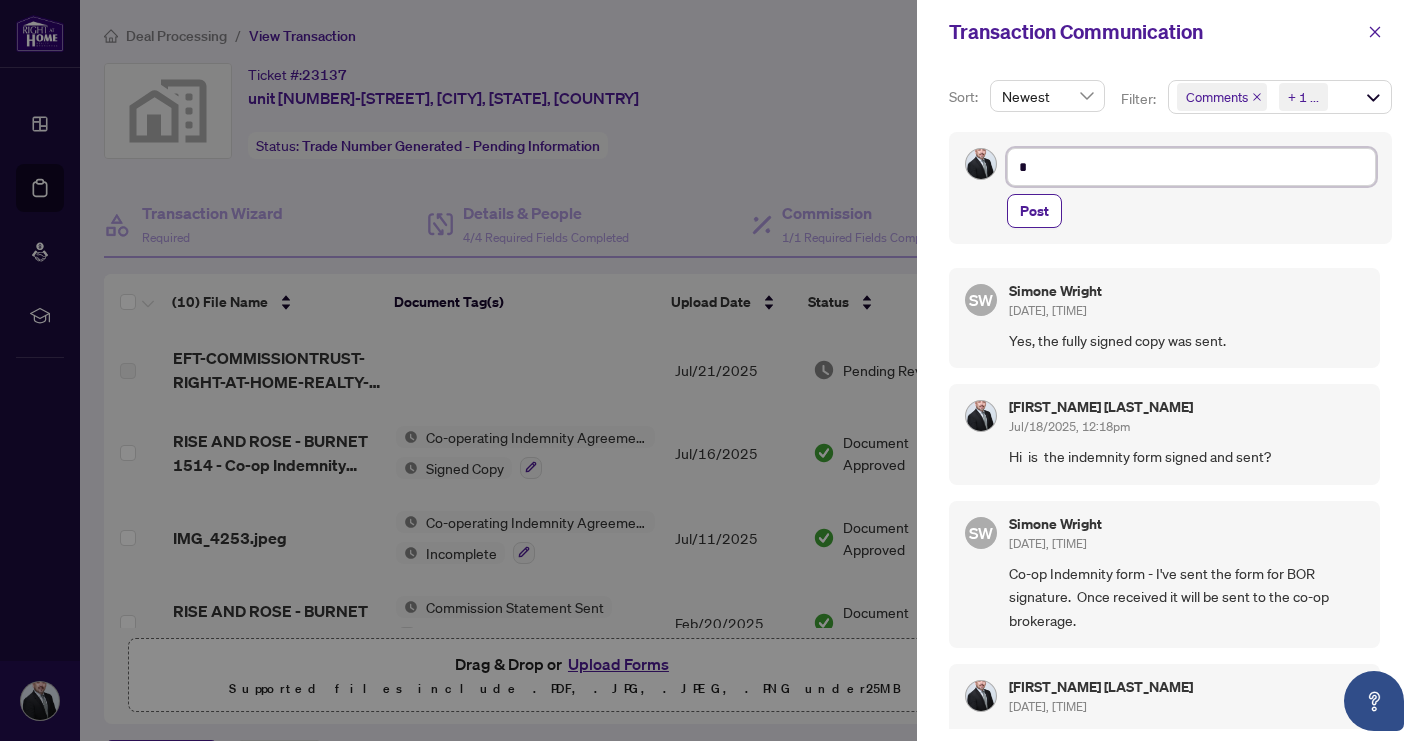 type on "**" 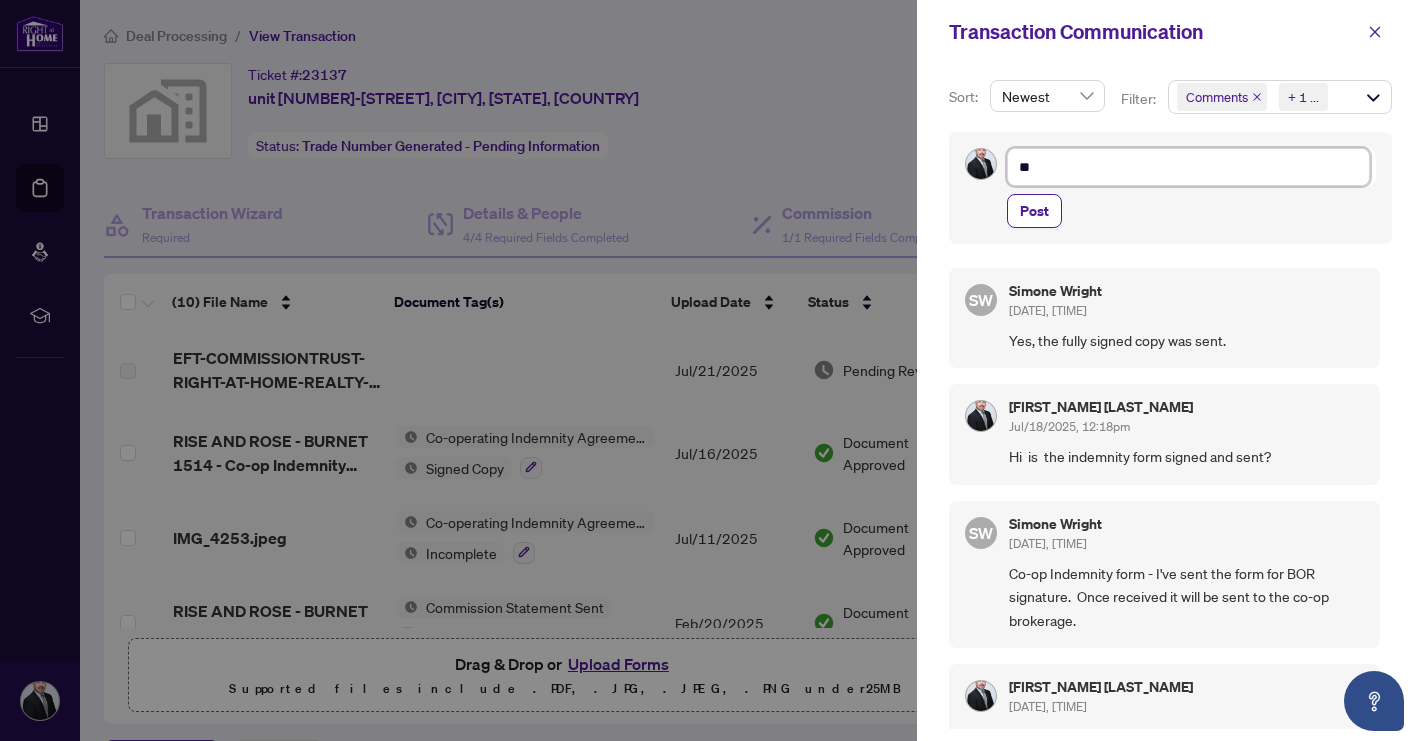 type on "***" 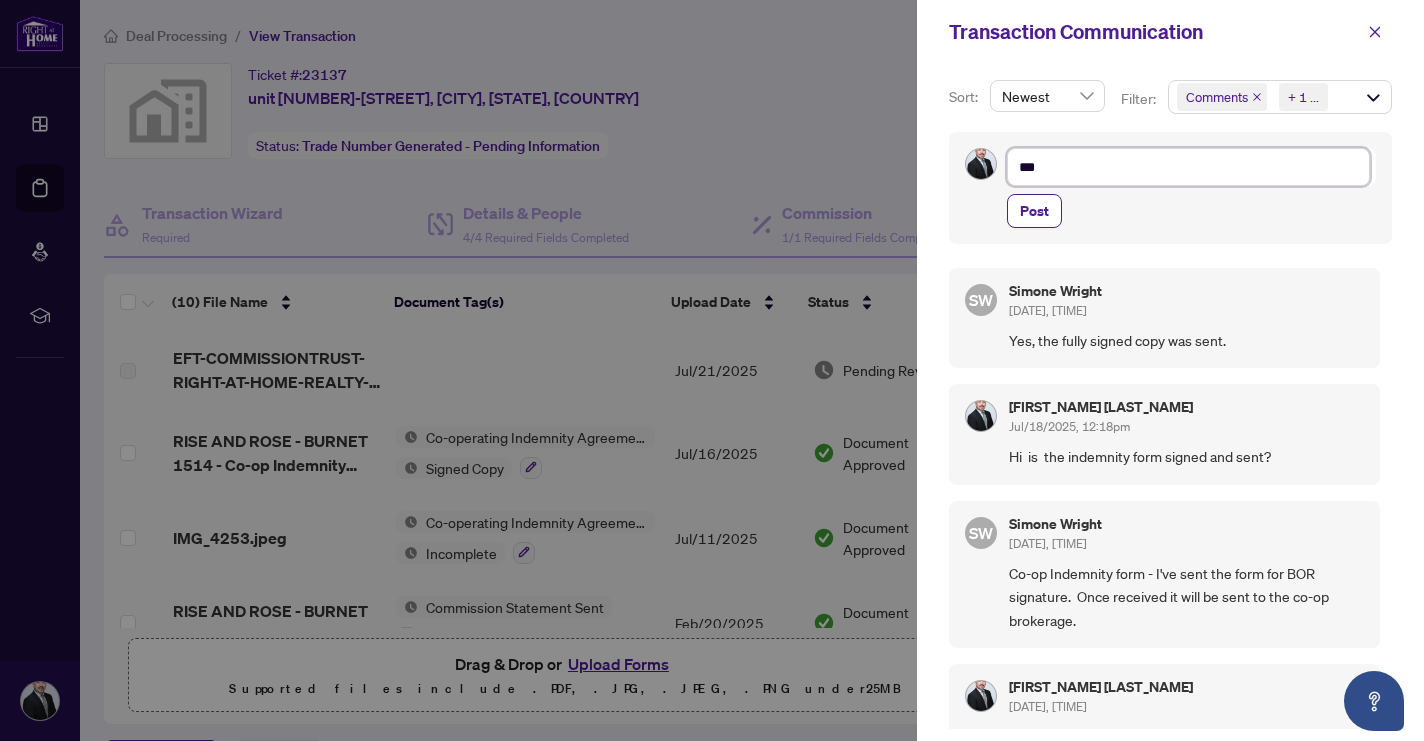 type on "****" 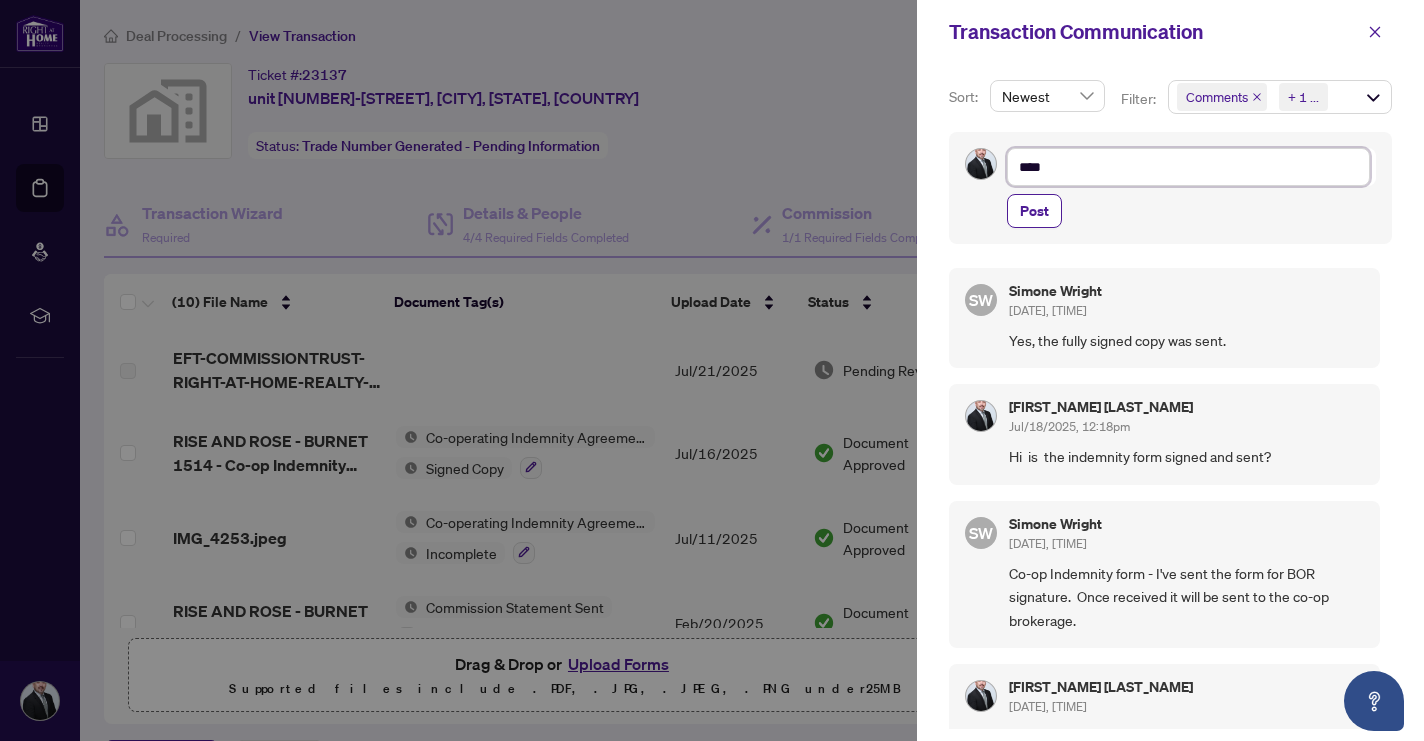 type on "****" 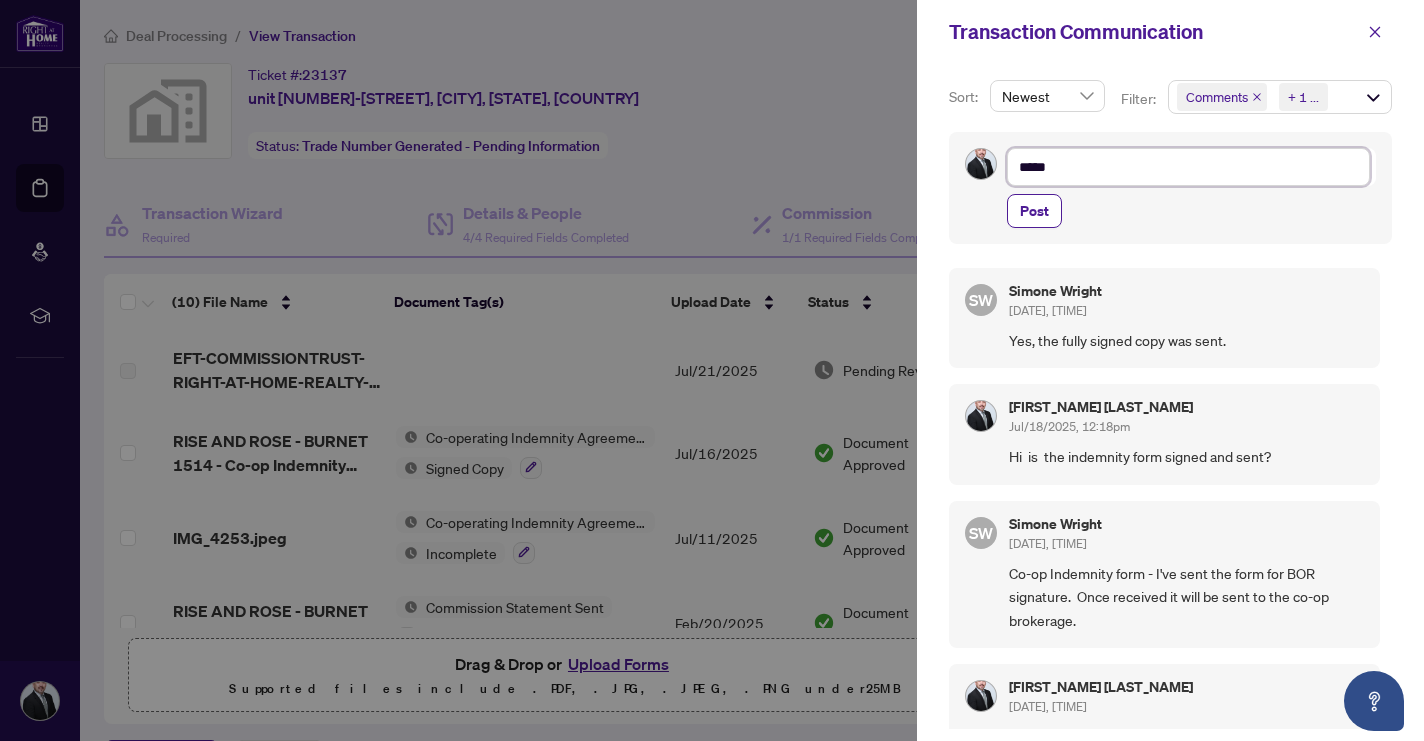 type on "******" 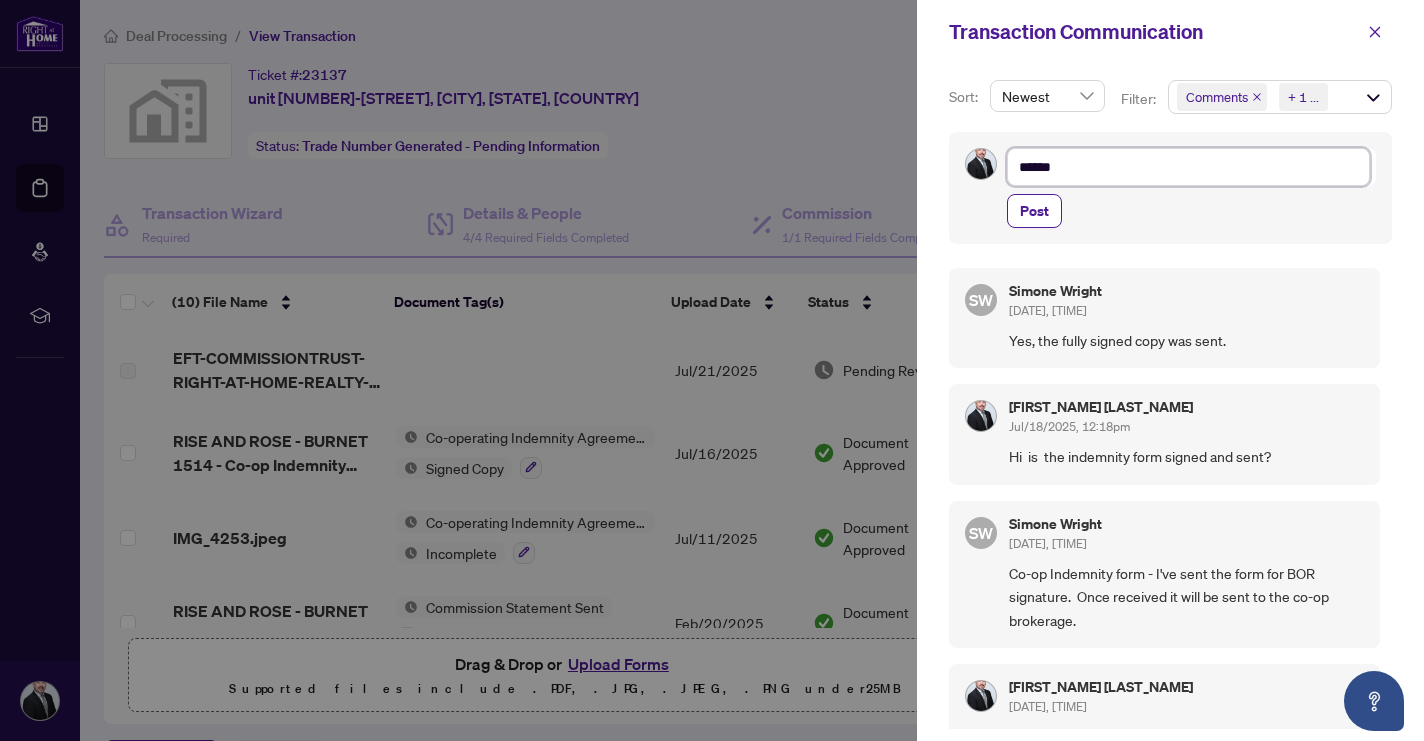 type on "*******" 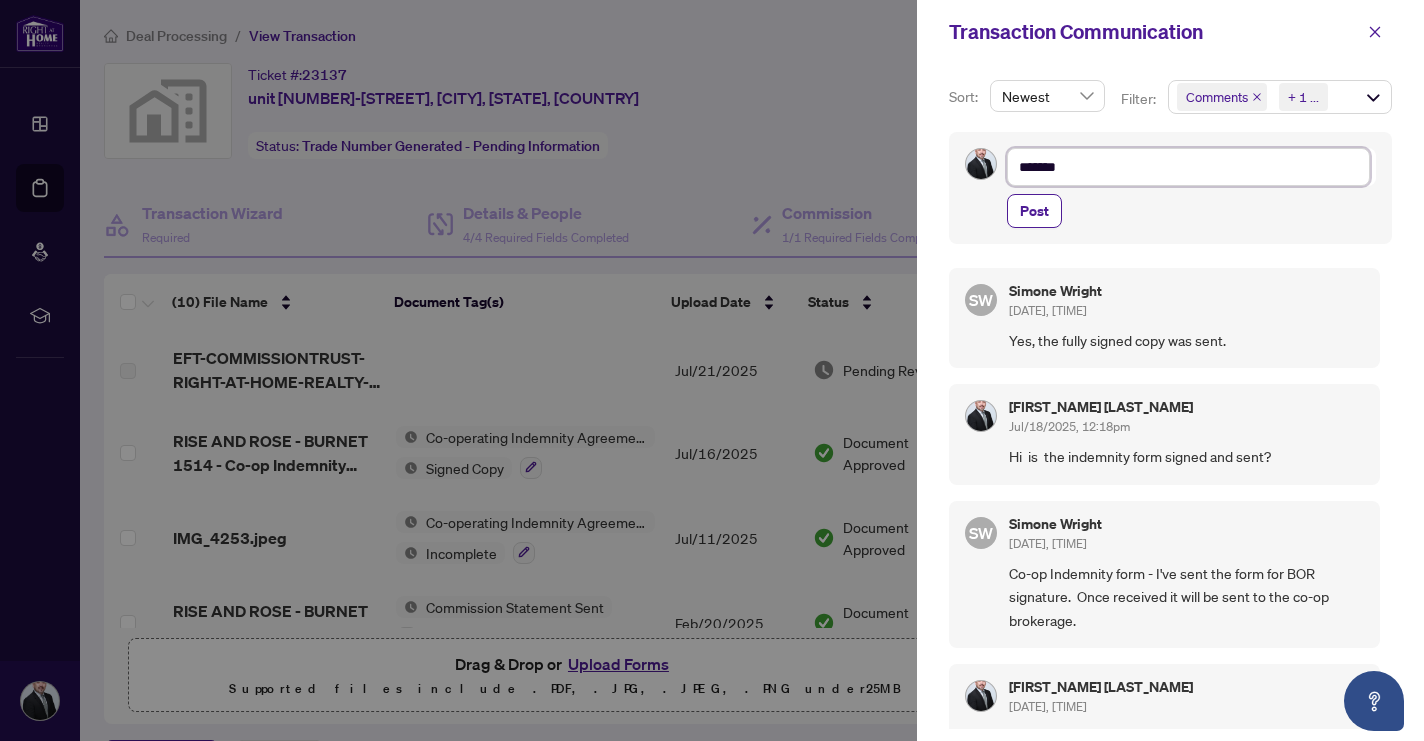 type on "********" 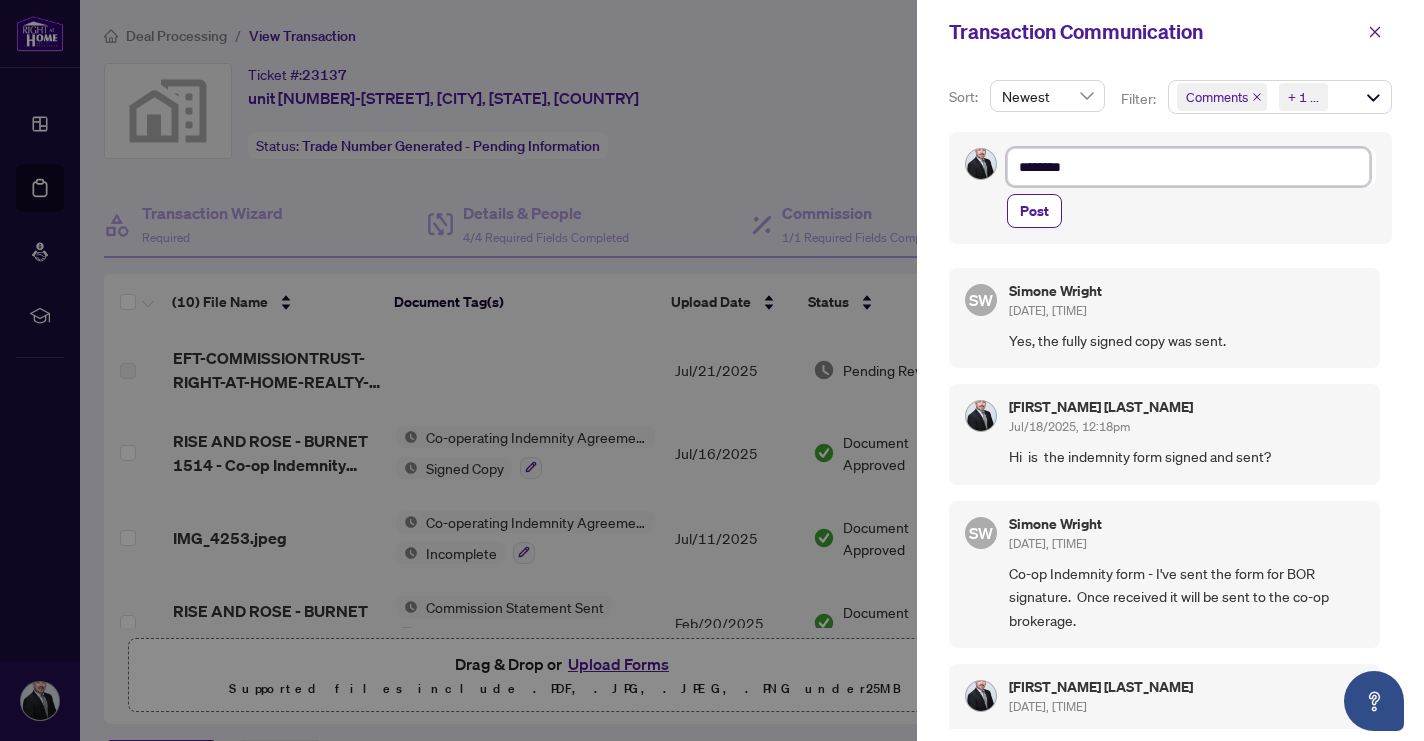 type on "********" 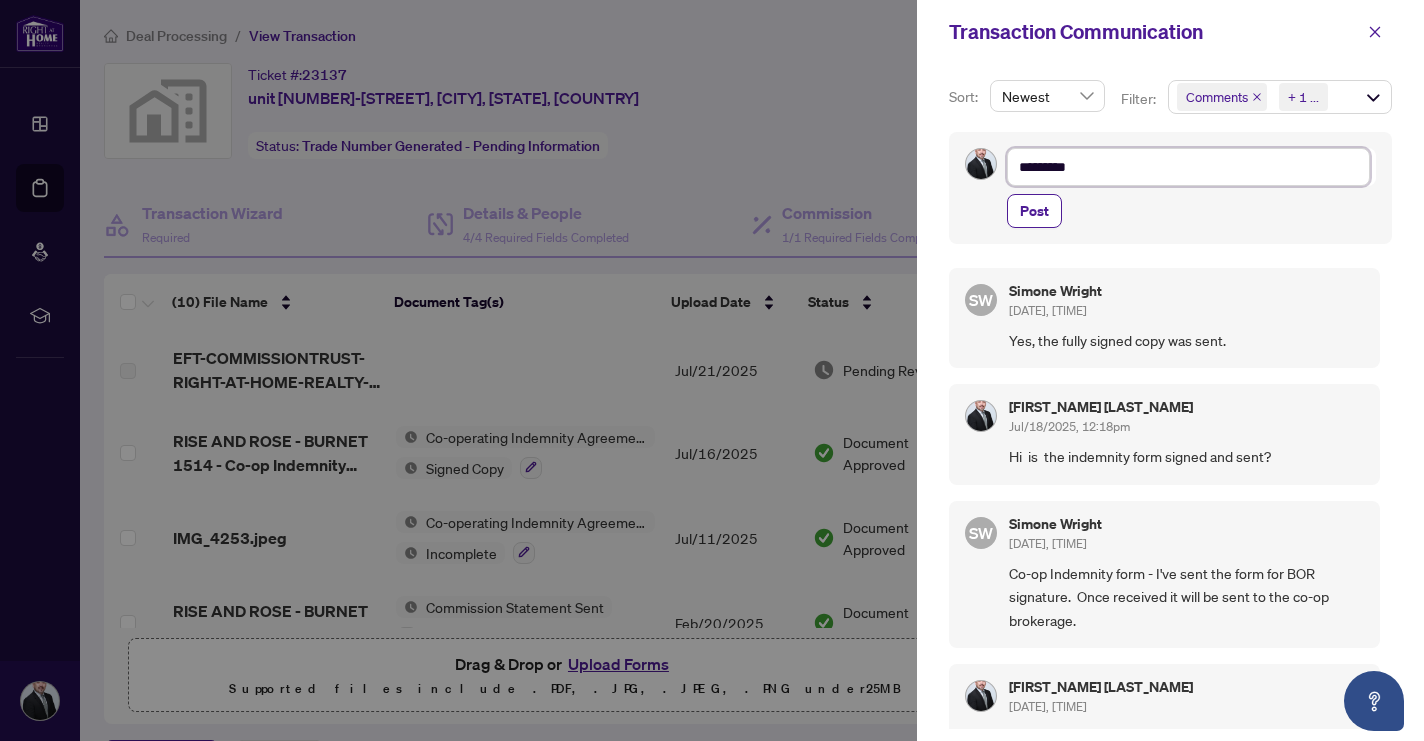 type on "**********" 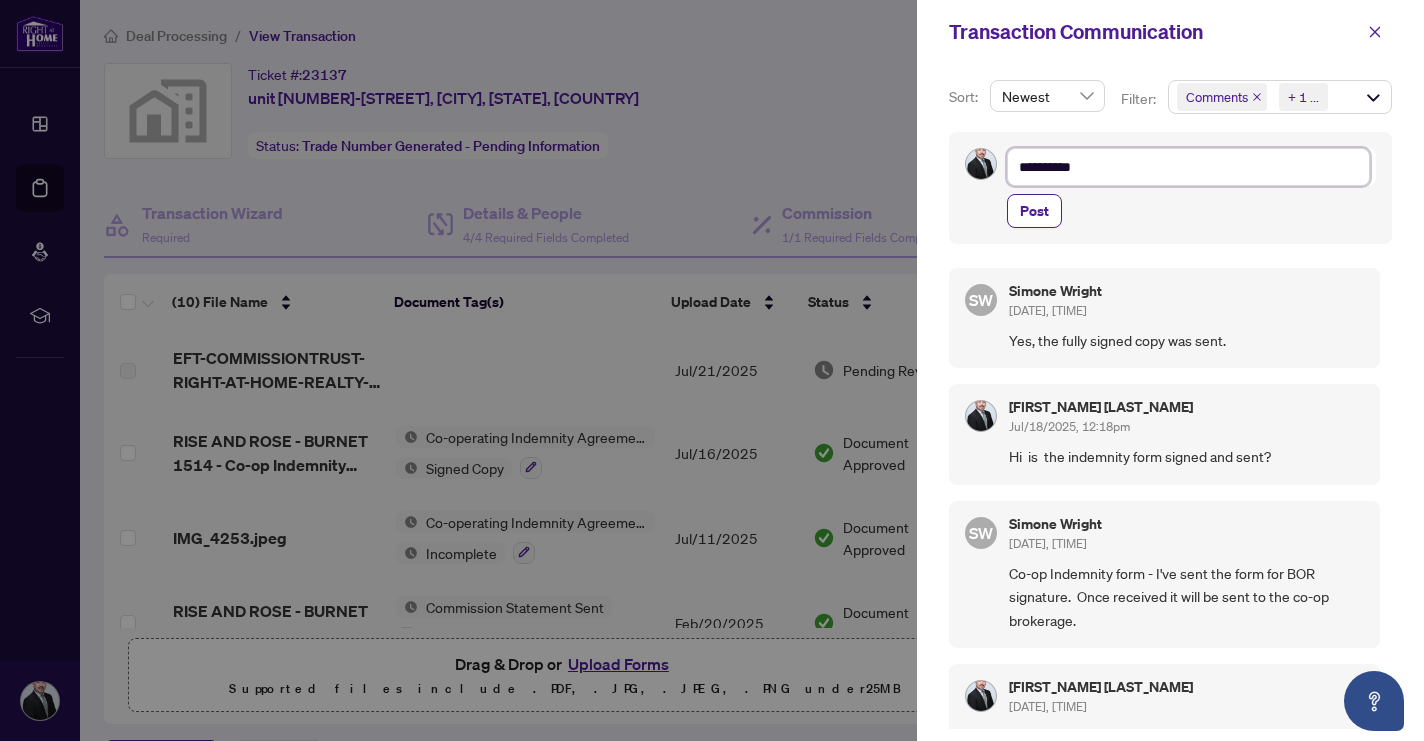 type on "**********" 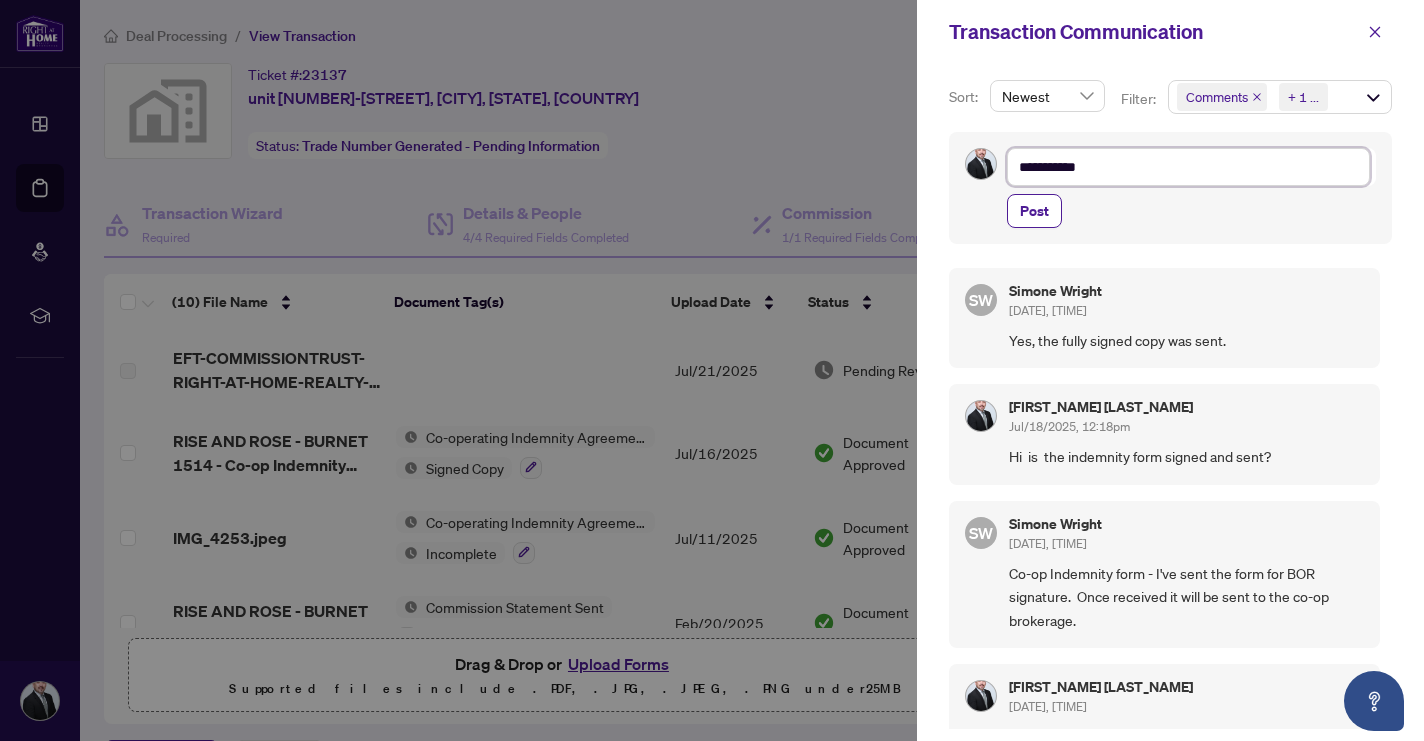 type on "**********" 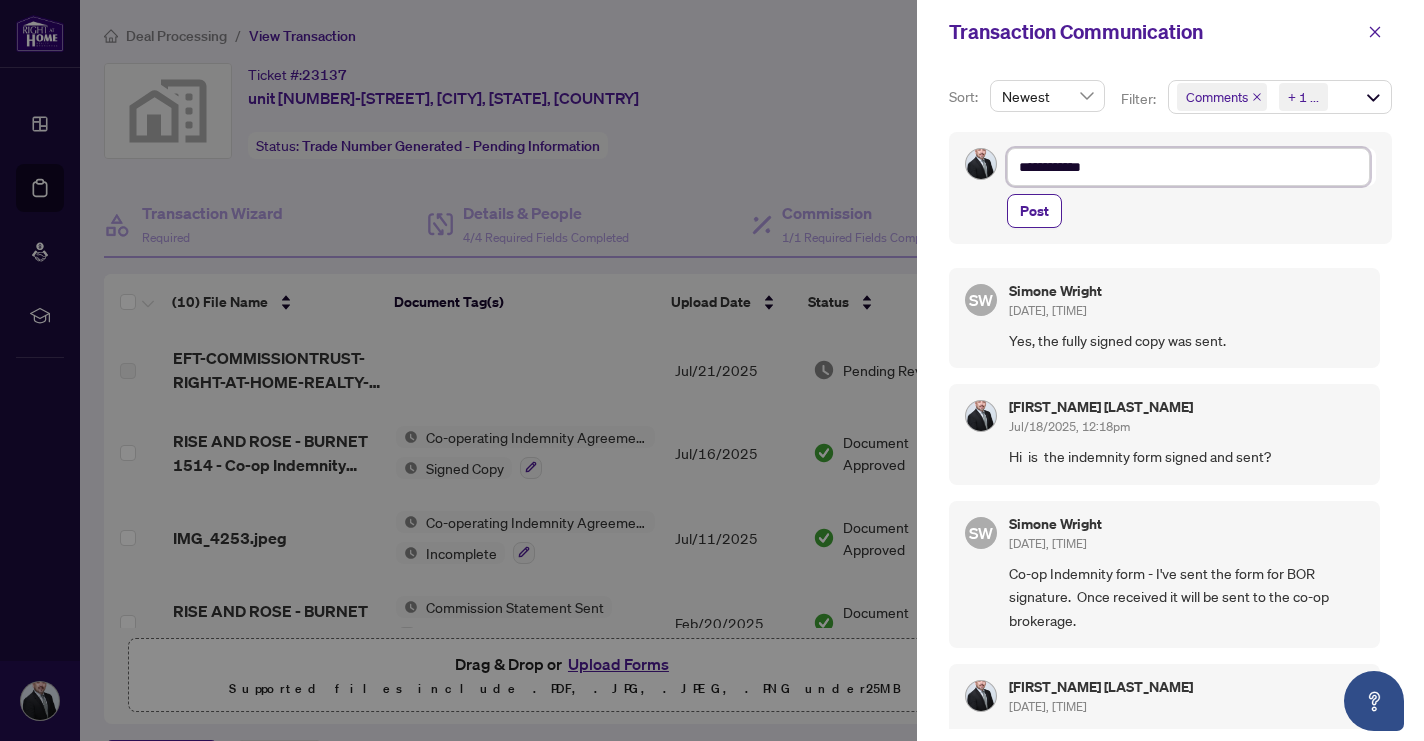 type on "**********" 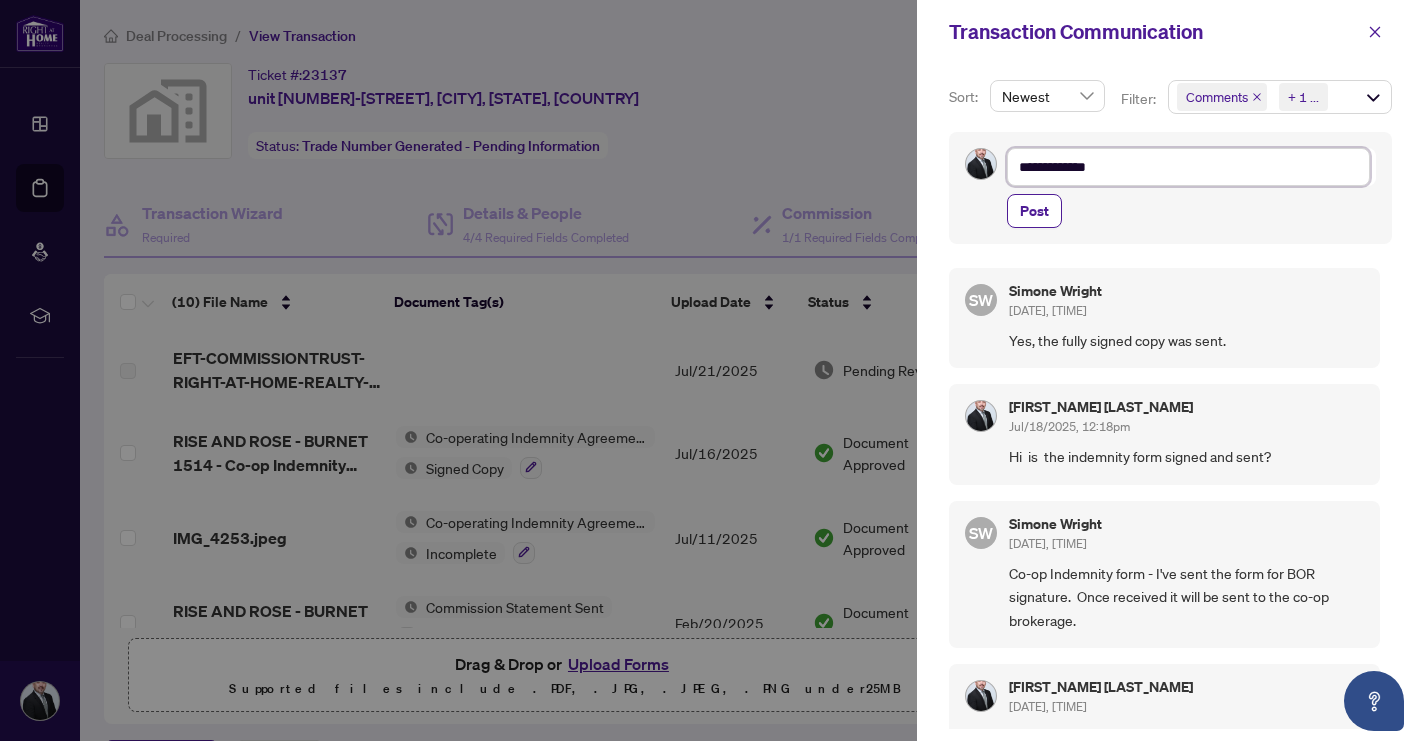 type on "**********" 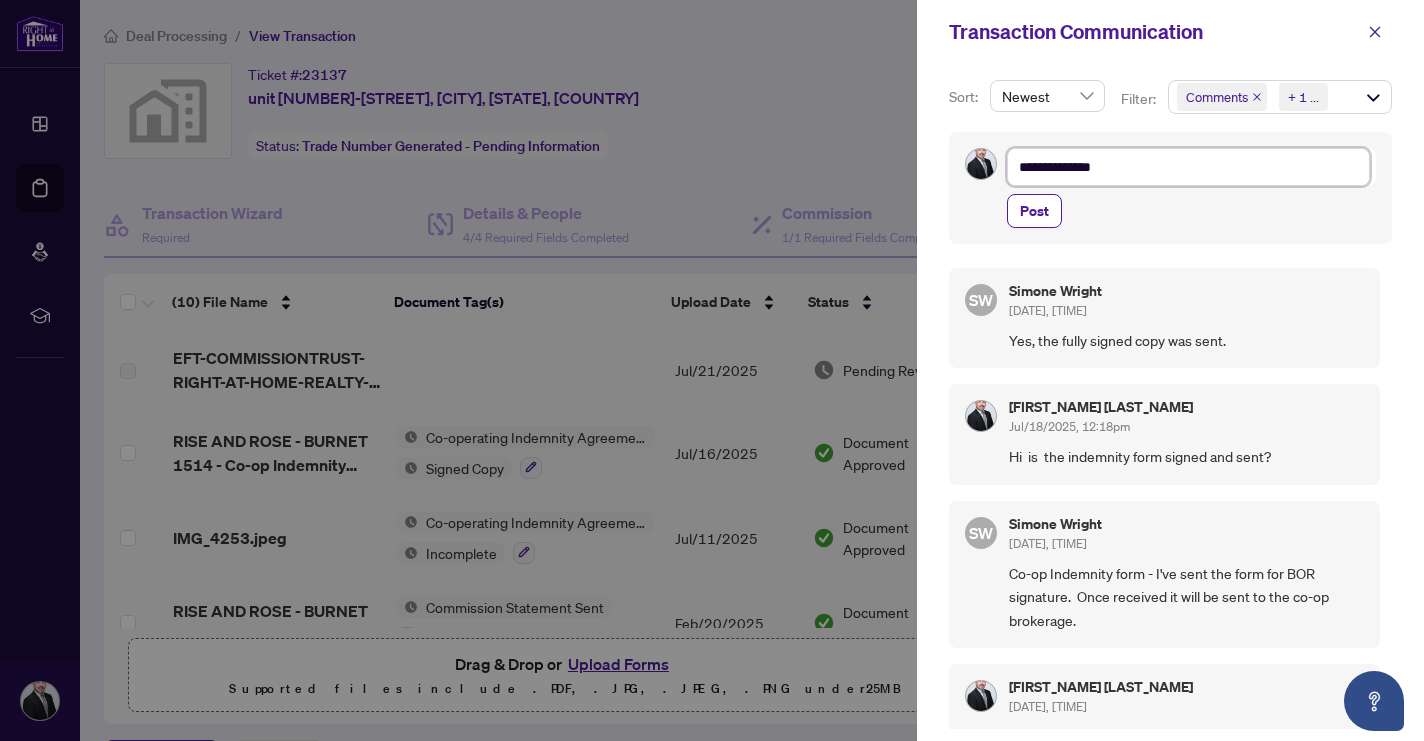 type on "**********" 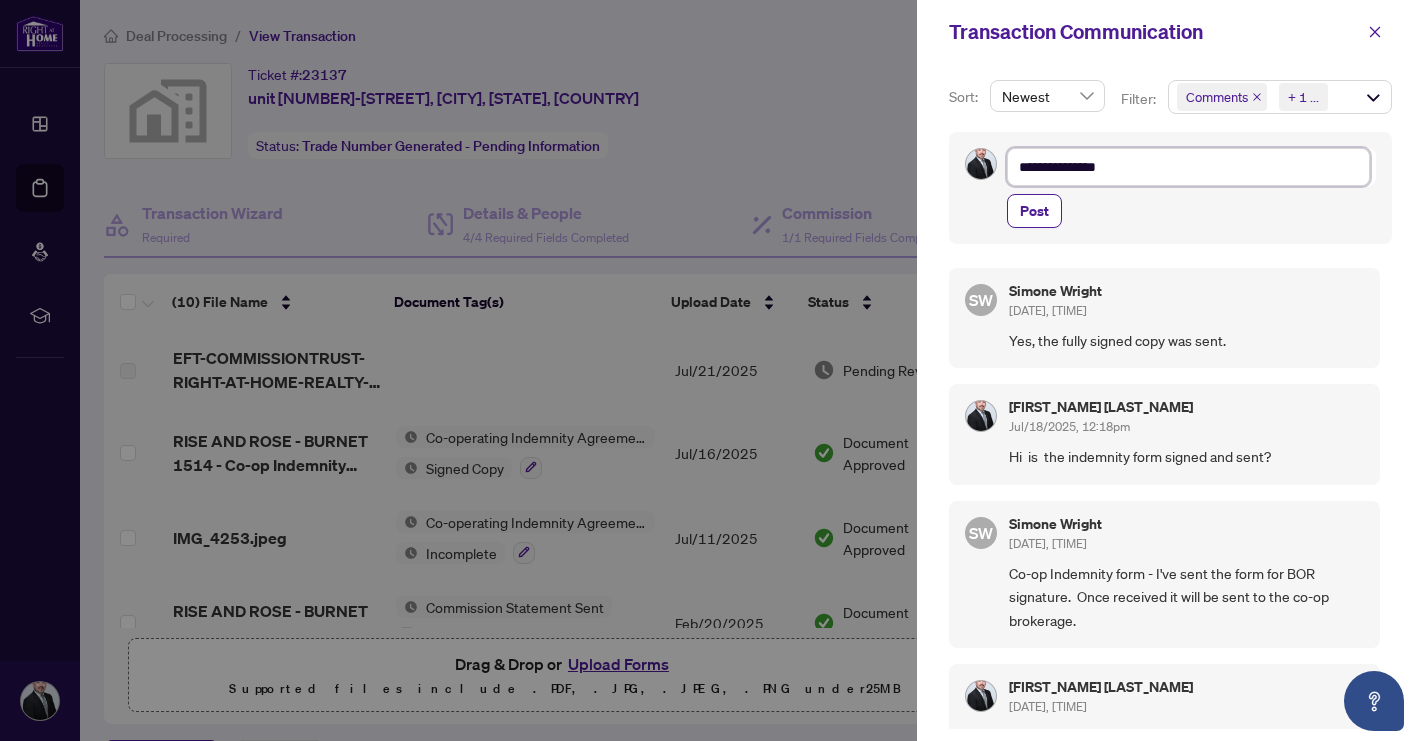 type on "**********" 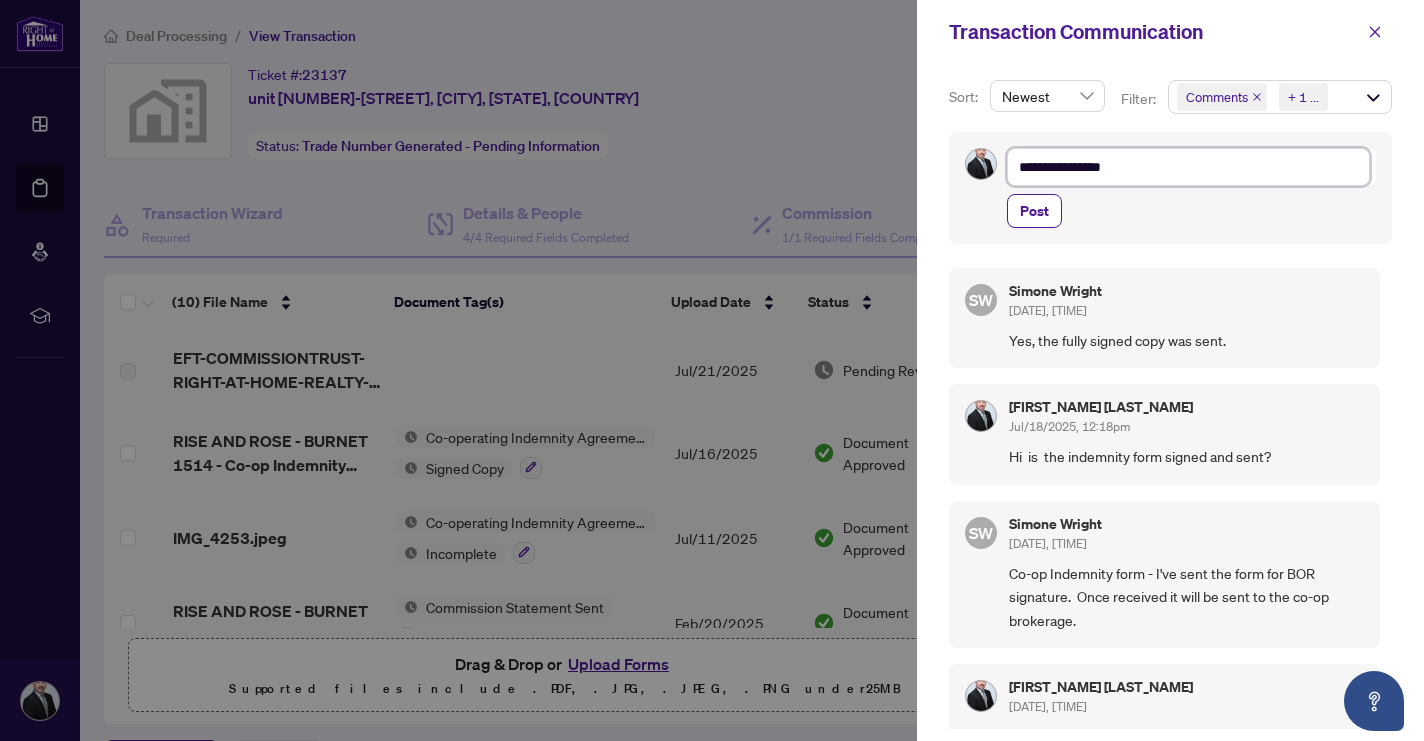 type on "**********" 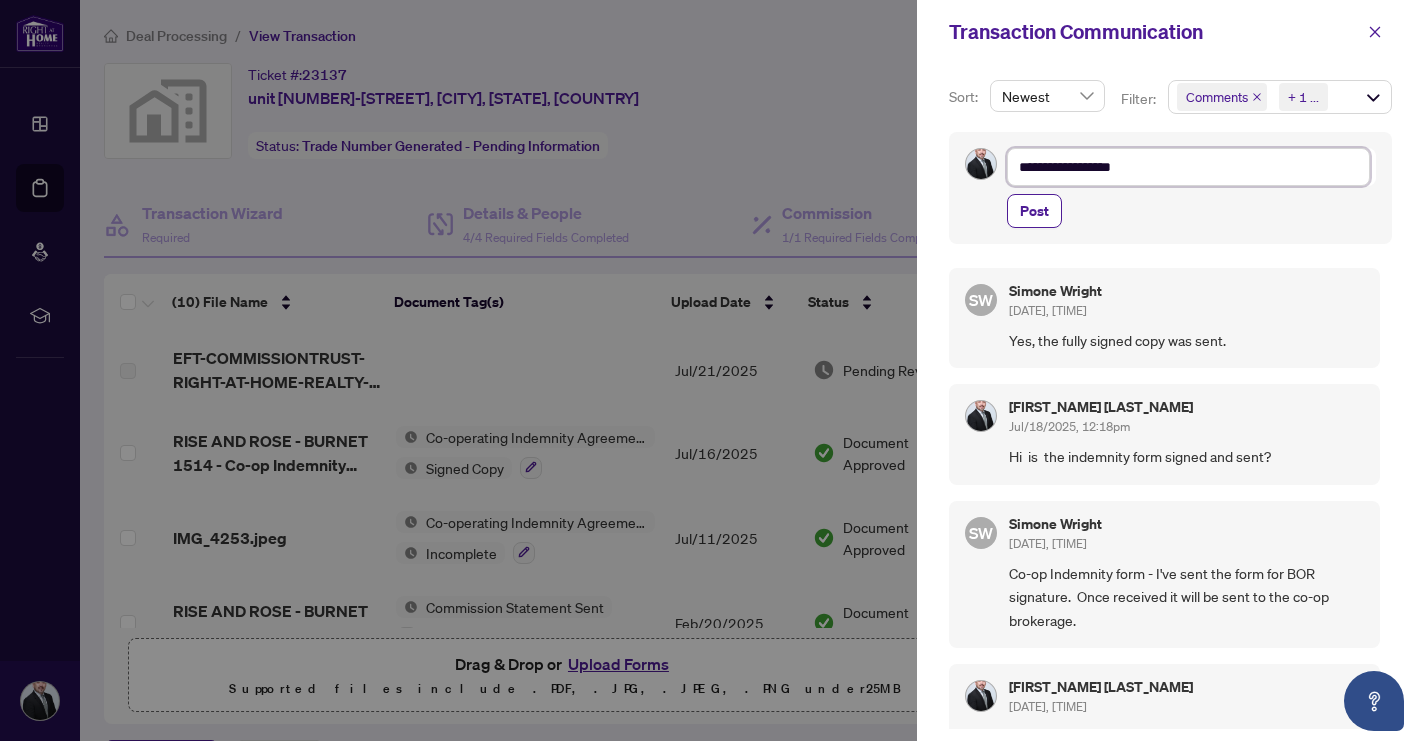 type on "**********" 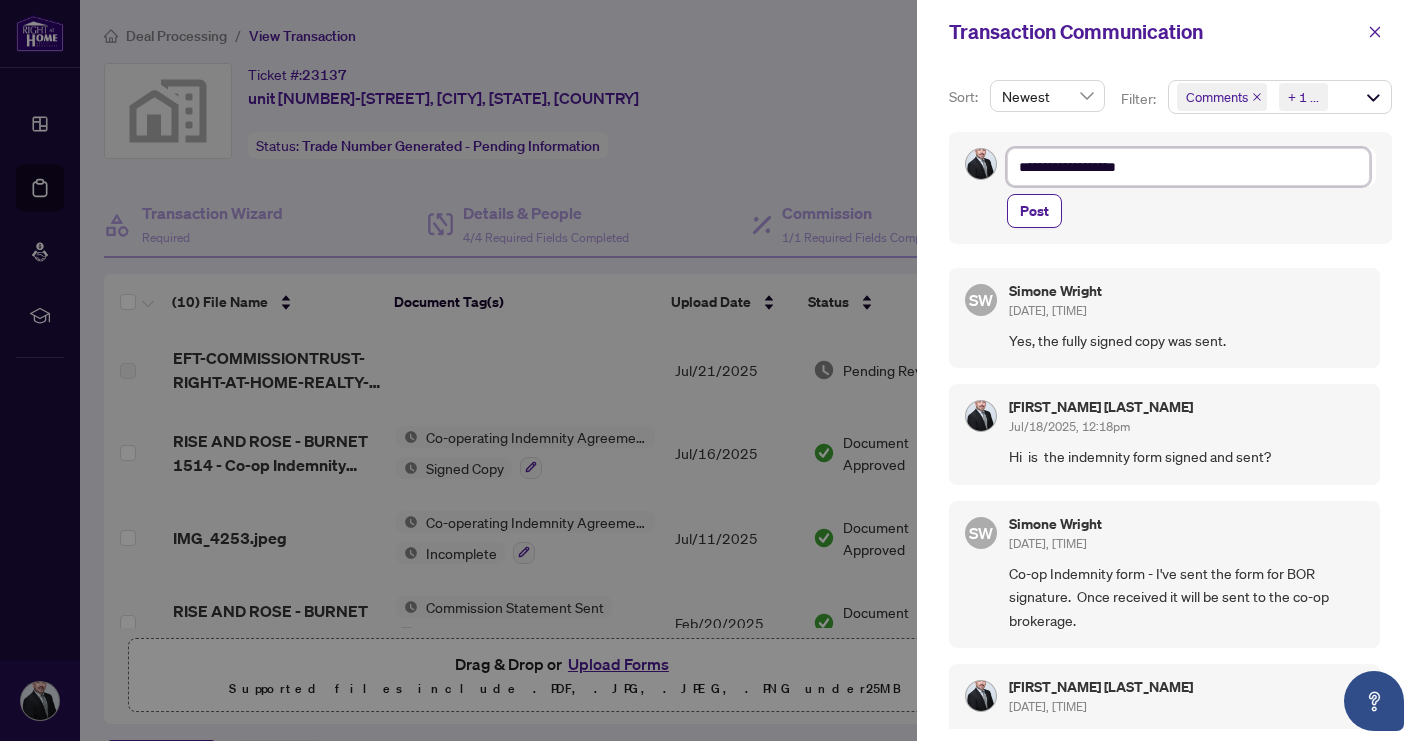 type on "**********" 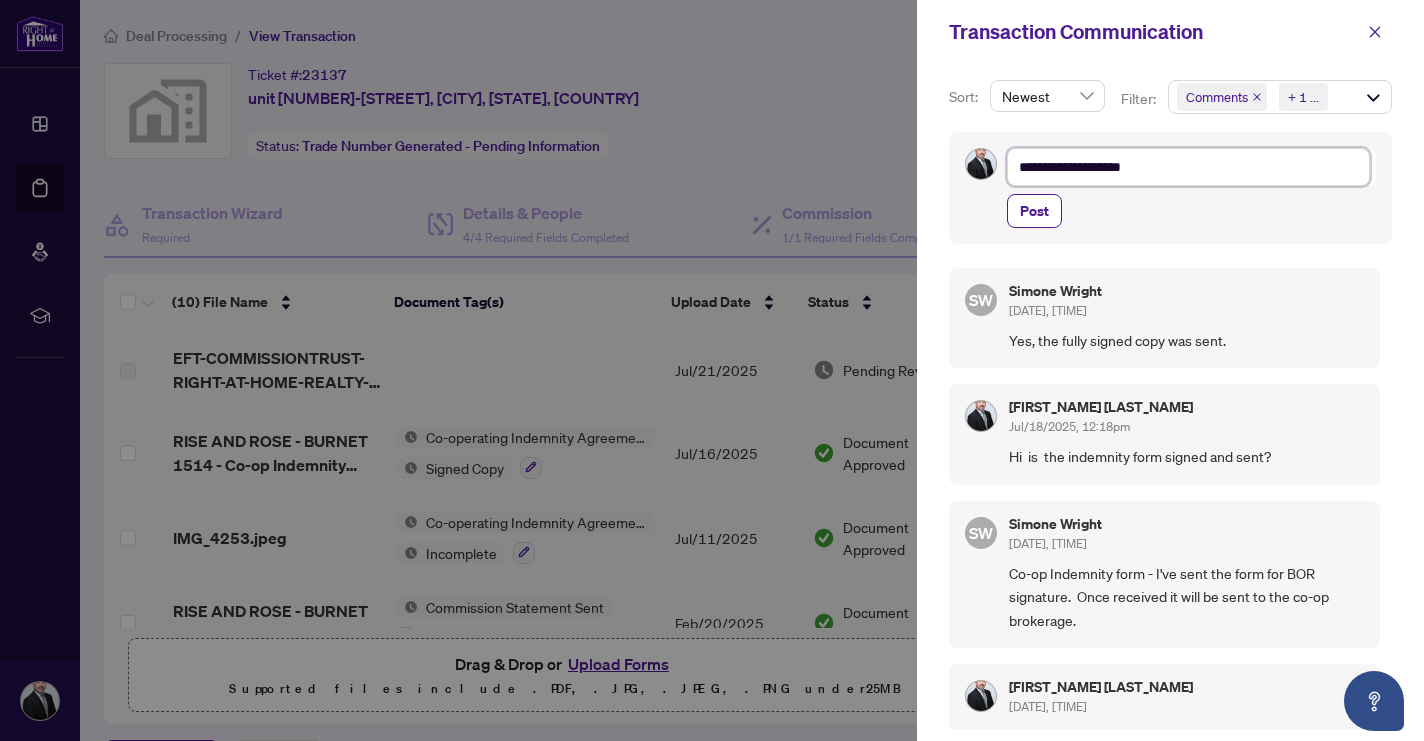 type on "**********" 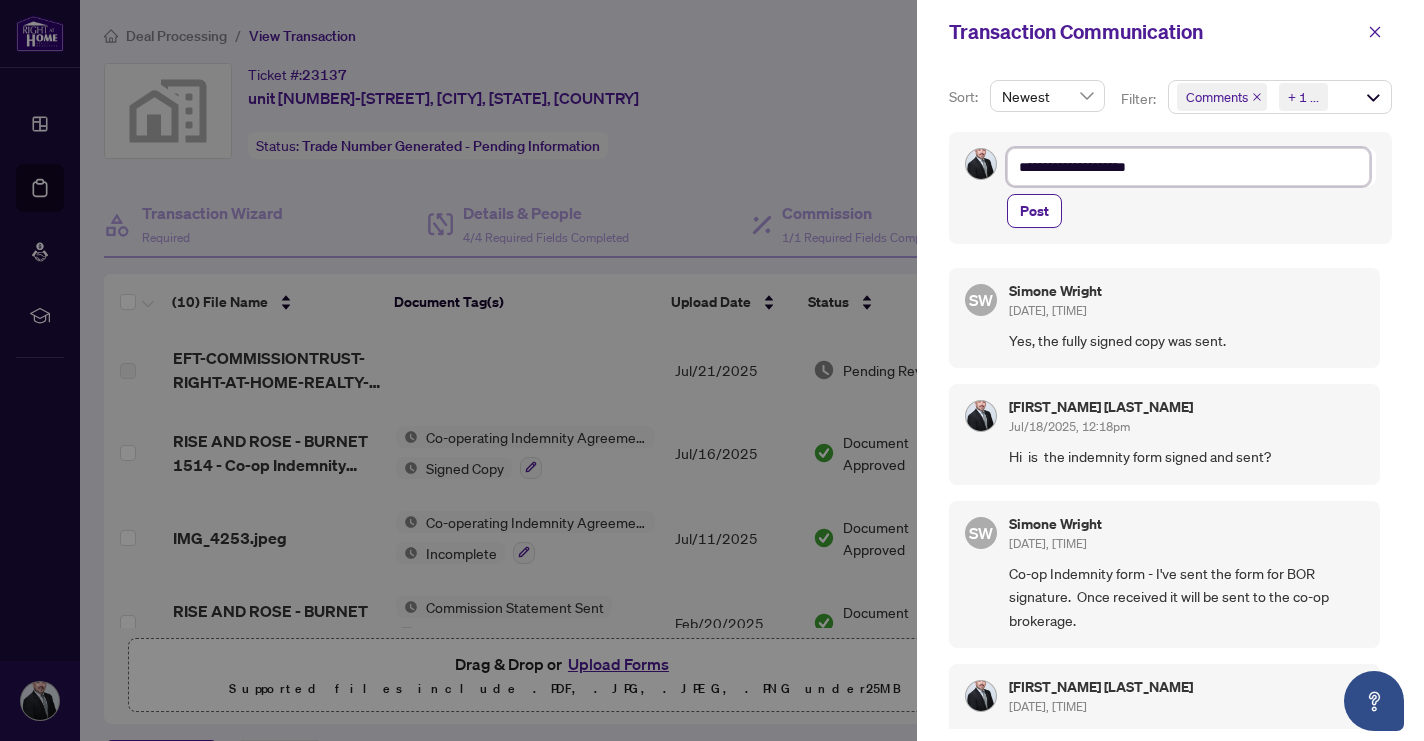 type on "**********" 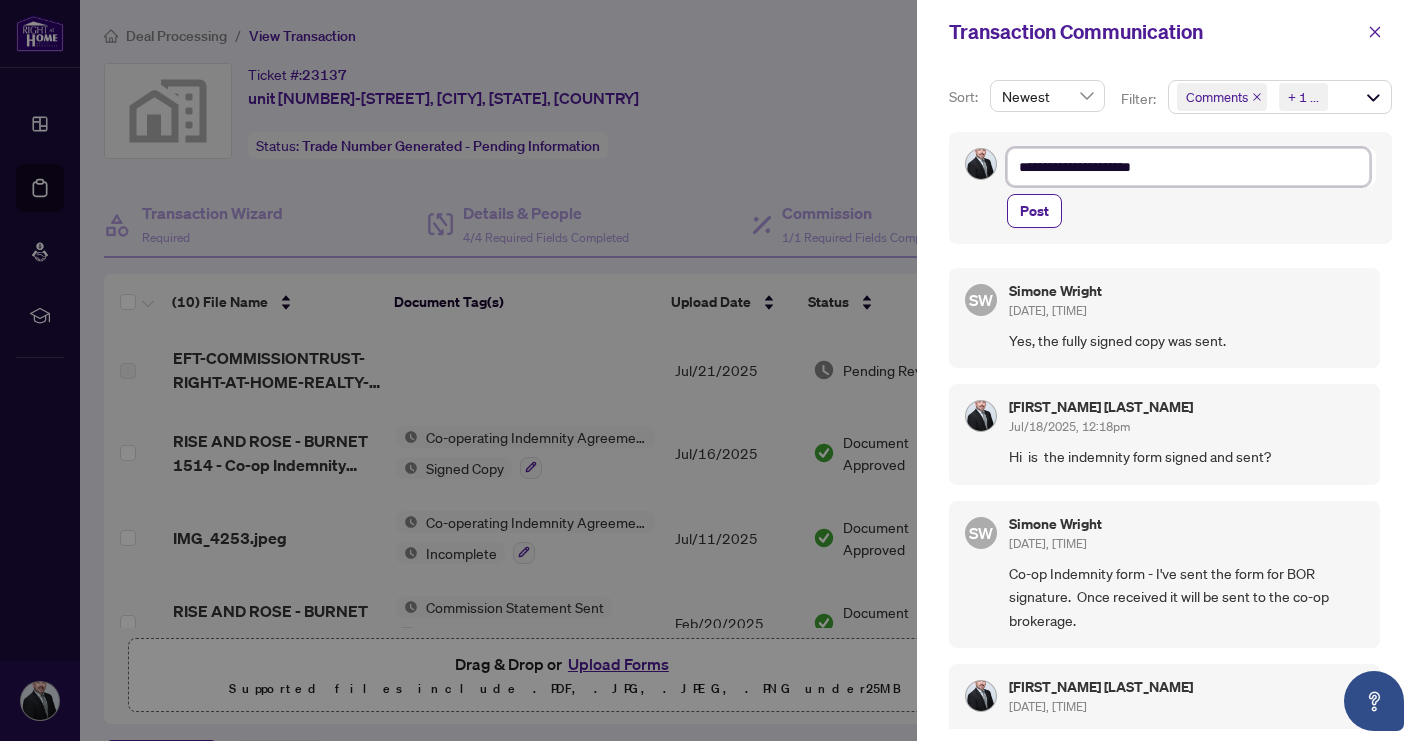 type on "**********" 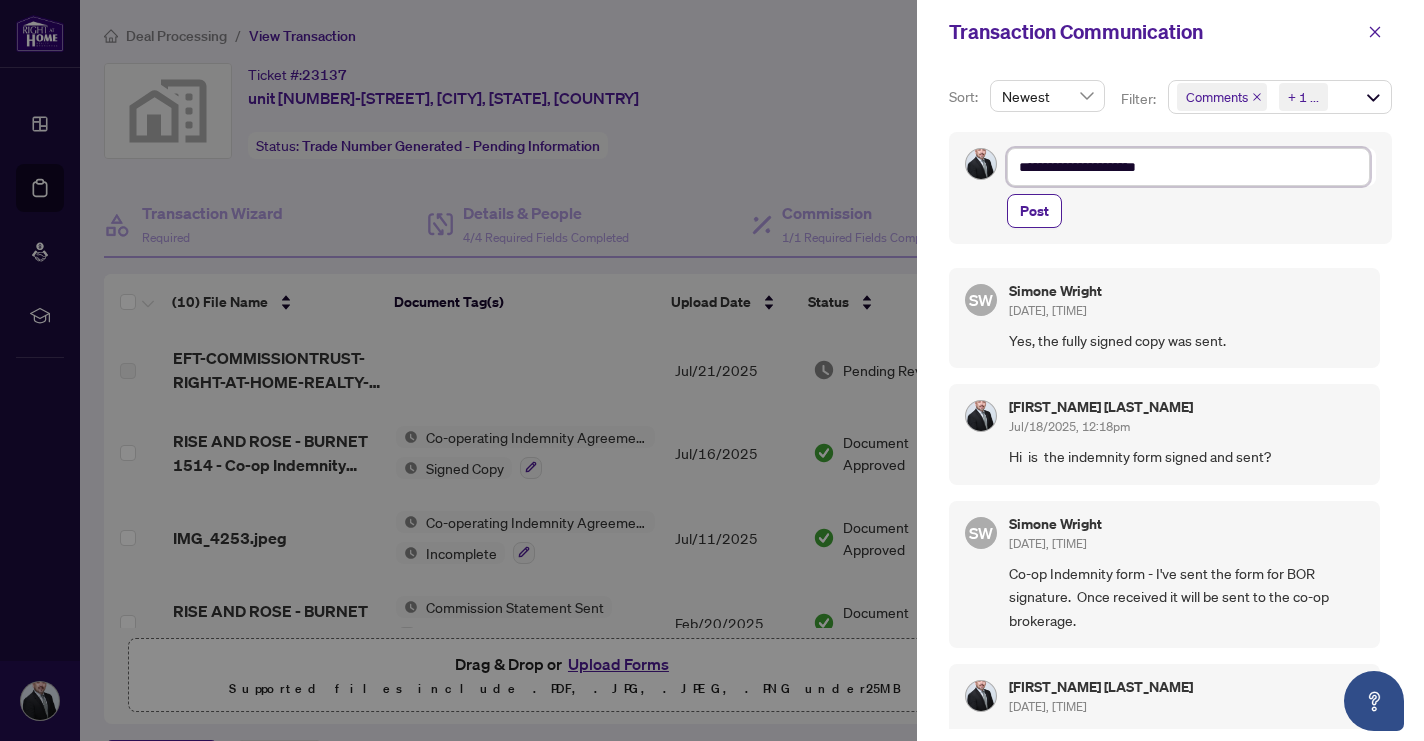 type on "**********" 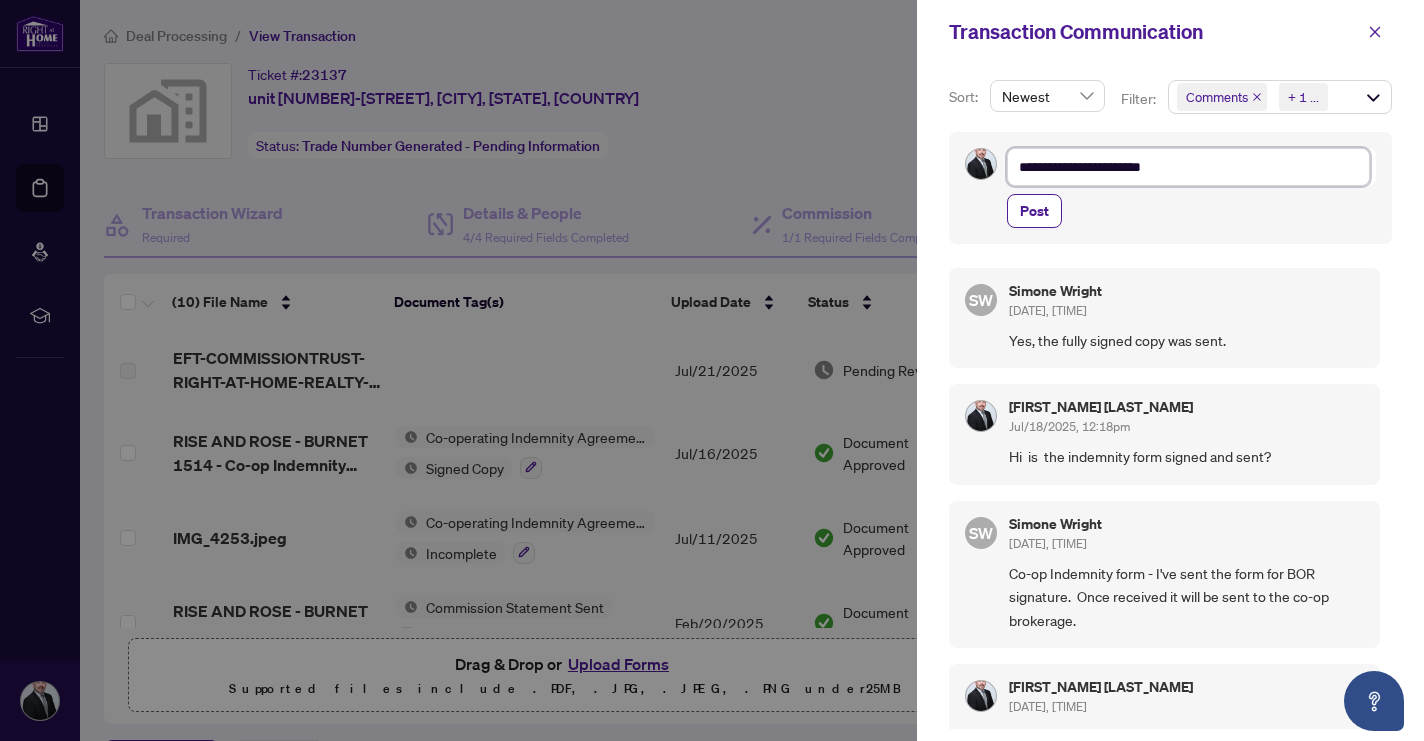 type on "**********" 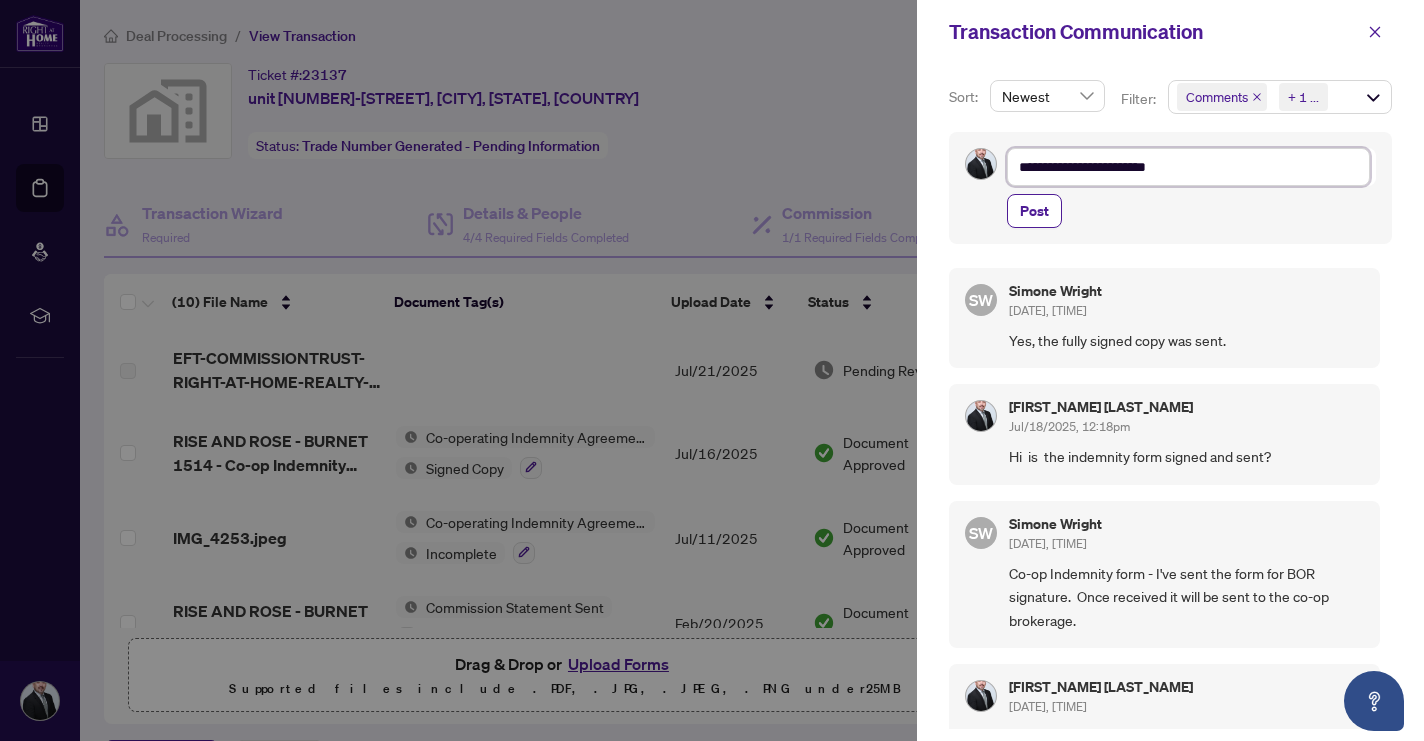 type on "**********" 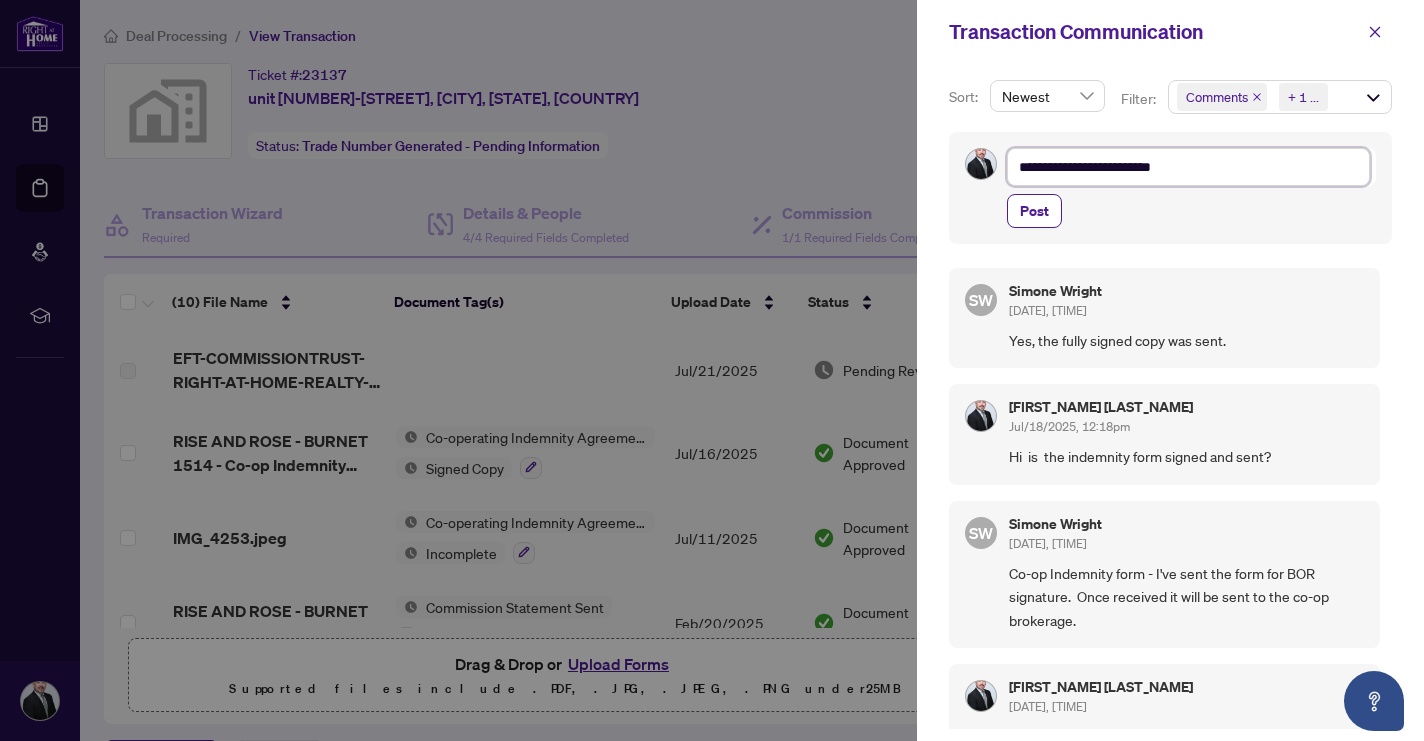 type on "**********" 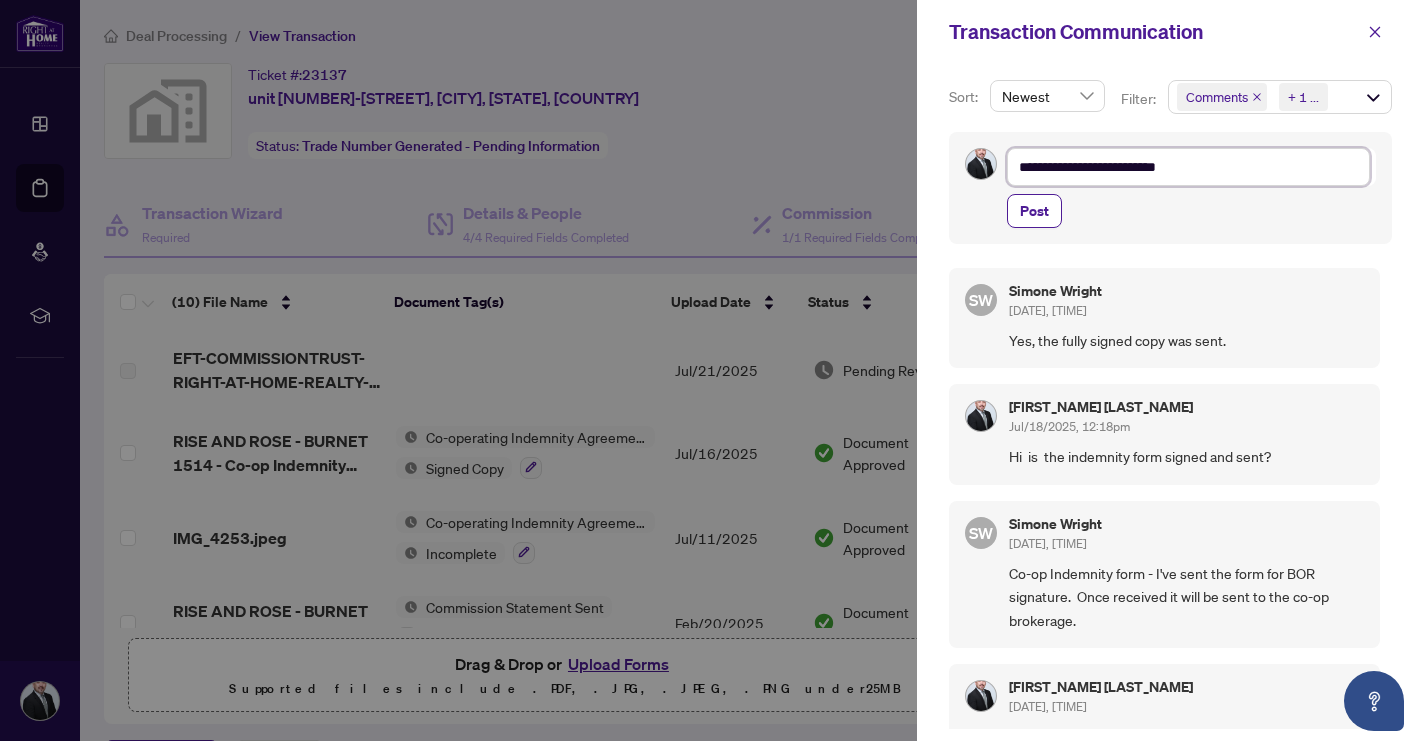 type on "**********" 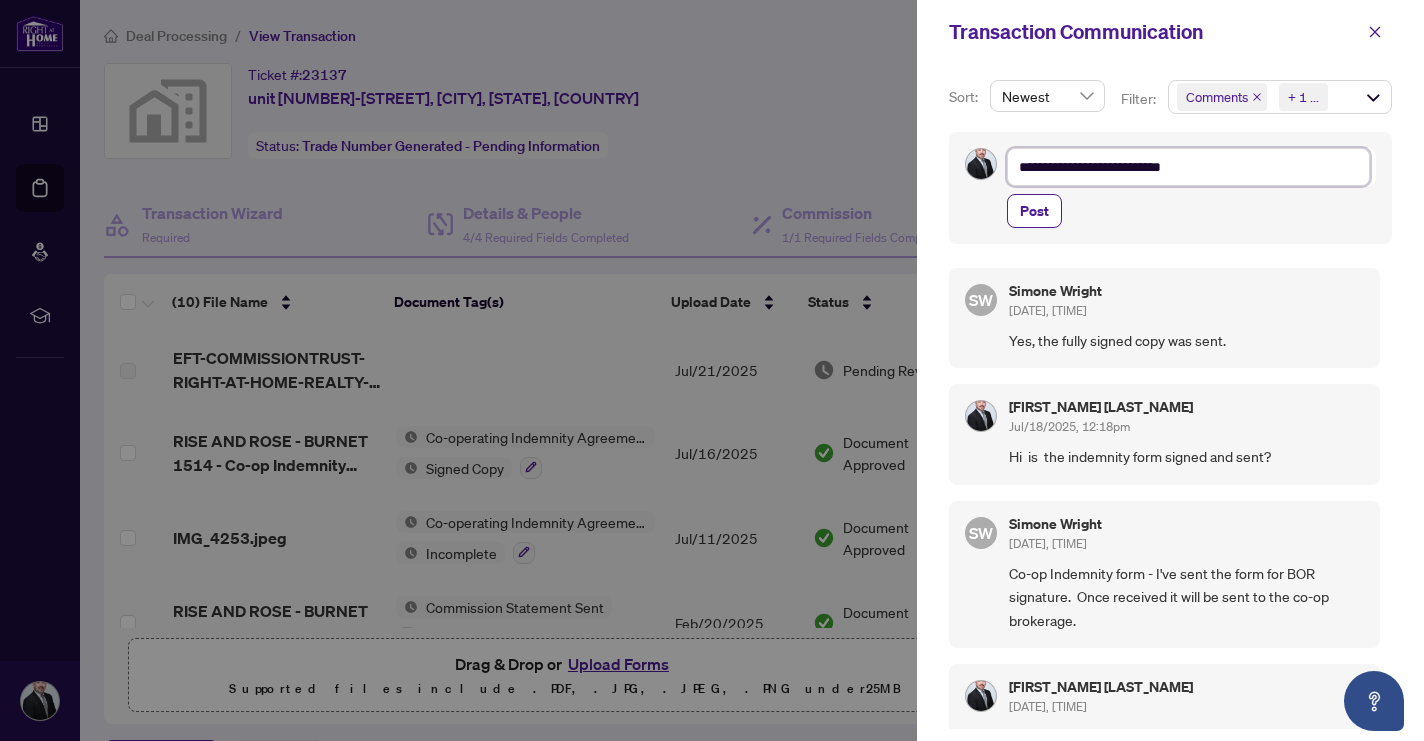 type on "**********" 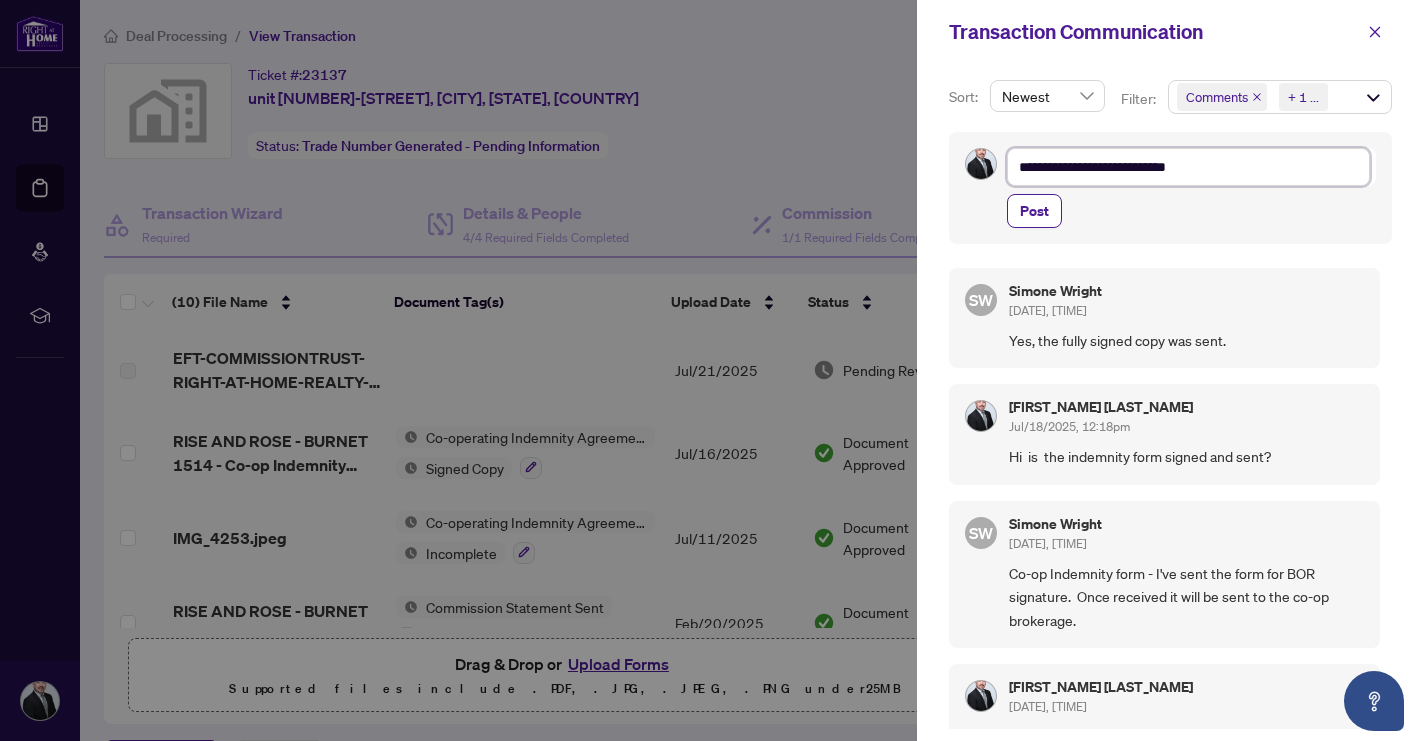 type on "**********" 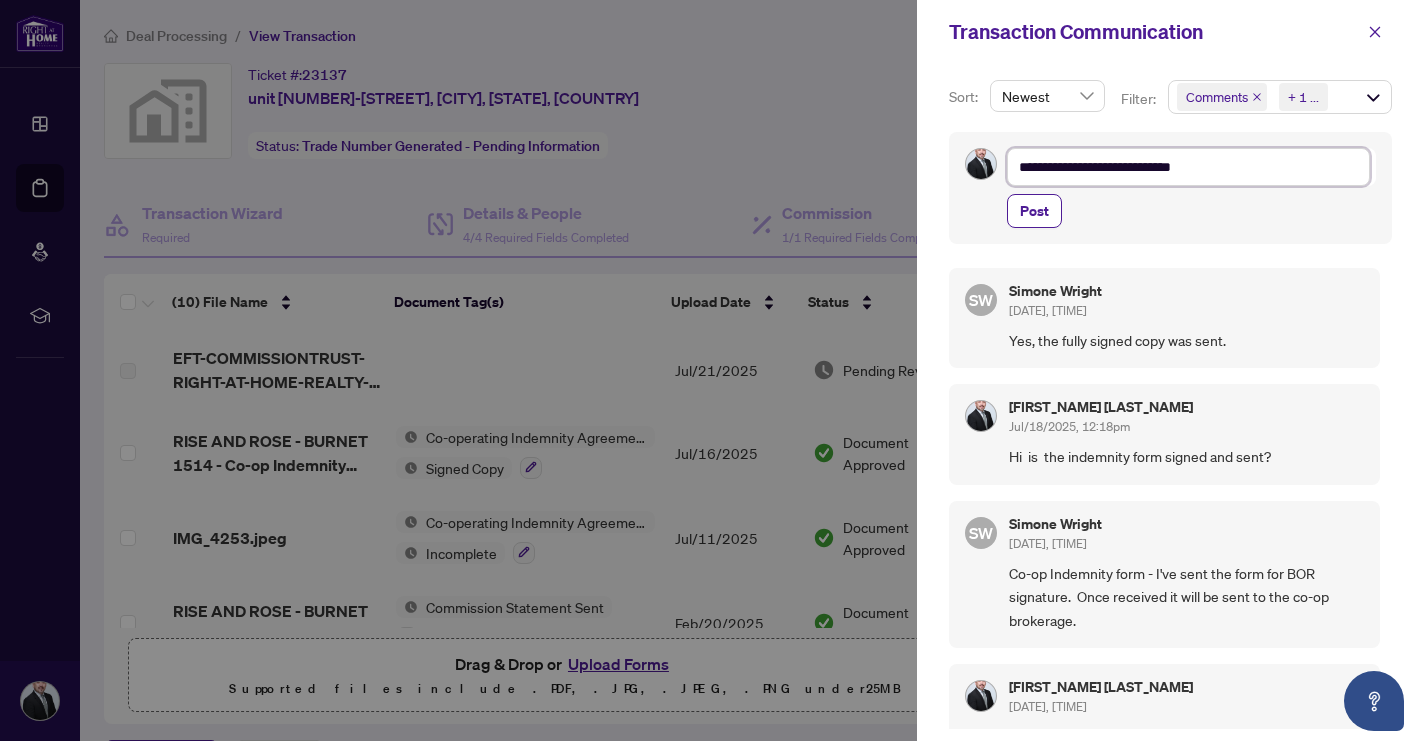 type on "**********" 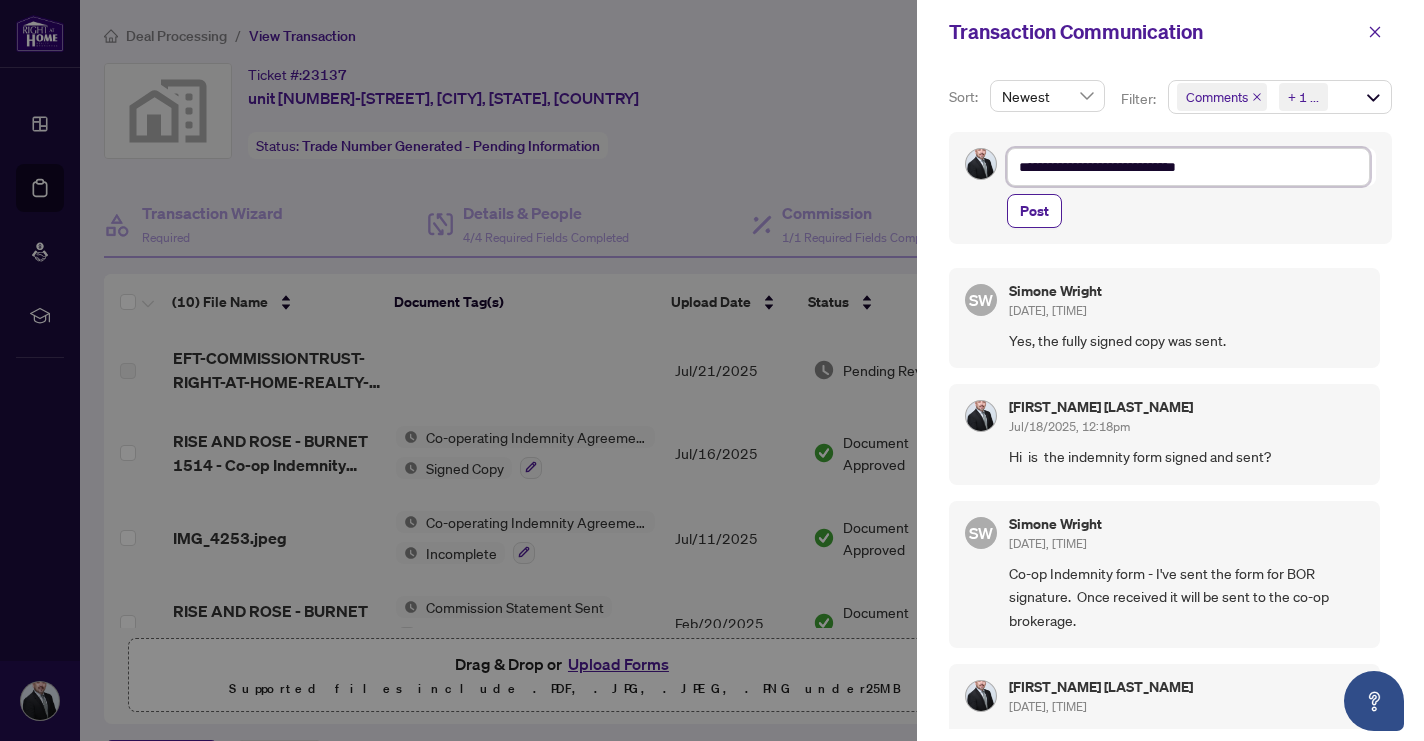 type on "**********" 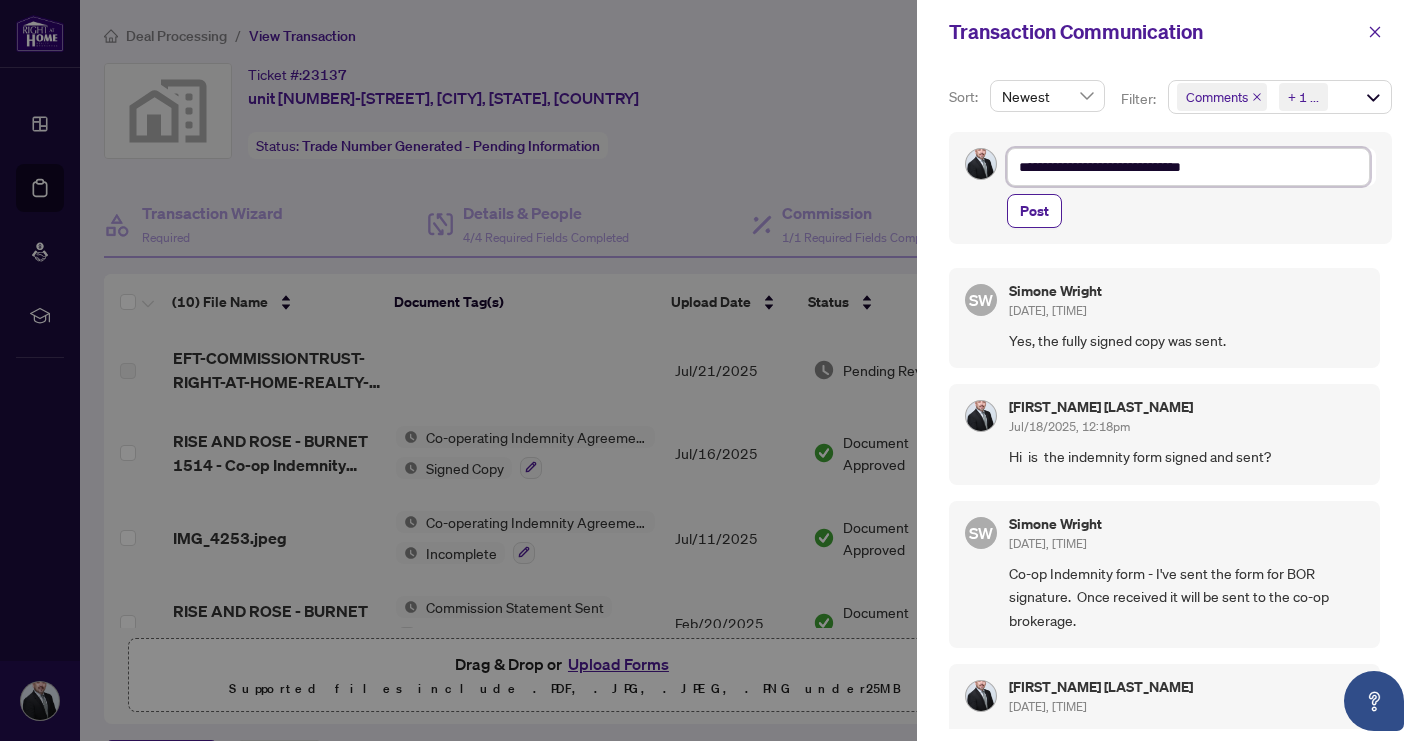 type on "**********" 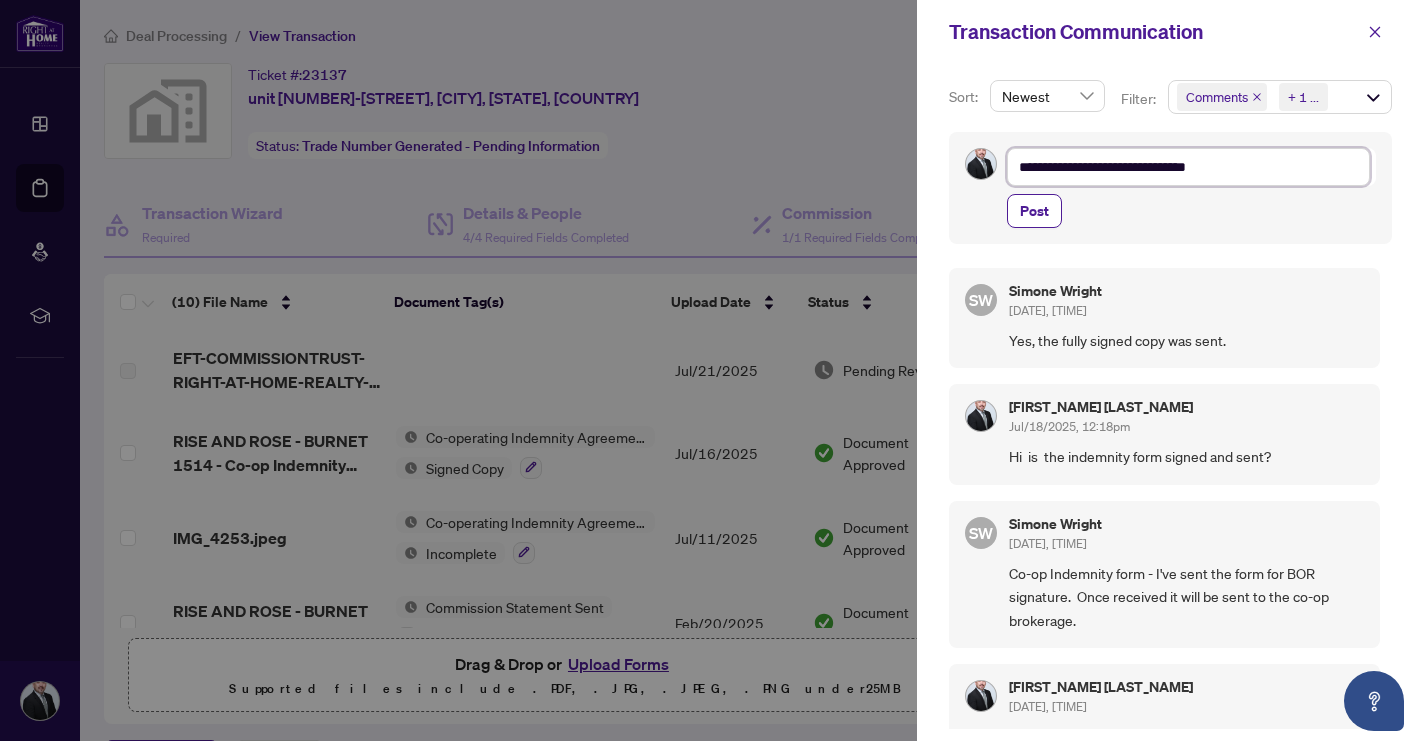 type on "**********" 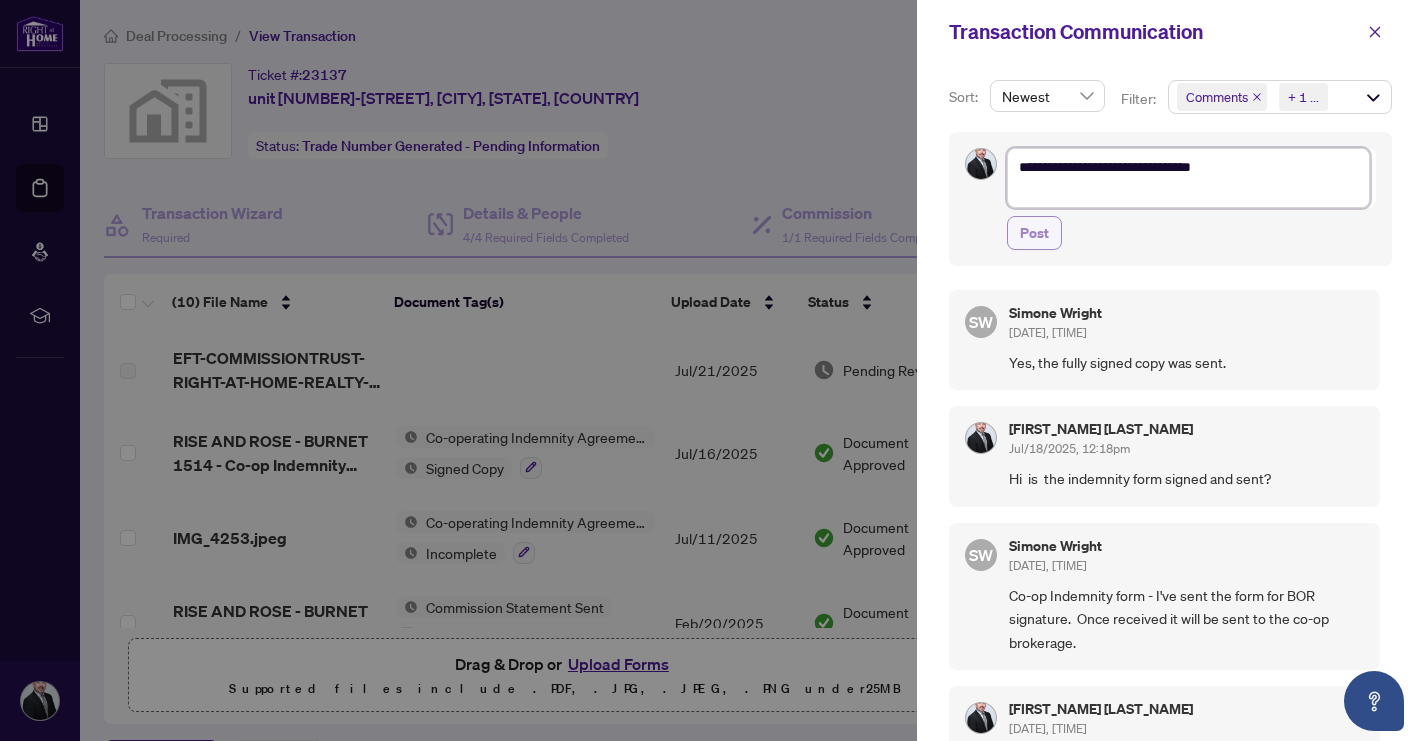 type on "**********" 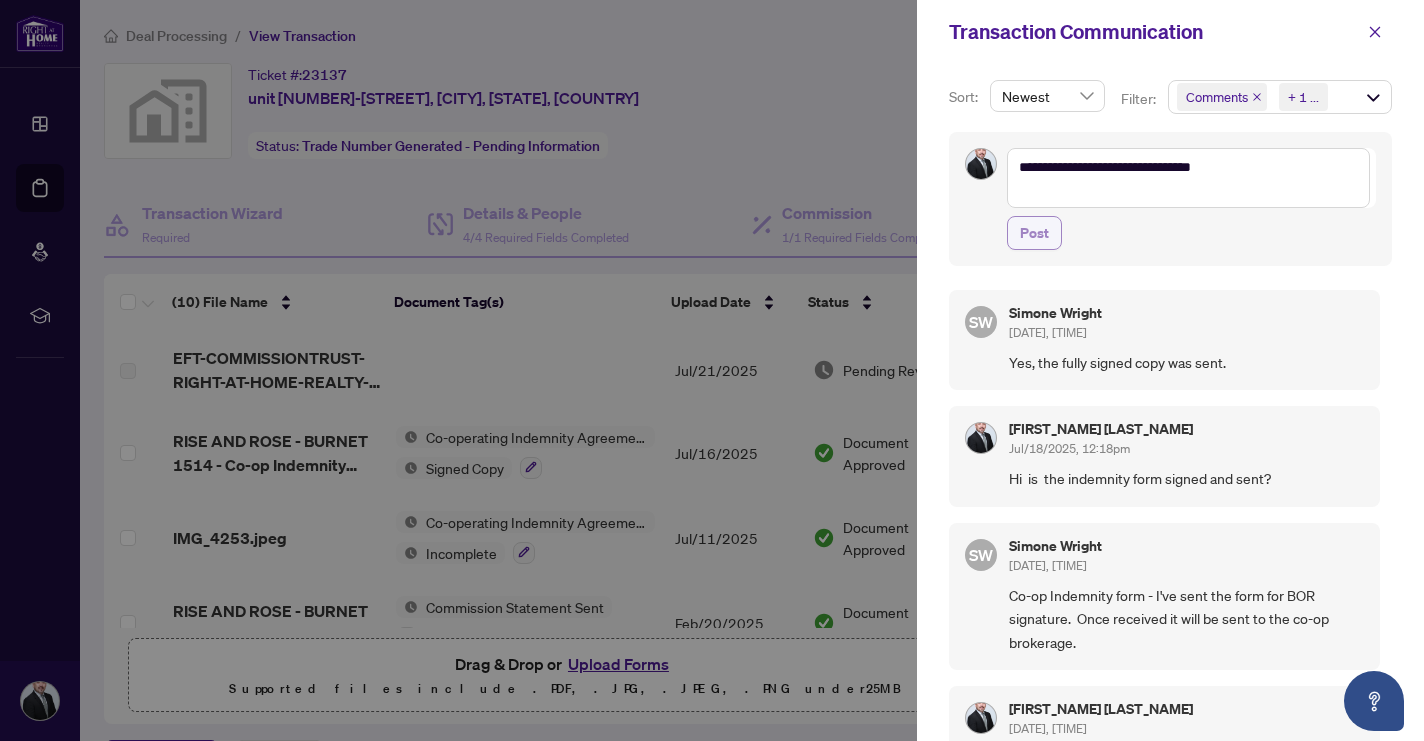 click on "Post" at bounding box center (1034, 233) 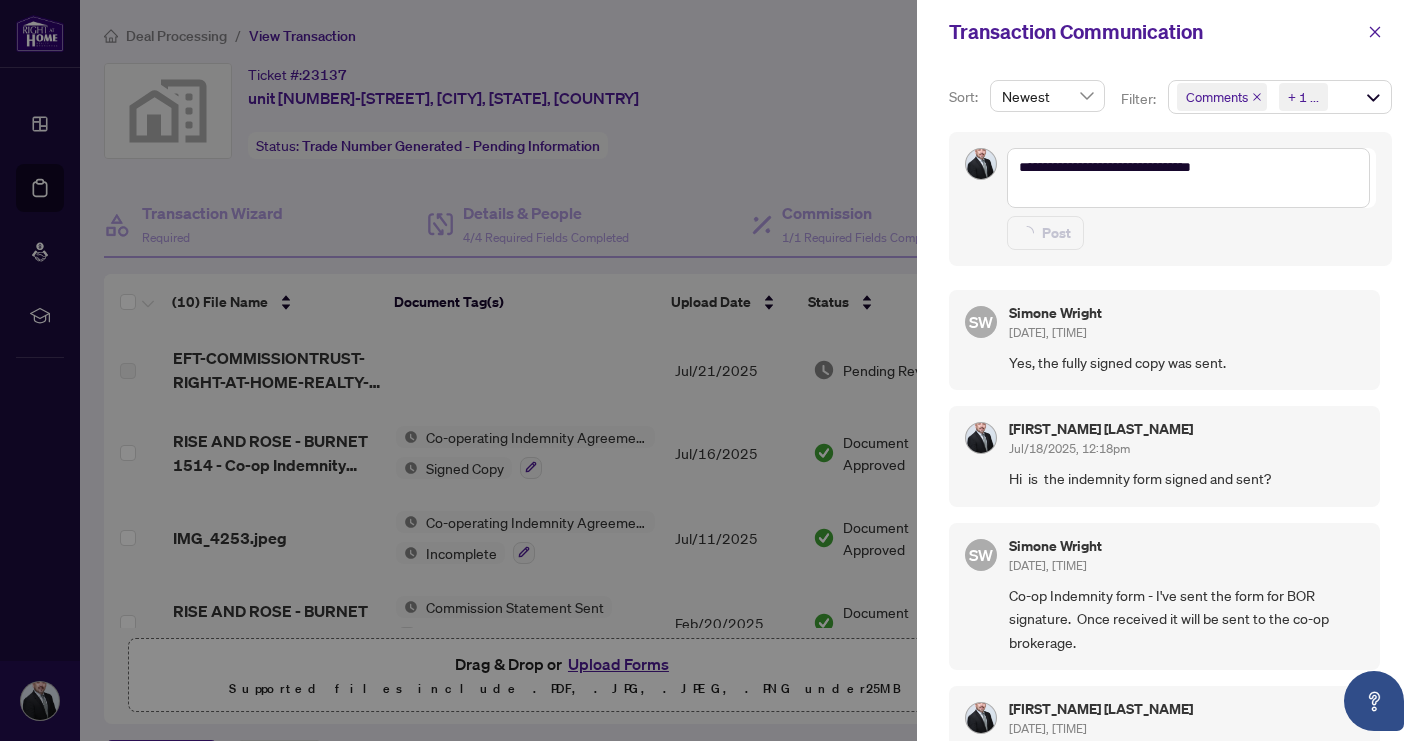 type 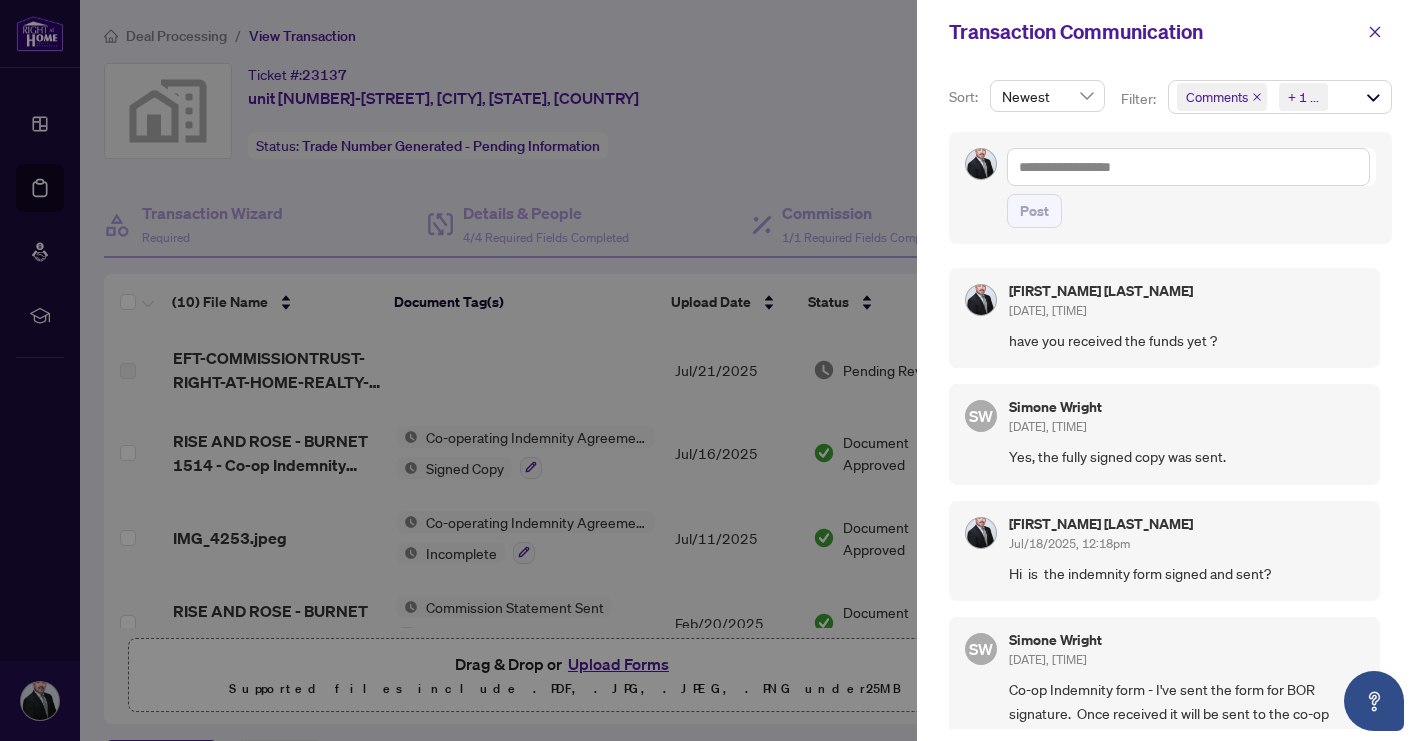 click at bounding box center (712, 370) 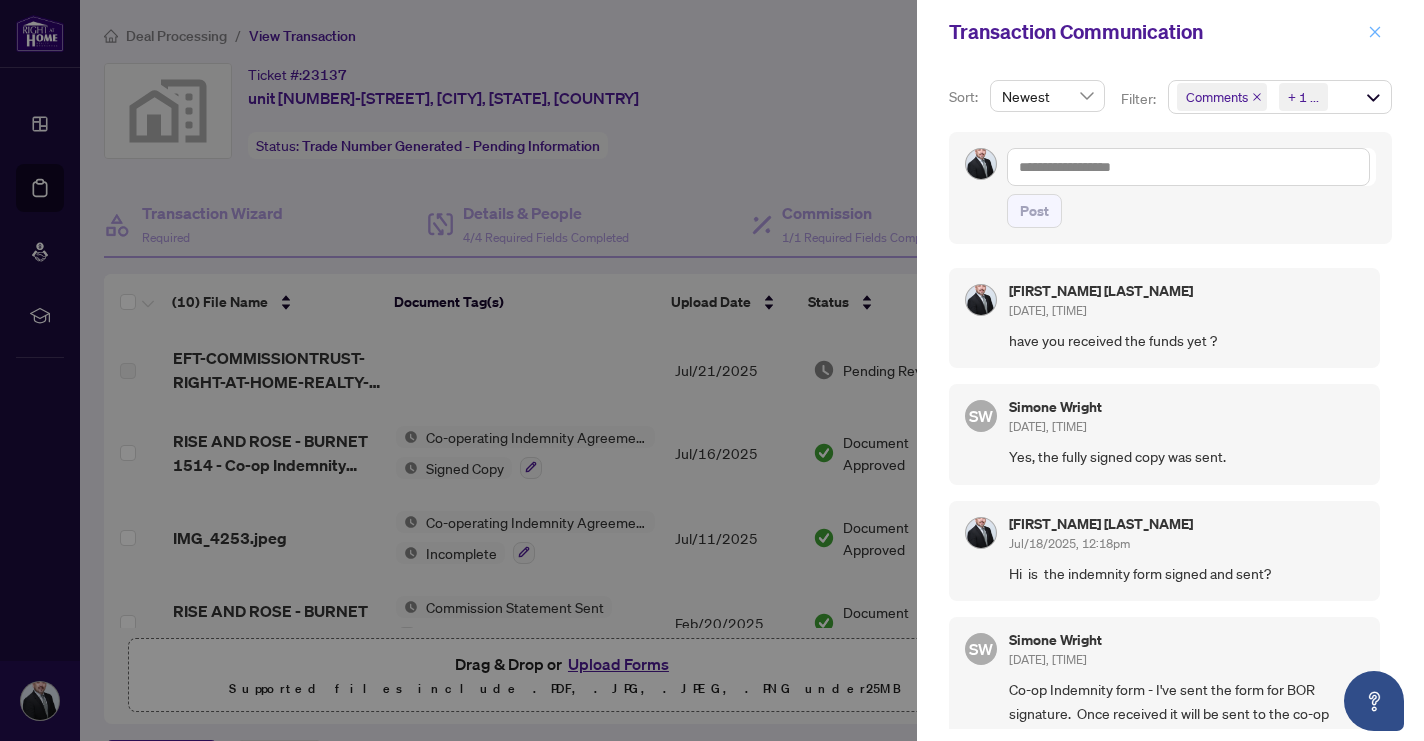 click 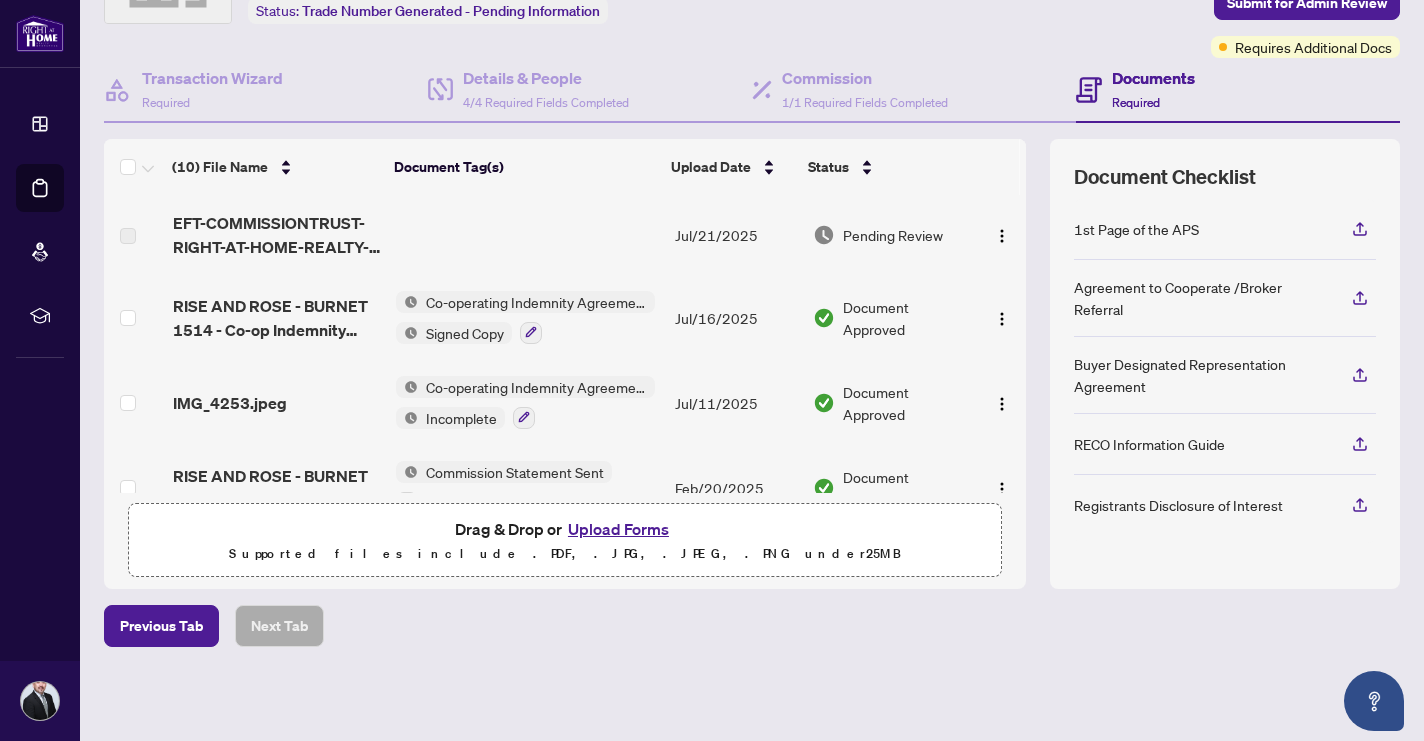 scroll, scrollTop: 134, scrollLeft: 0, axis: vertical 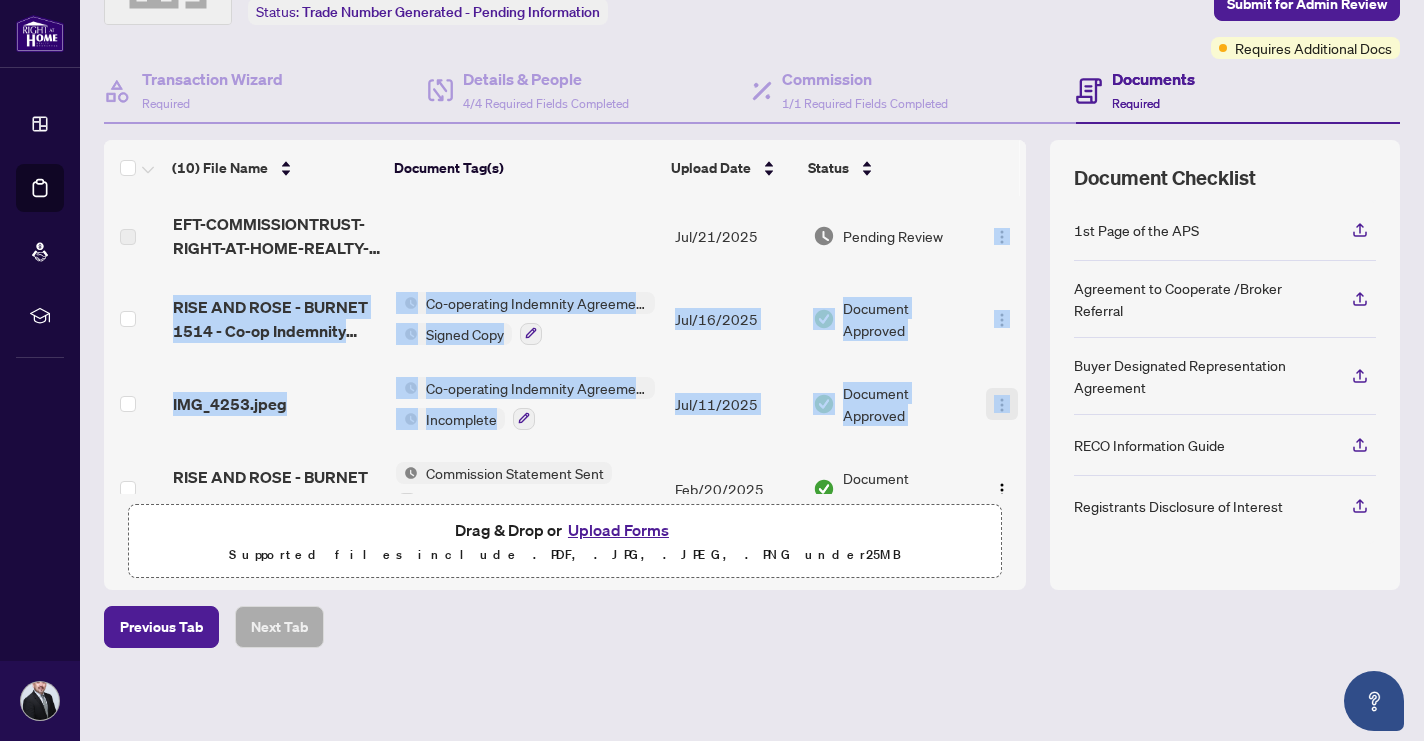 drag, startPoint x: 1019, startPoint y: 241, endPoint x: 1011, endPoint y: 404, distance: 163.1962 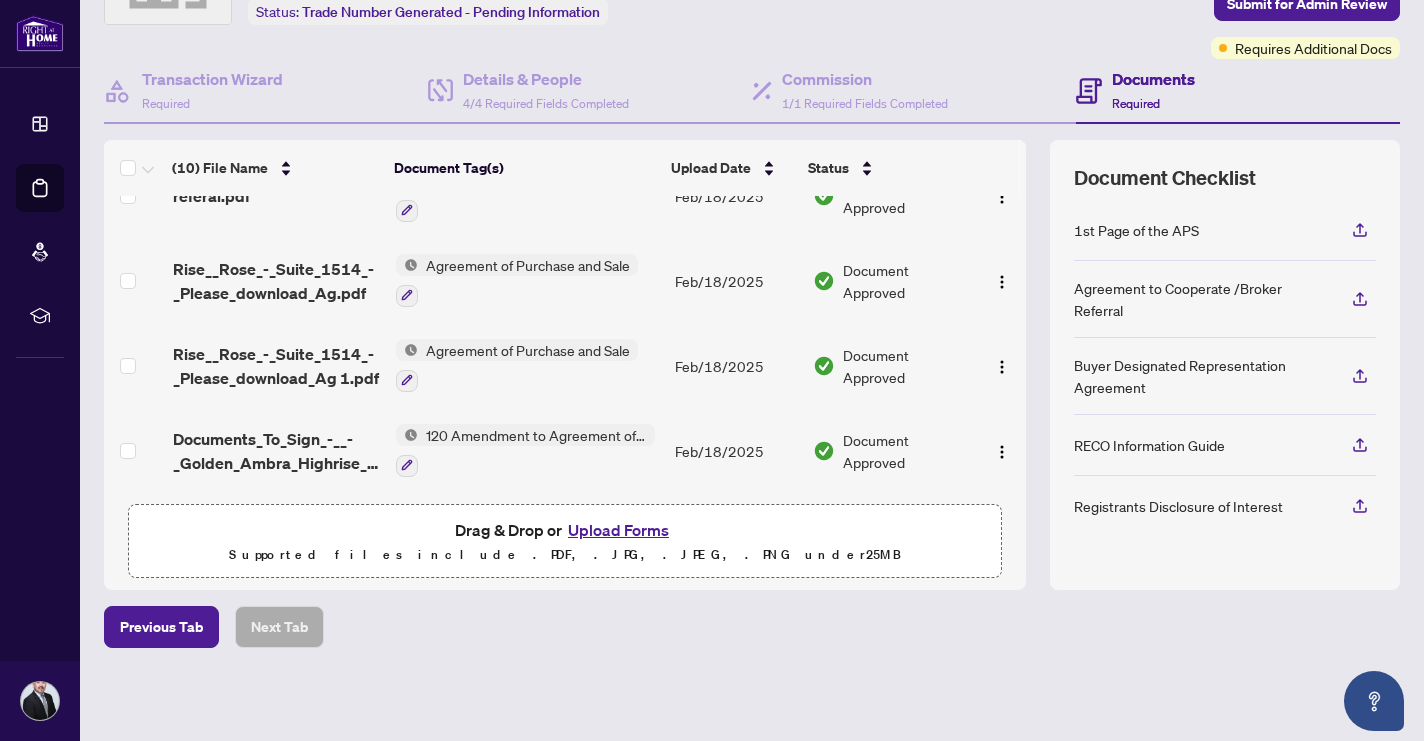 scroll, scrollTop: 554, scrollLeft: 0, axis: vertical 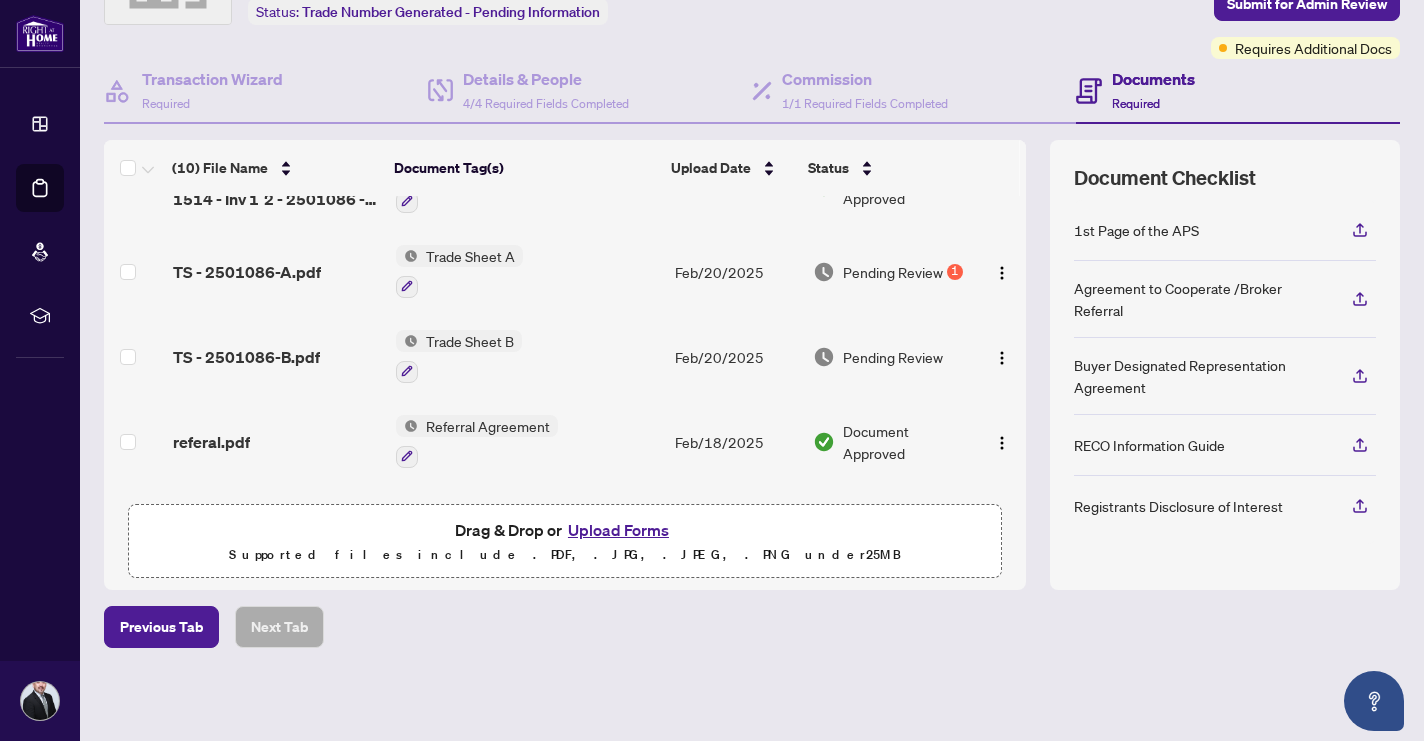 click on "Pending Review" at bounding box center (893, 357) 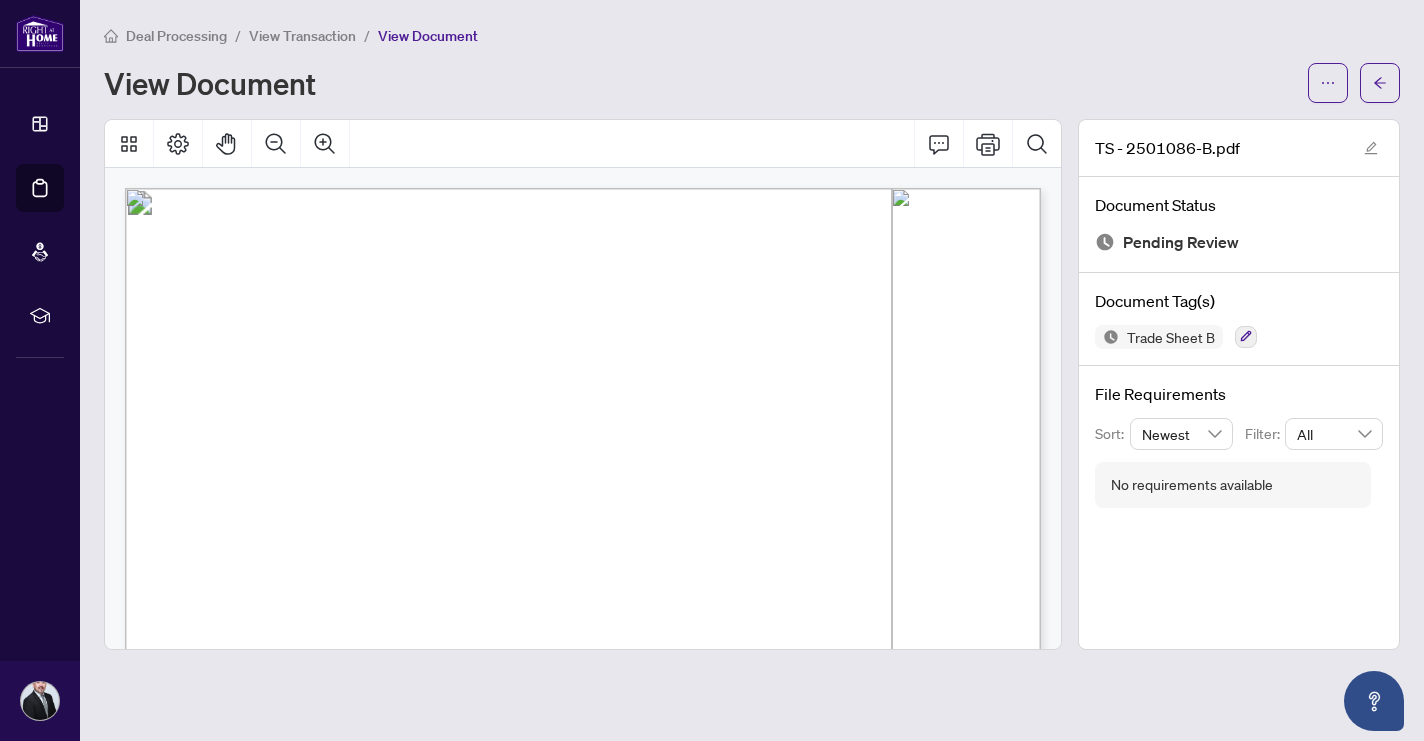 scroll, scrollTop: 0, scrollLeft: 0, axis: both 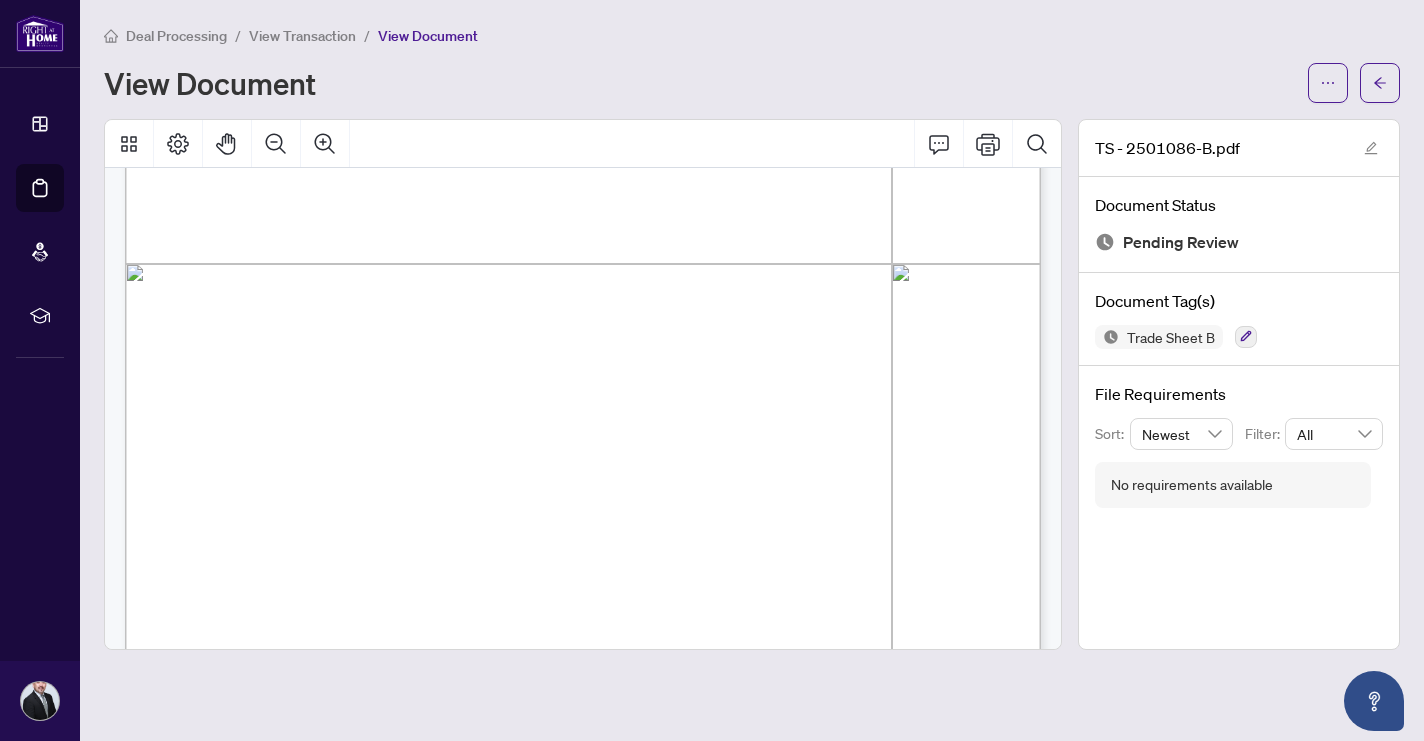 click on "Deal Processing / View Transaction / View Document" at bounding box center (752, 35) 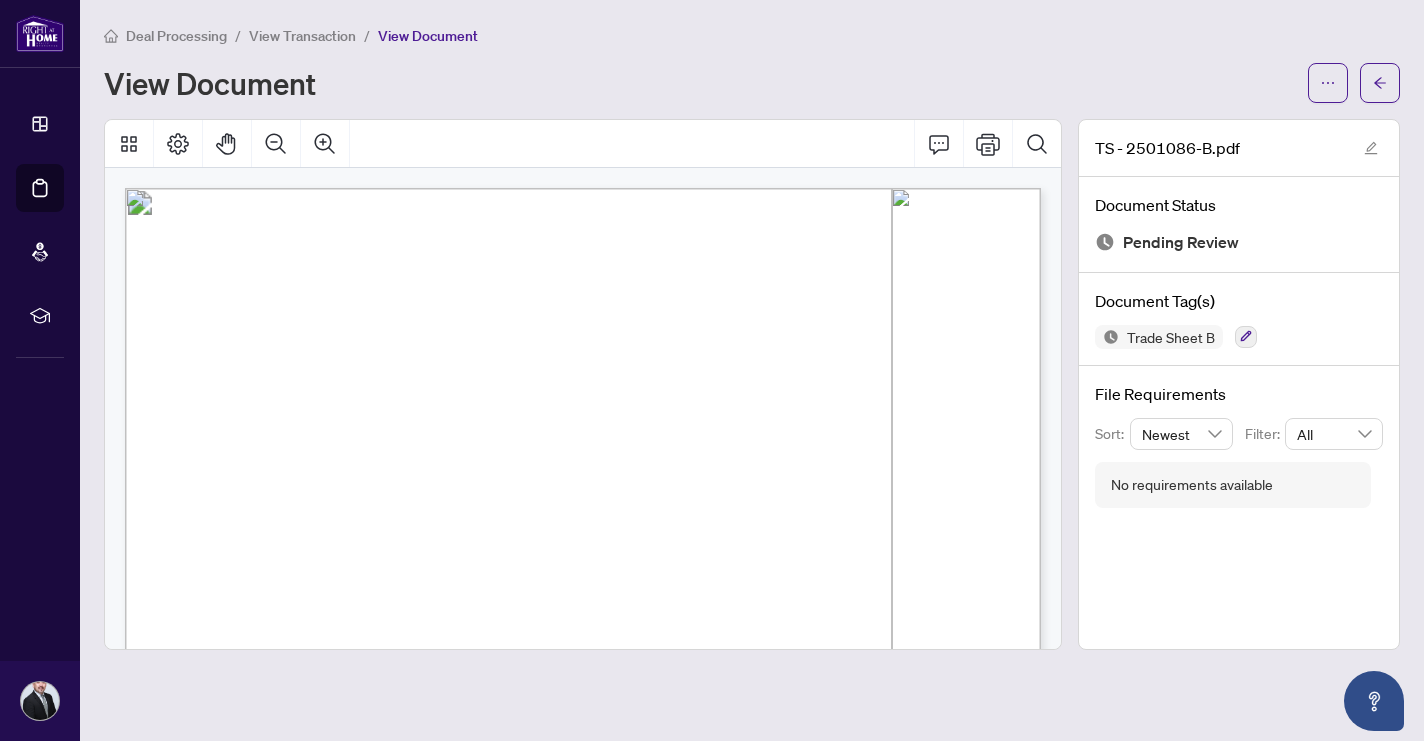 scroll, scrollTop: 0, scrollLeft: 0, axis: both 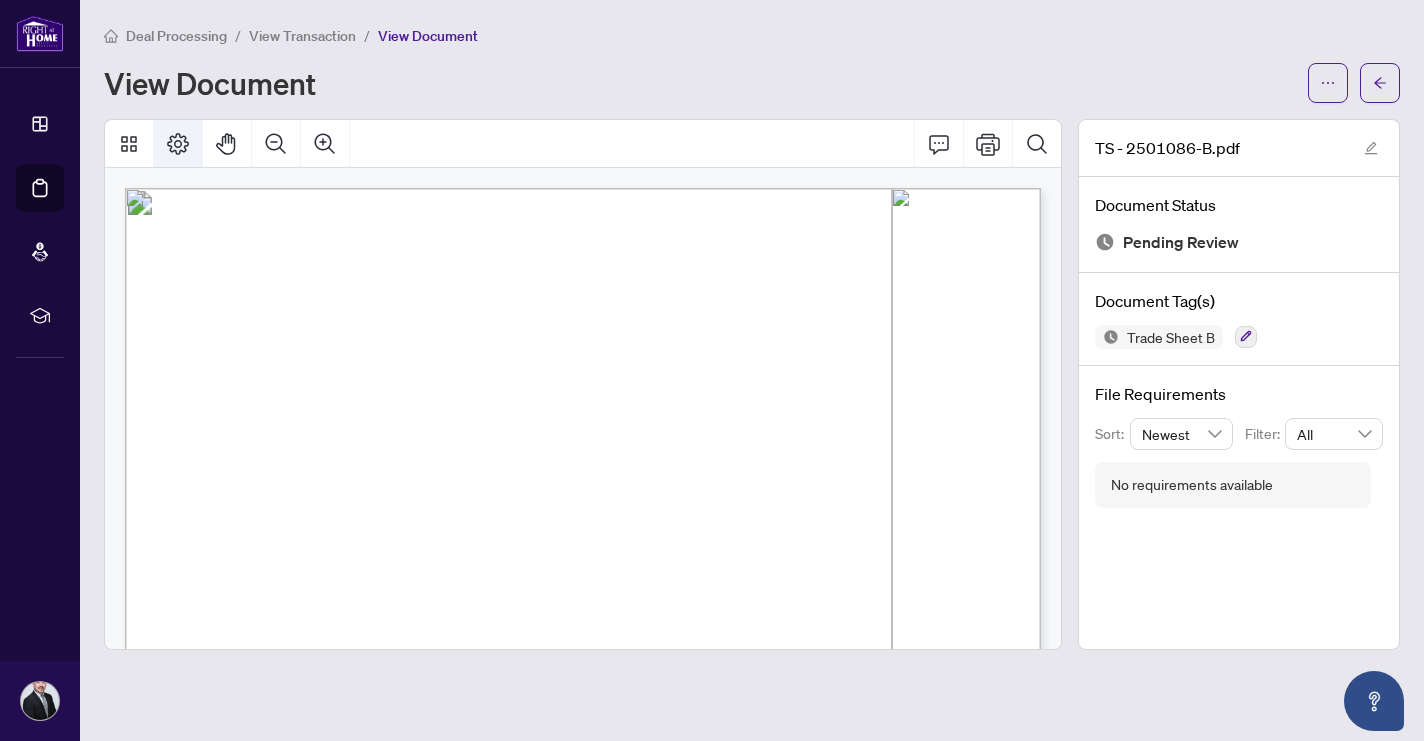 click 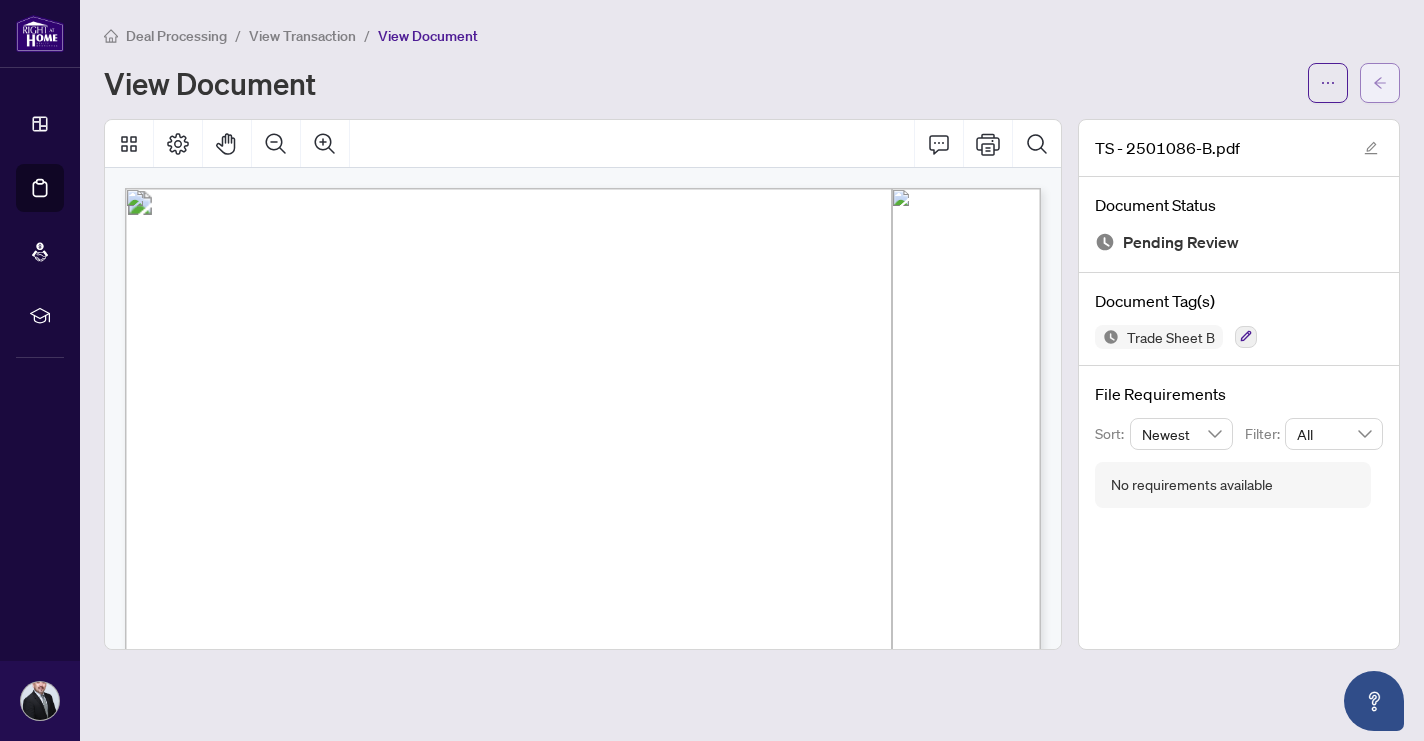 click at bounding box center [1380, 83] 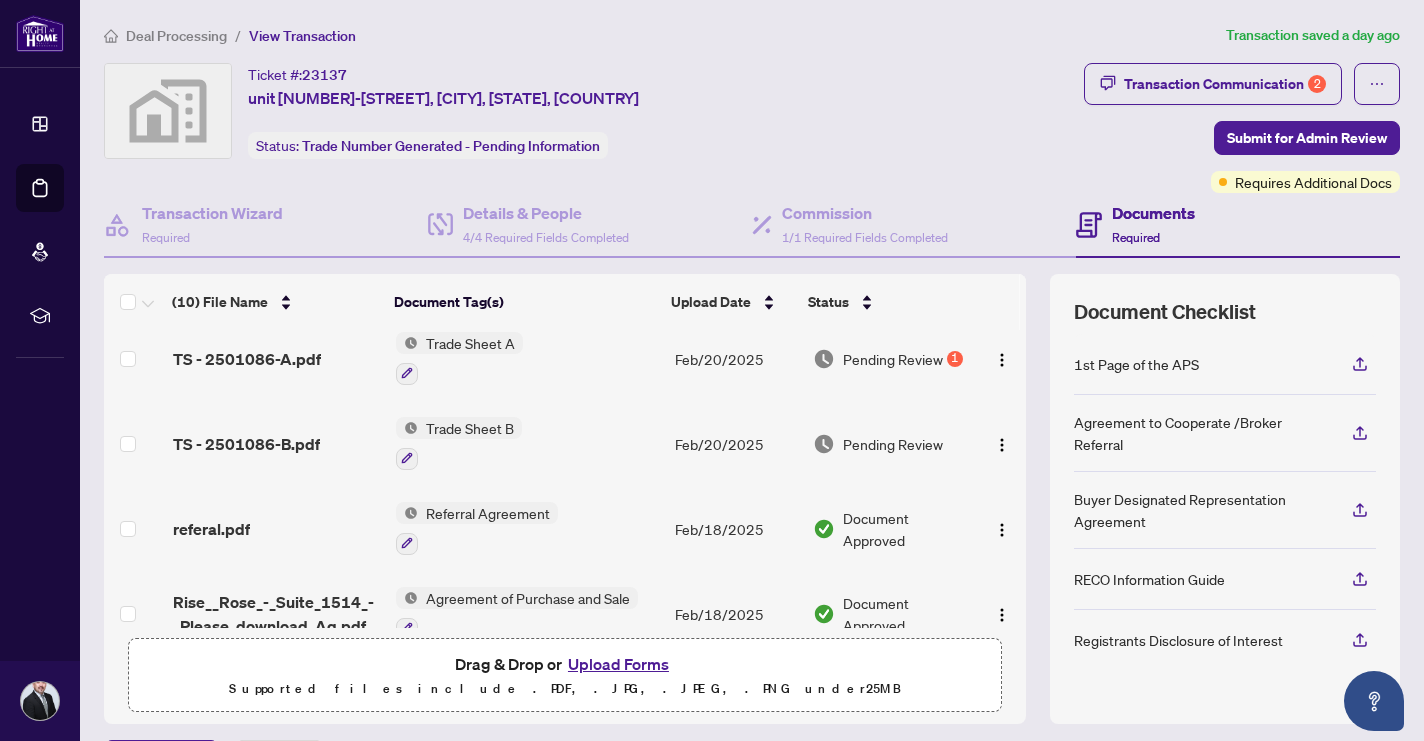 scroll, scrollTop: 352, scrollLeft: 0, axis: vertical 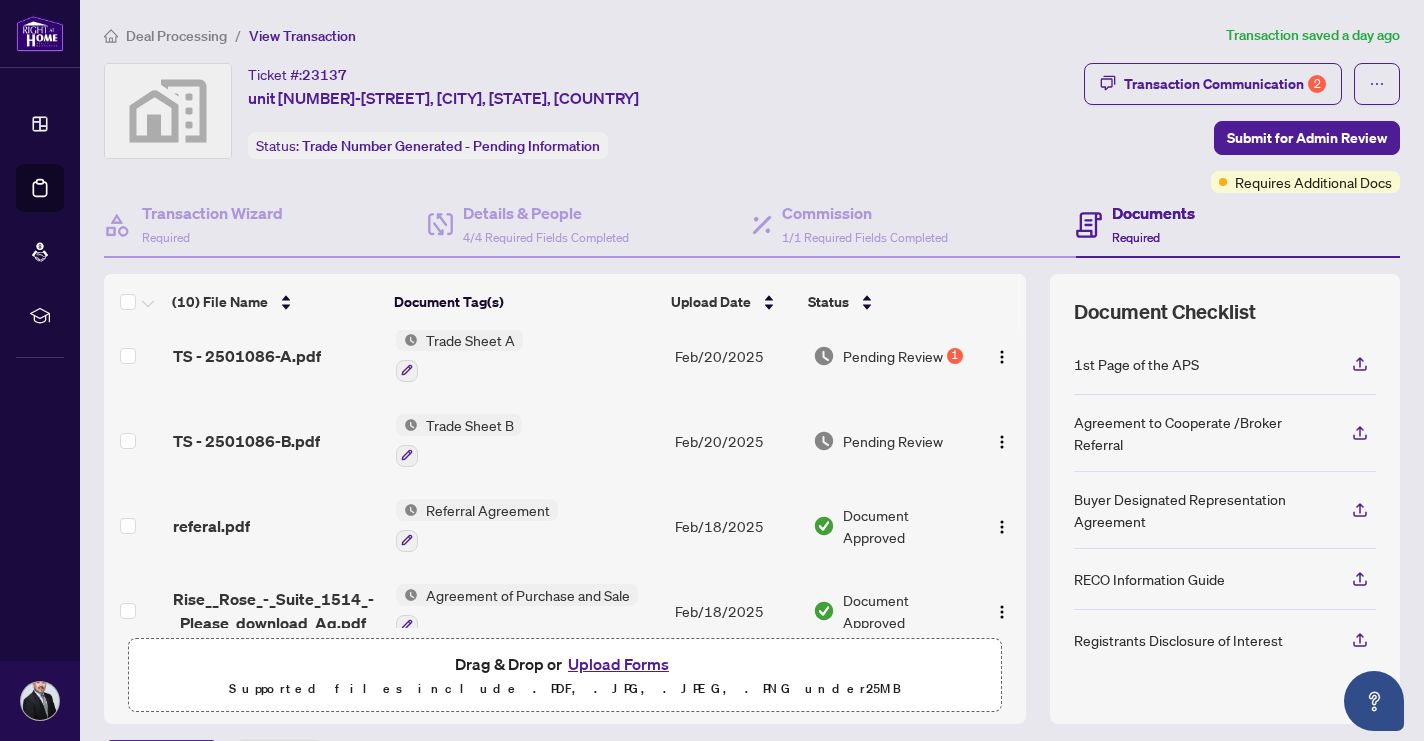 click on "Trade Sheet B" at bounding box center [527, 440] 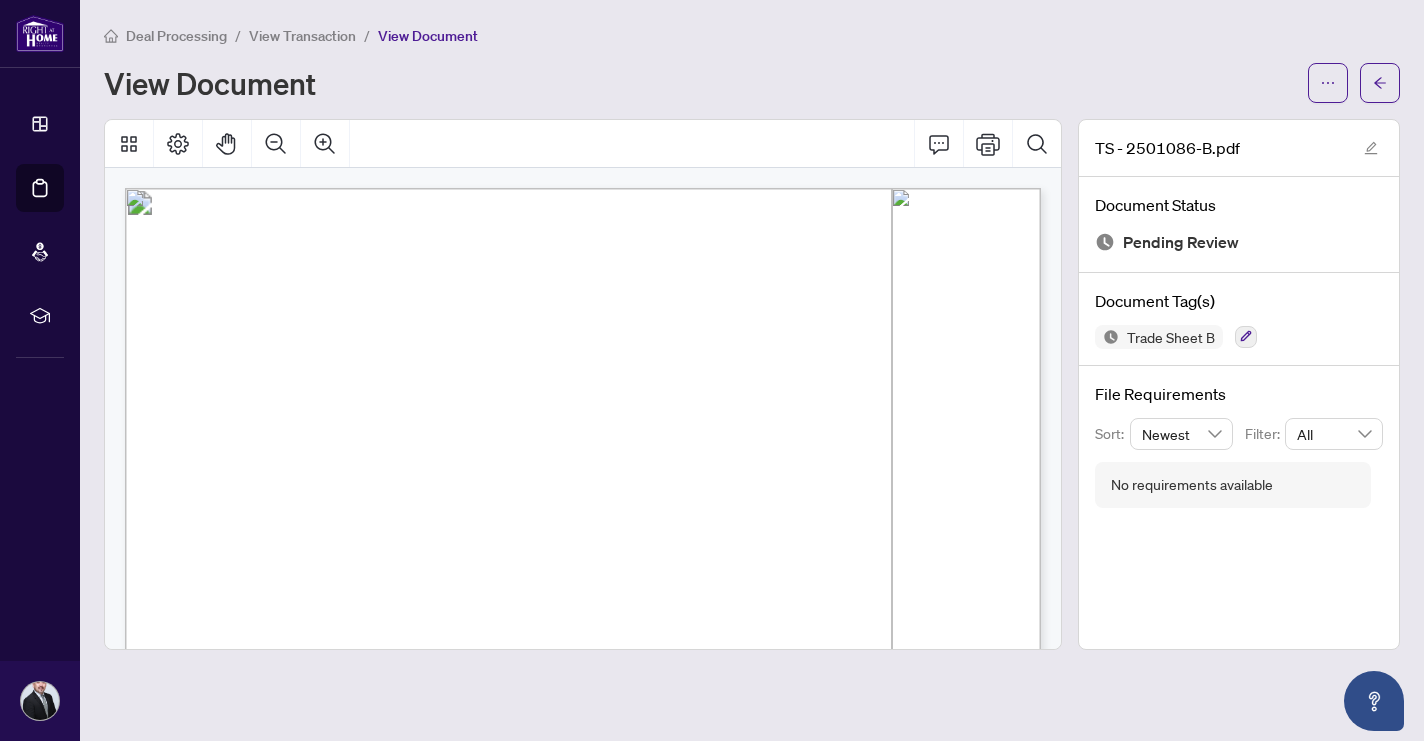 click at bounding box center (810, 1075) 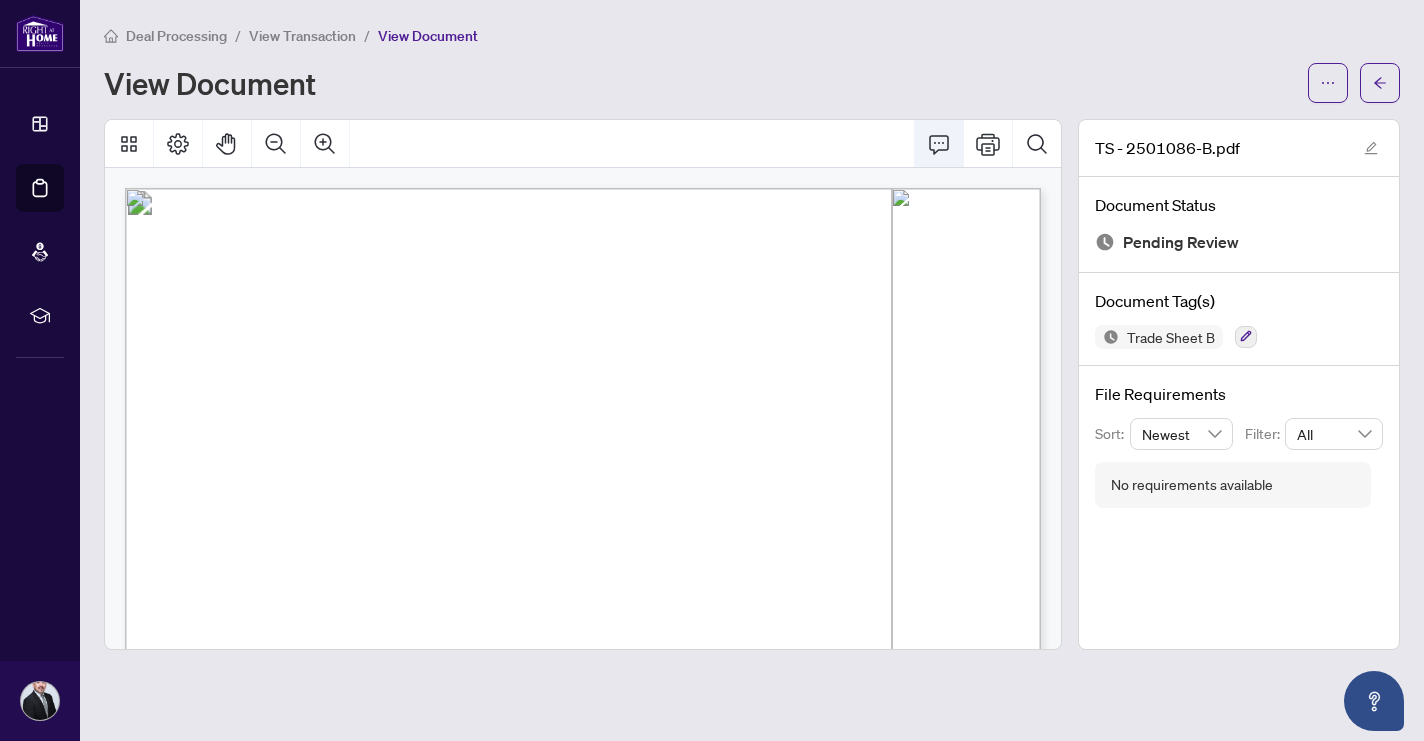click 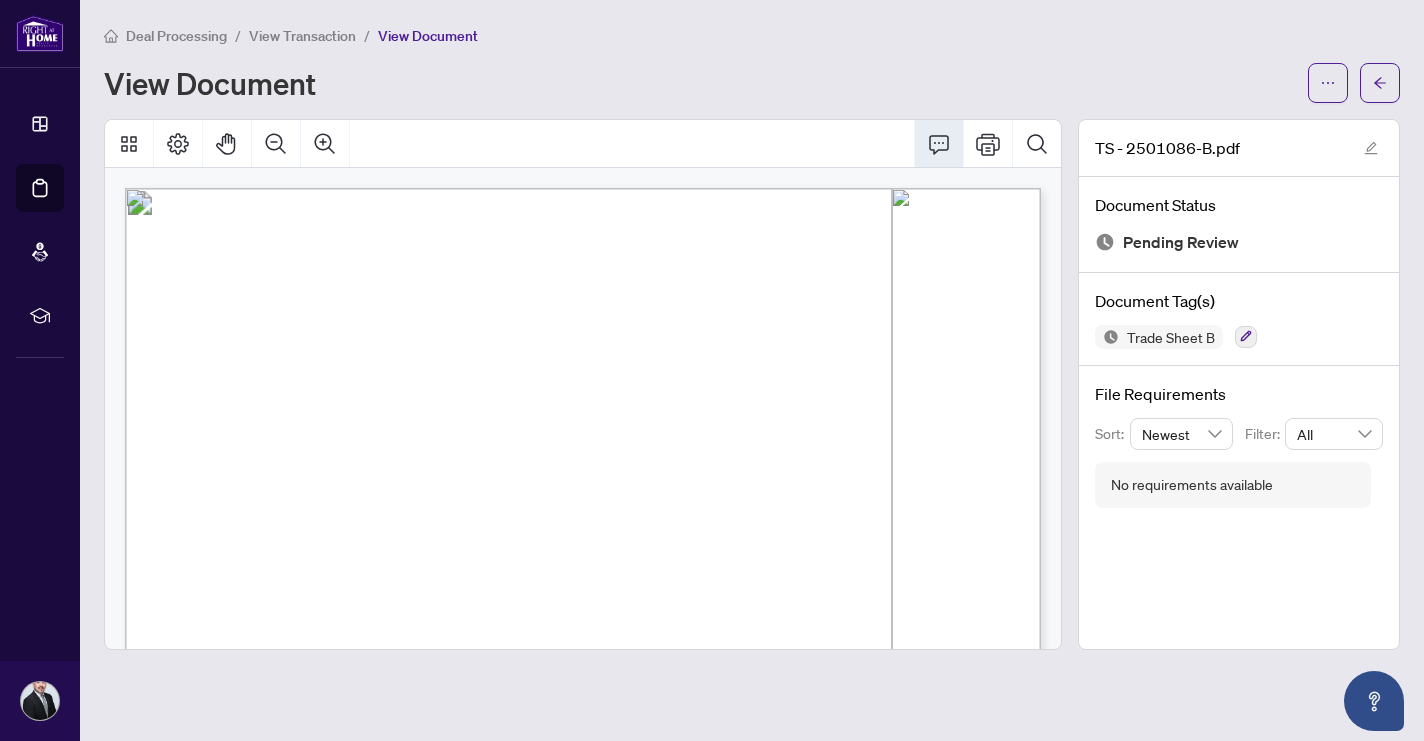 drag, startPoint x: 715, startPoint y: 77, endPoint x: 935, endPoint y: 76, distance: 220.00227 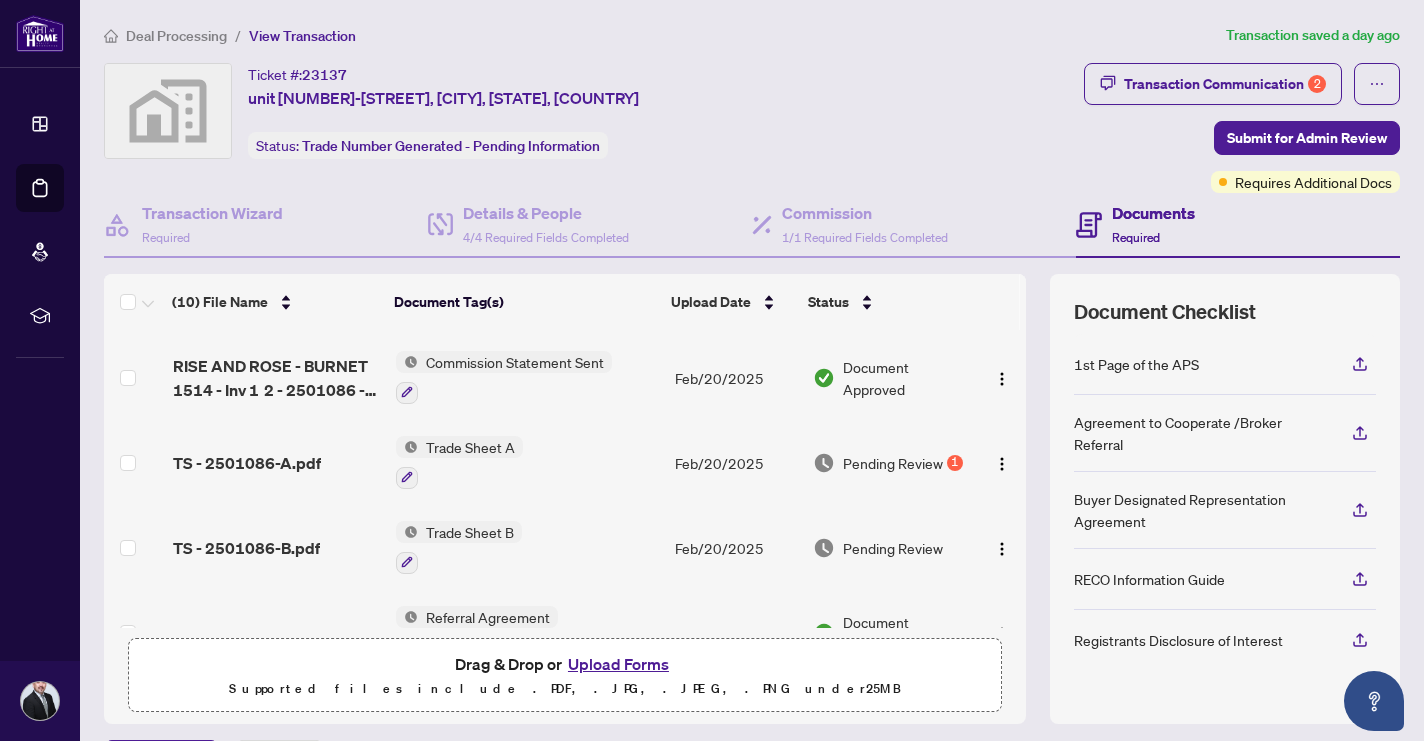 scroll, scrollTop: 254, scrollLeft: 0, axis: vertical 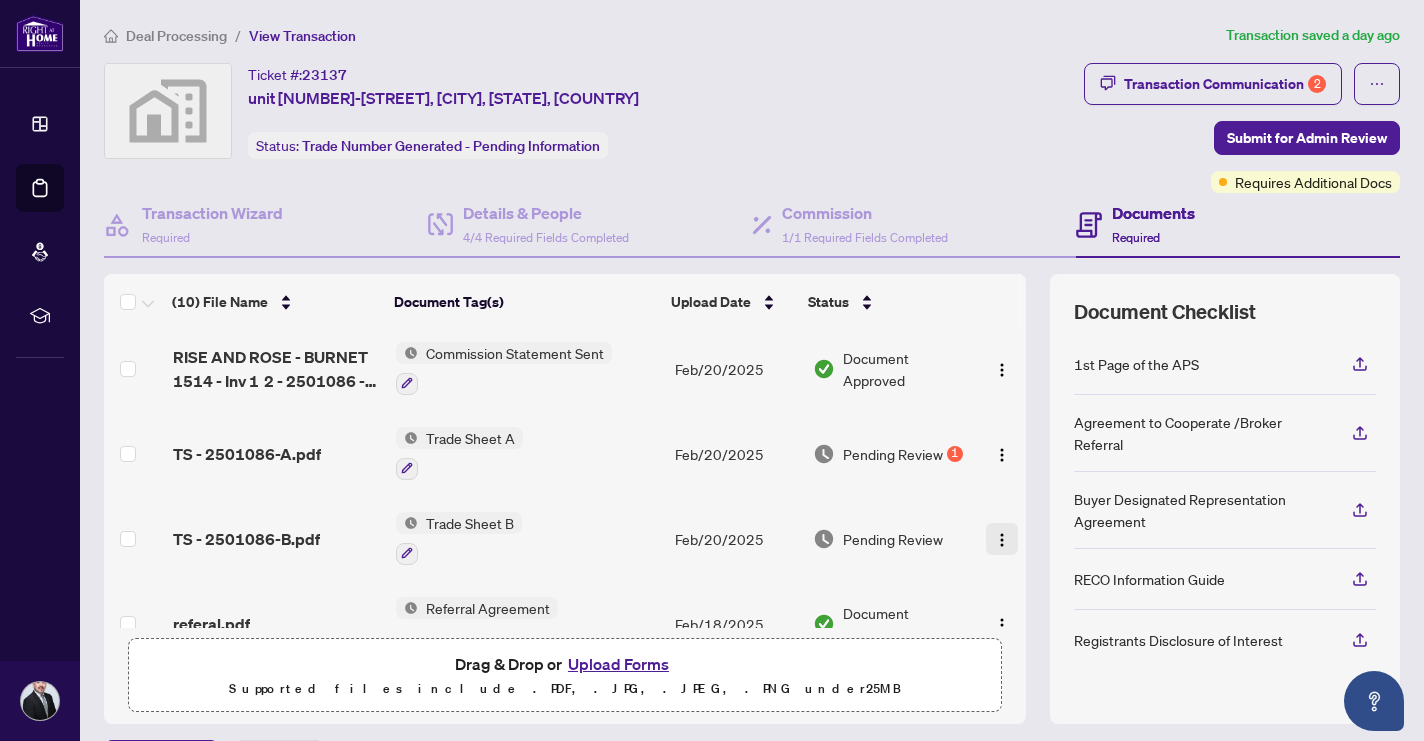click at bounding box center (1002, 540) 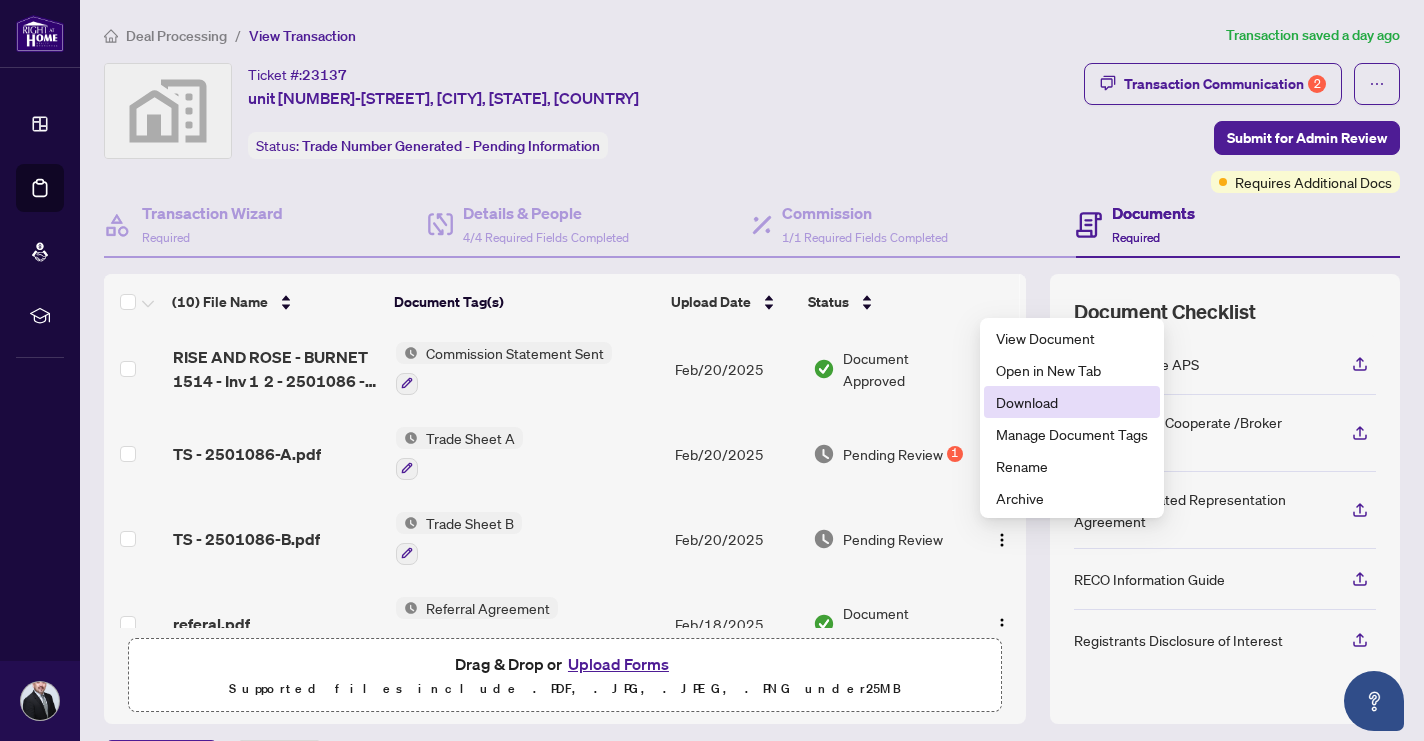 click on "Download" at bounding box center (1072, 402) 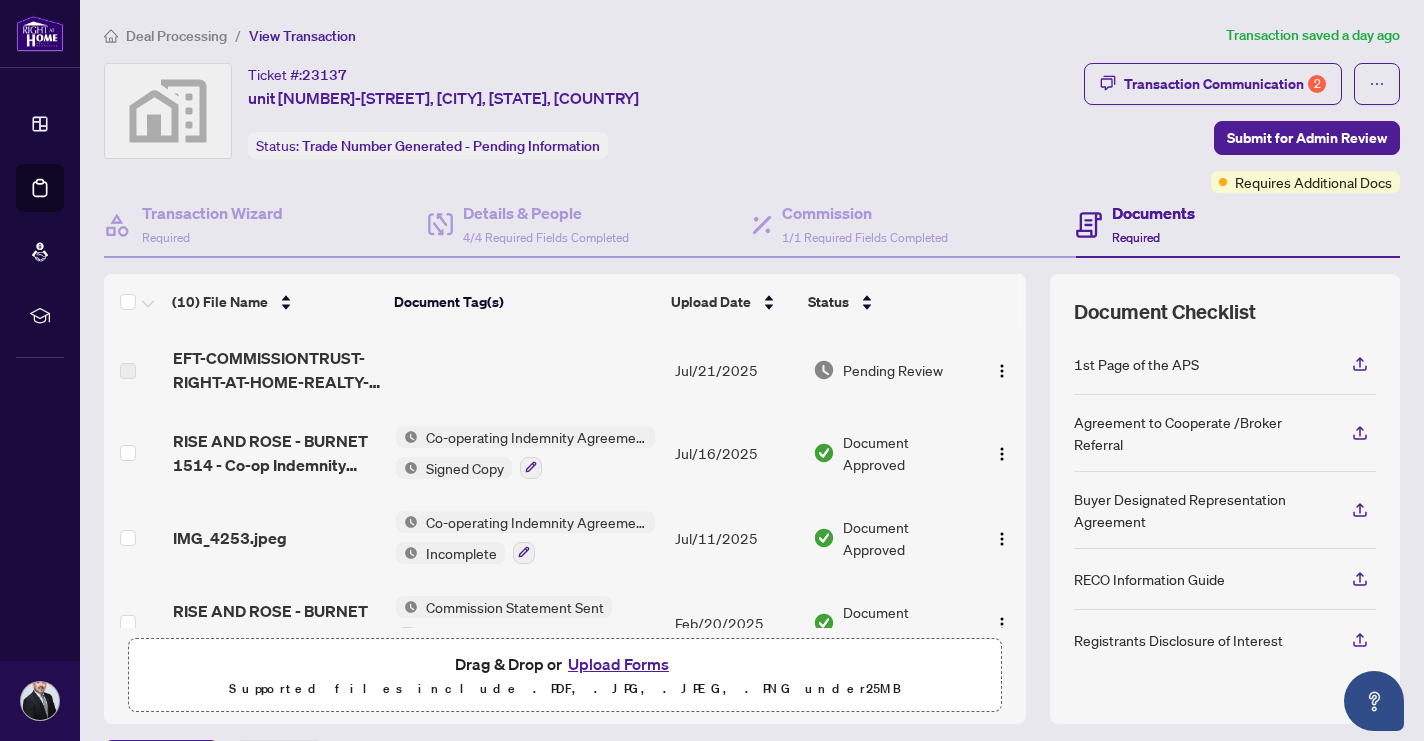 scroll, scrollTop: 0, scrollLeft: 0, axis: both 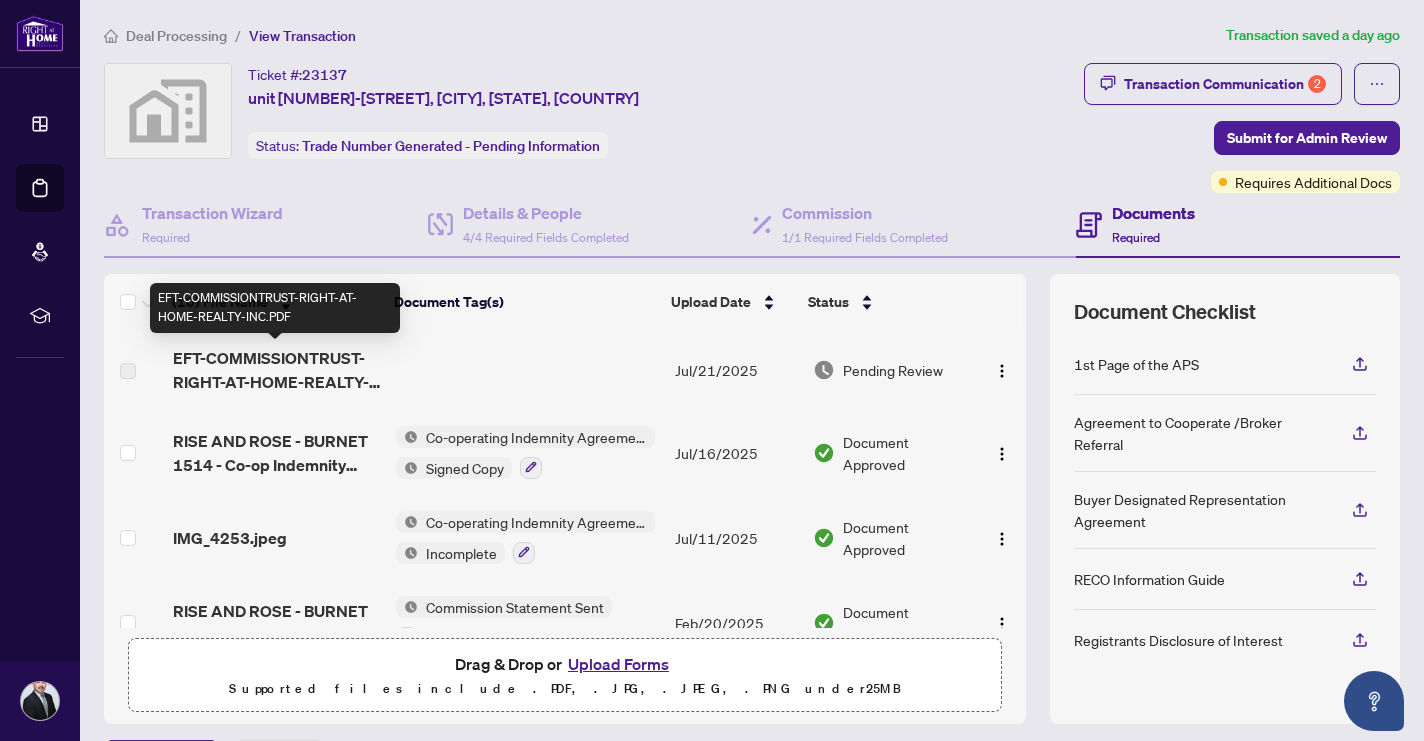 click on "EFT-COMMISSIONTRUST-RIGHT-AT-HOME-REALTY-INC.PDF" at bounding box center [276, 370] 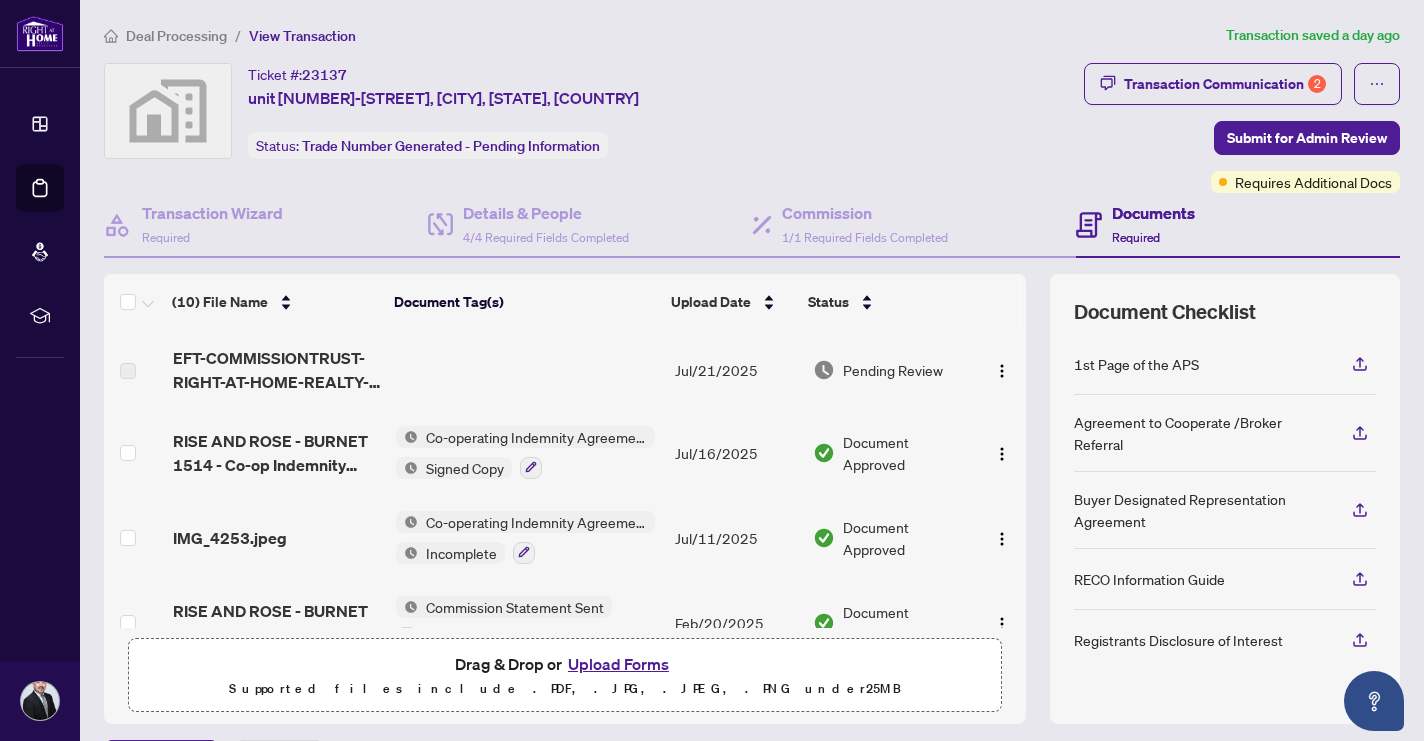 click on "Pending Review" at bounding box center (893, 370) 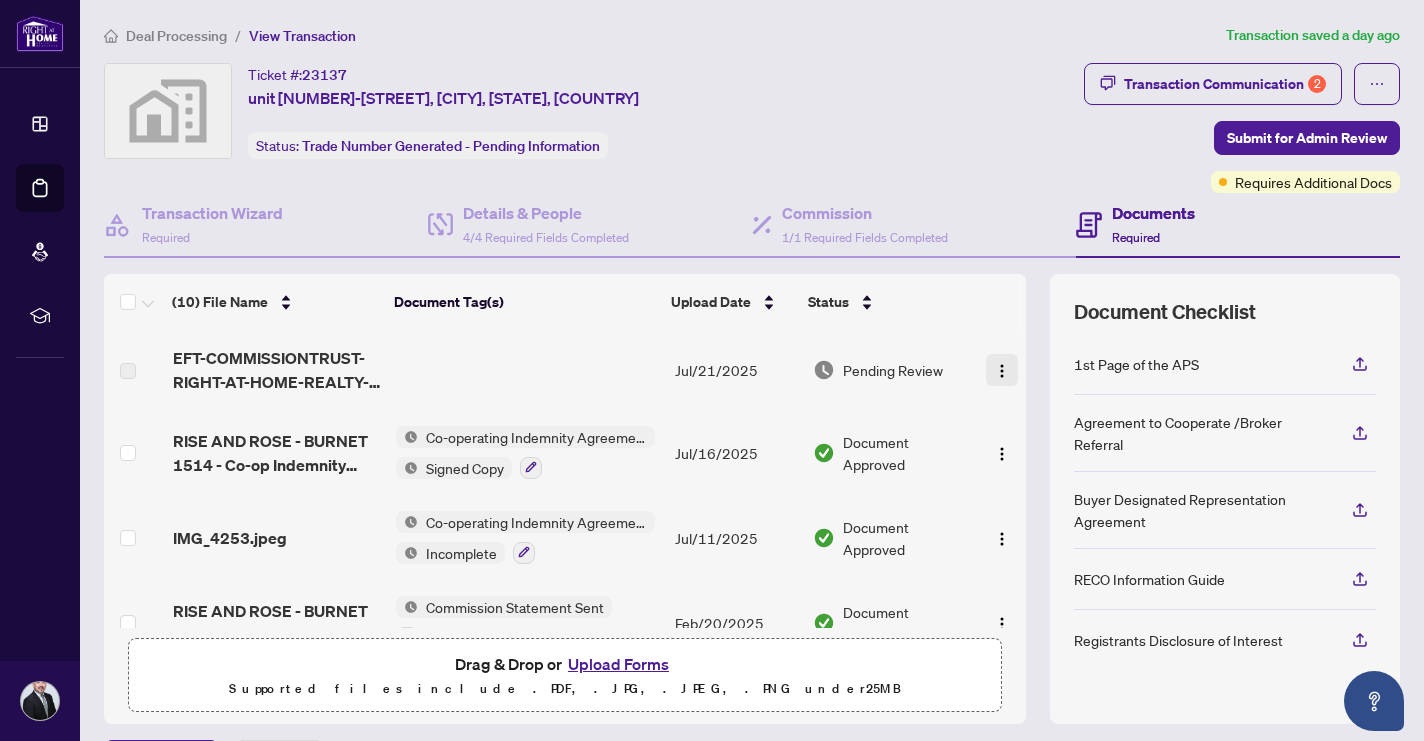 click at bounding box center (1002, 371) 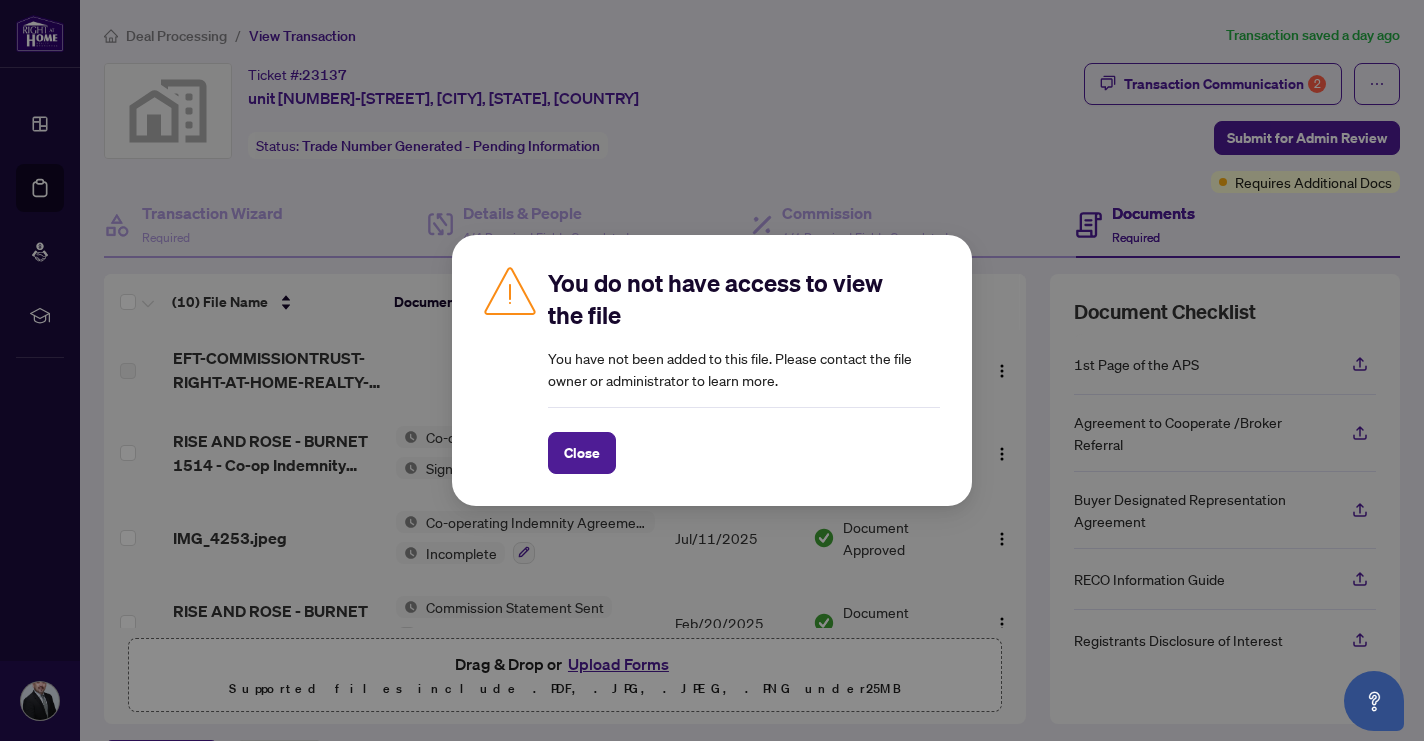 click on "You do not have access to view the file You have not been added to this file. Please contact the file owner or administrator to learn more. Close Cancel OK" at bounding box center (712, 370) 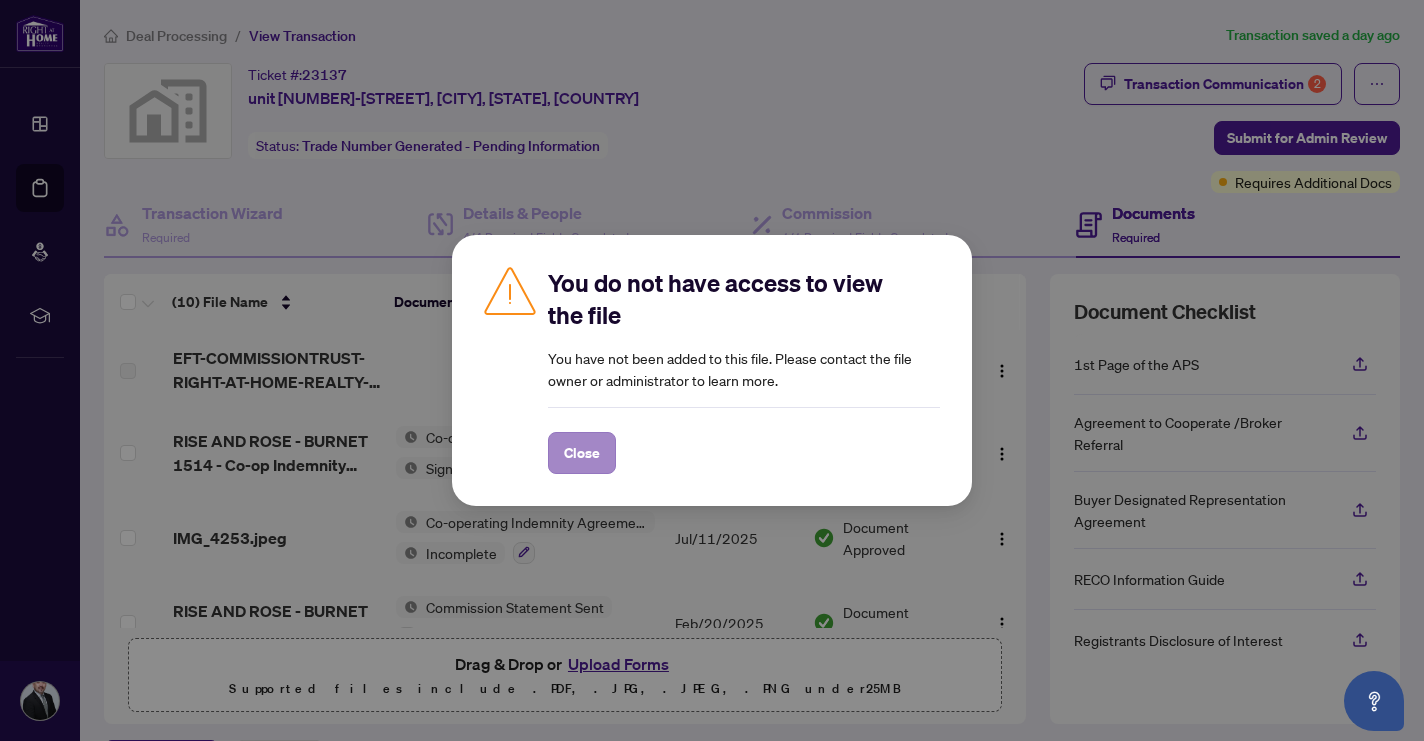 click on "Close" at bounding box center (582, 453) 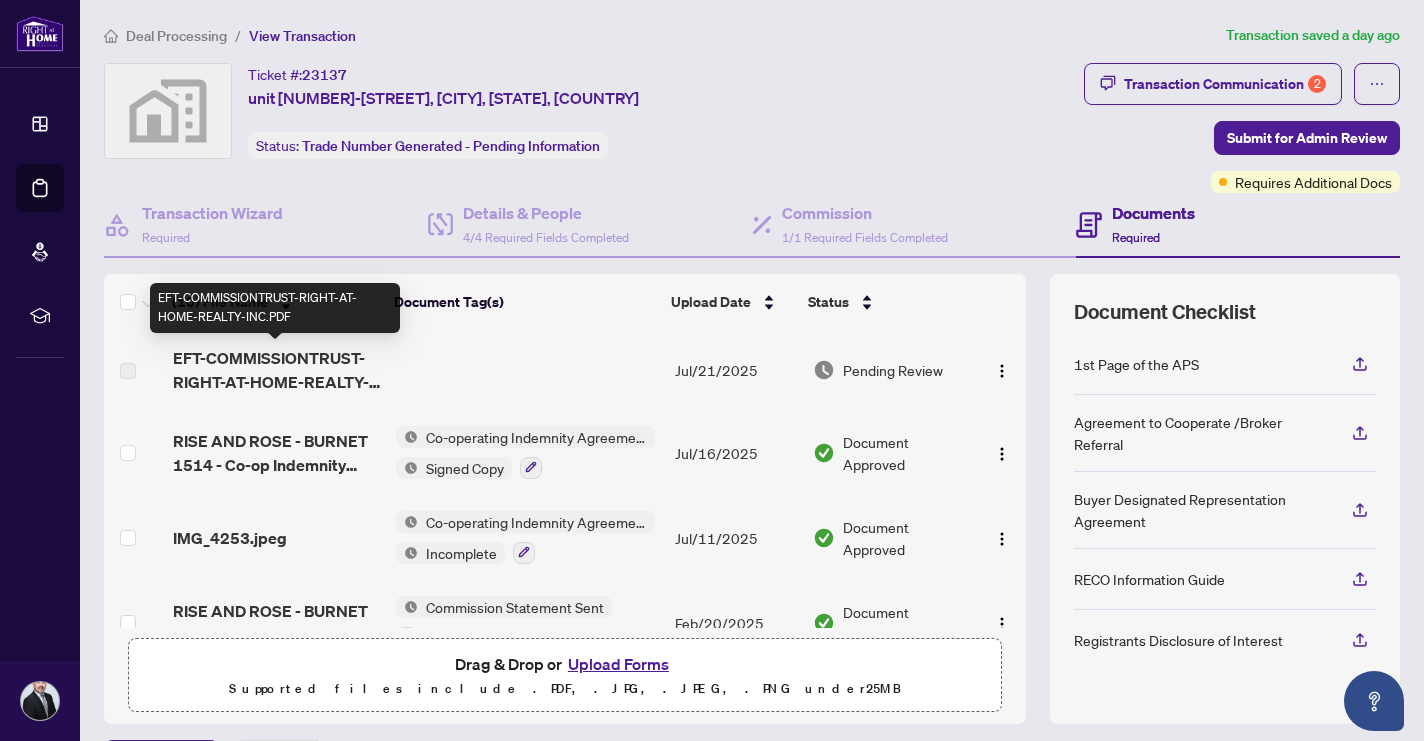 click on "EFT-COMMISSIONTRUST-RIGHT-AT-HOME-REALTY-INC.PDF" at bounding box center (276, 370) 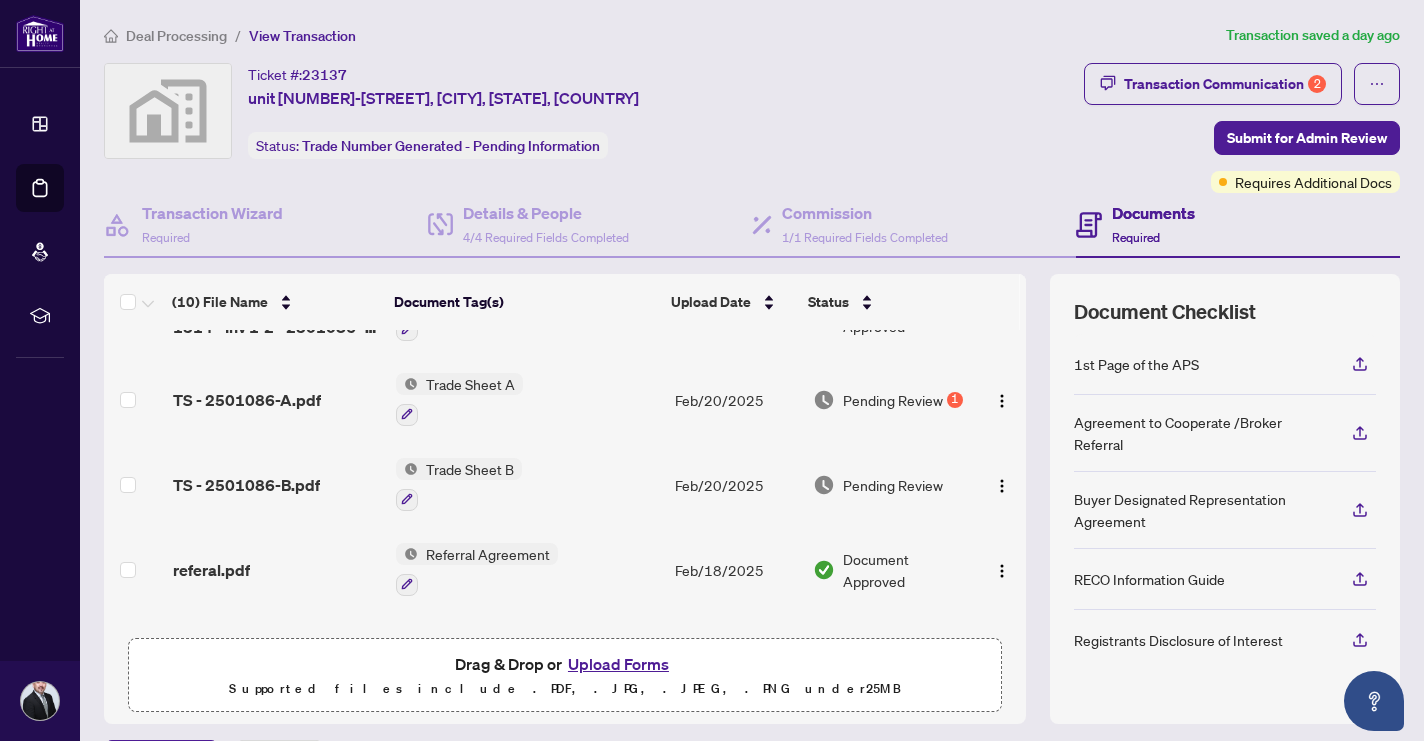 scroll, scrollTop: 310, scrollLeft: 0, axis: vertical 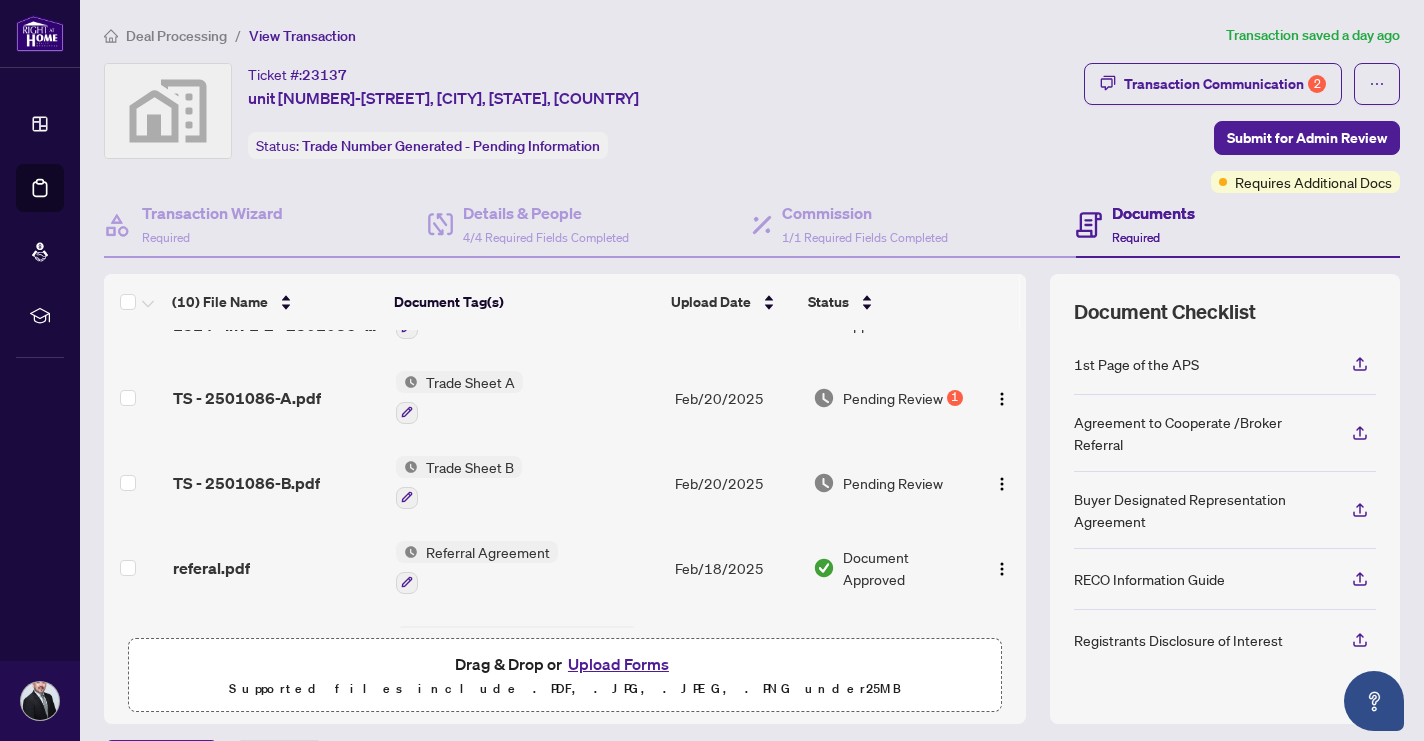 click on "Pending Review" at bounding box center [893, 398] 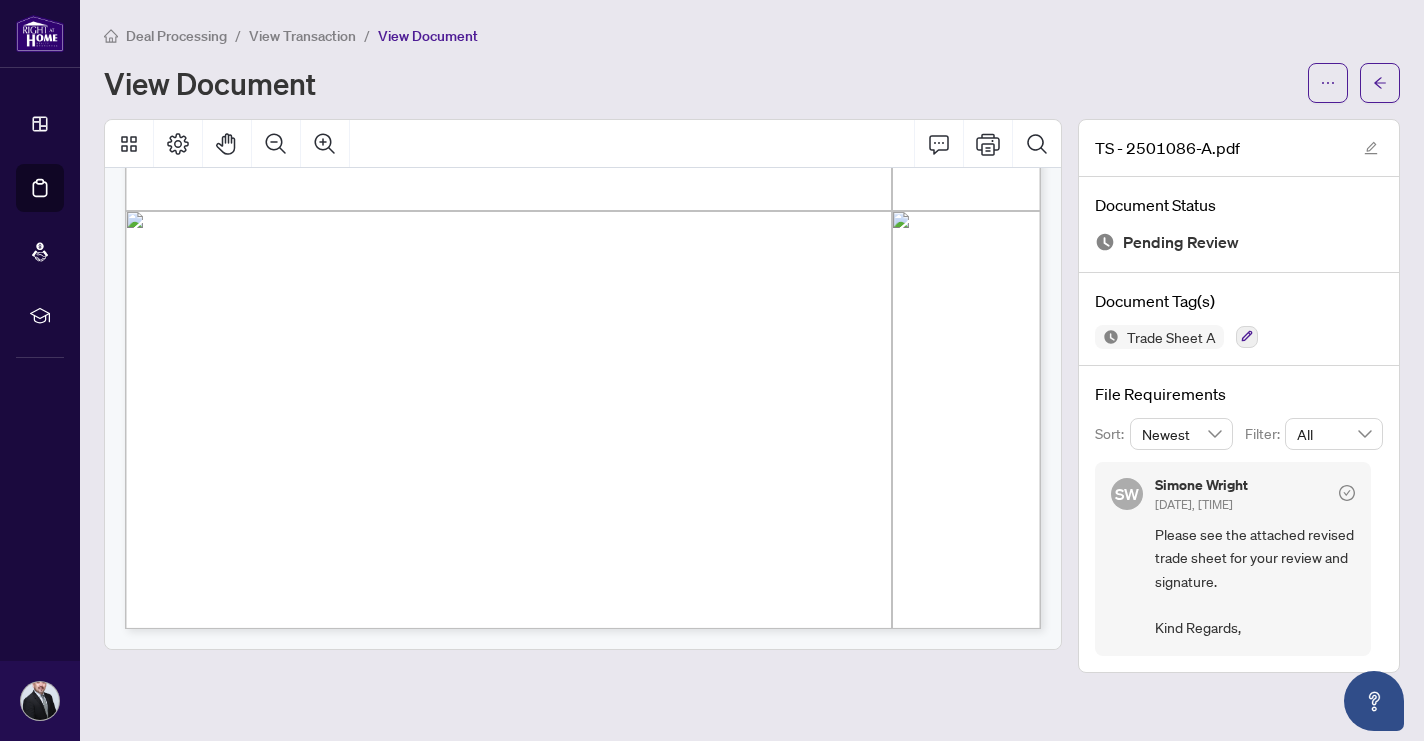 scroll, scrollTop: 744, scrollLeft: 0, axis: vertical 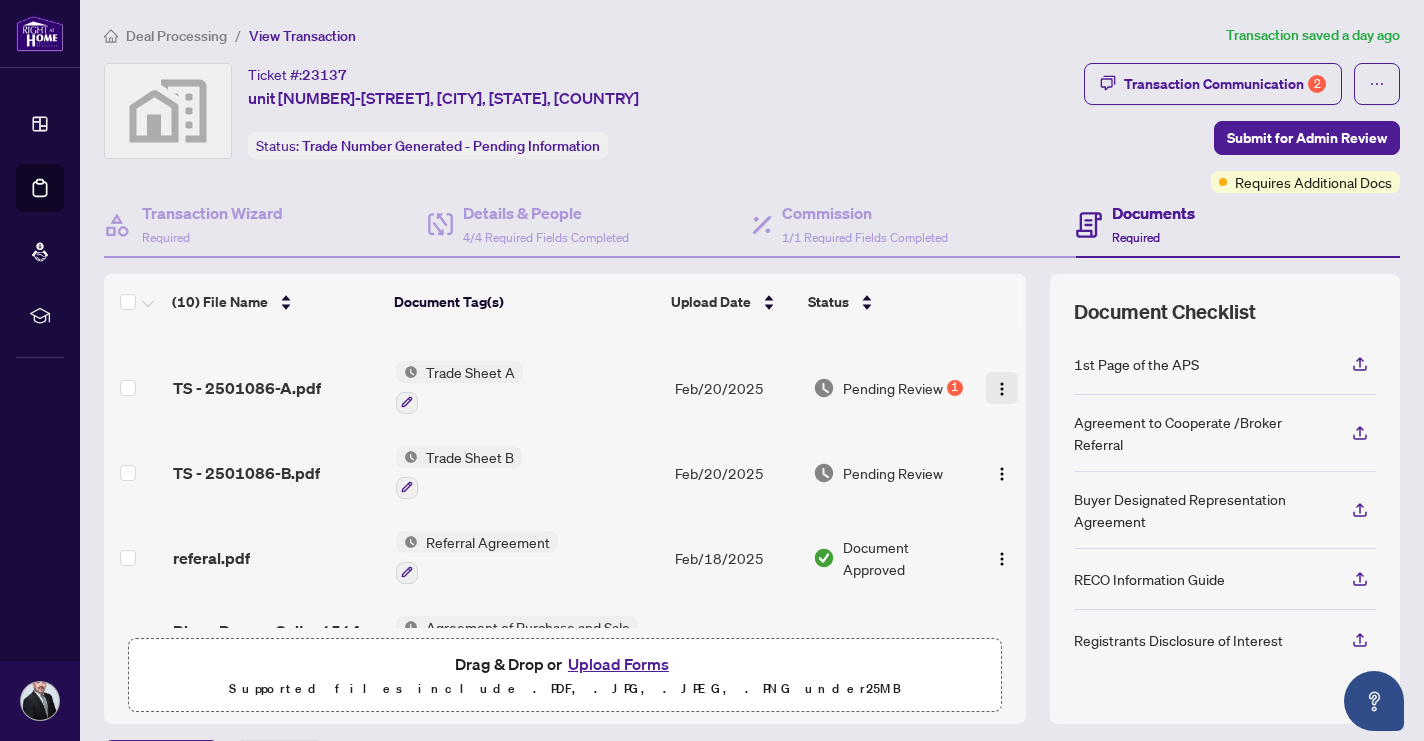 click at bounding box center (1002, 389) 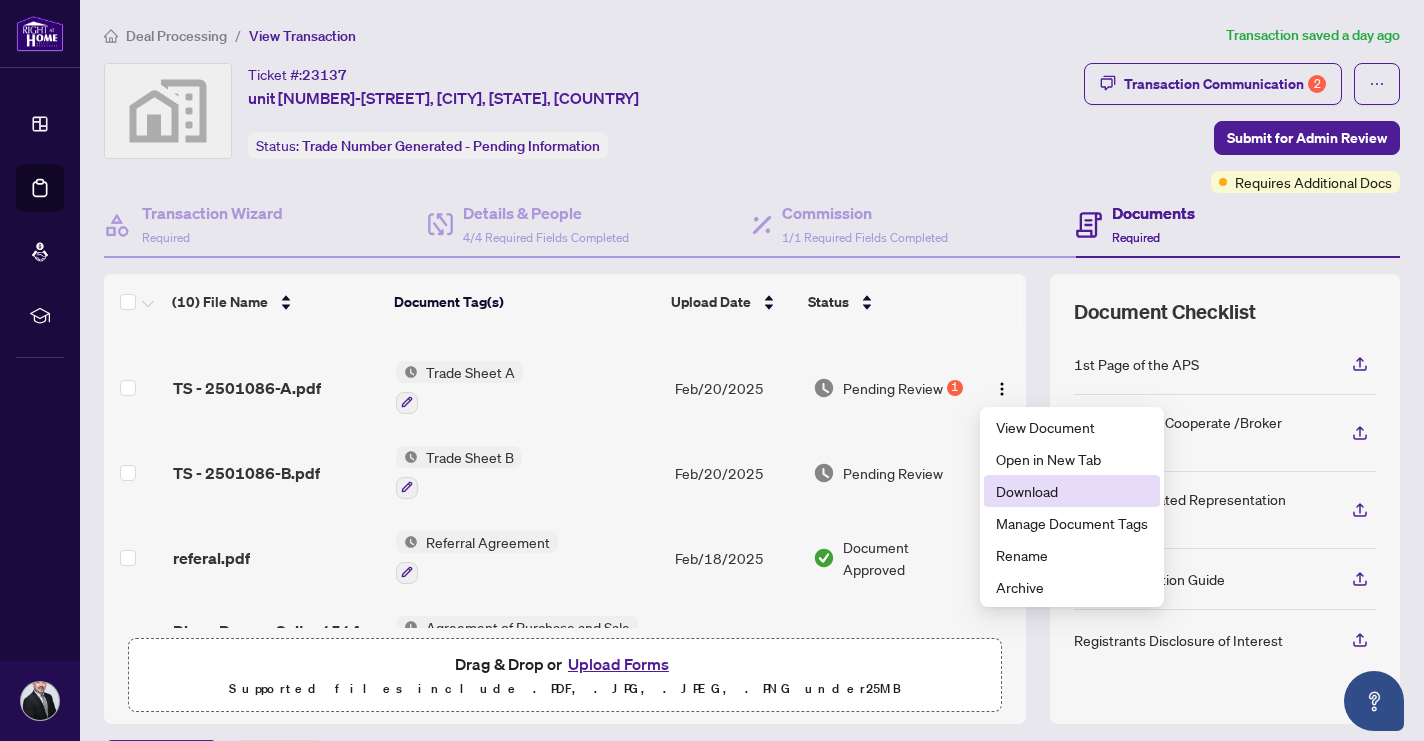 click on "Download" at bounding box center (1072, 491) 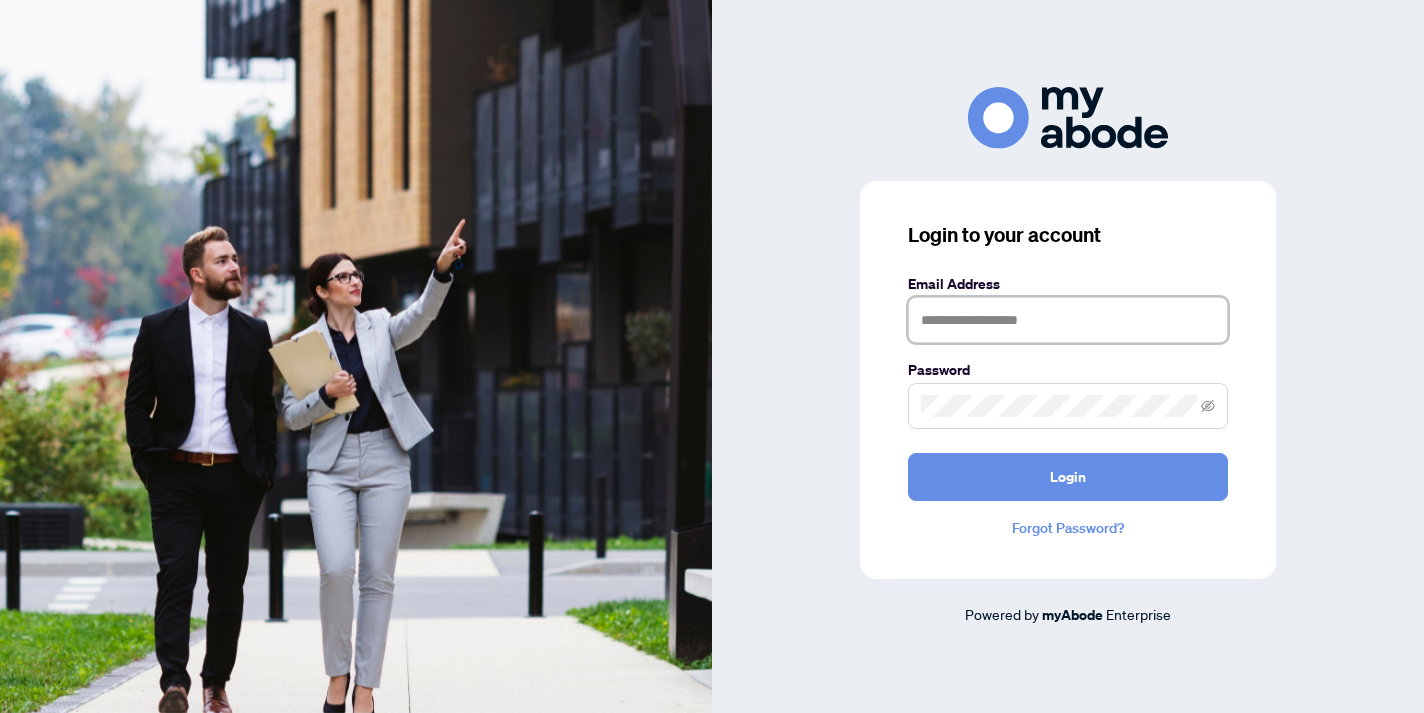 scroll, scrollTop: 0, scrollLeft: 0, axis: both 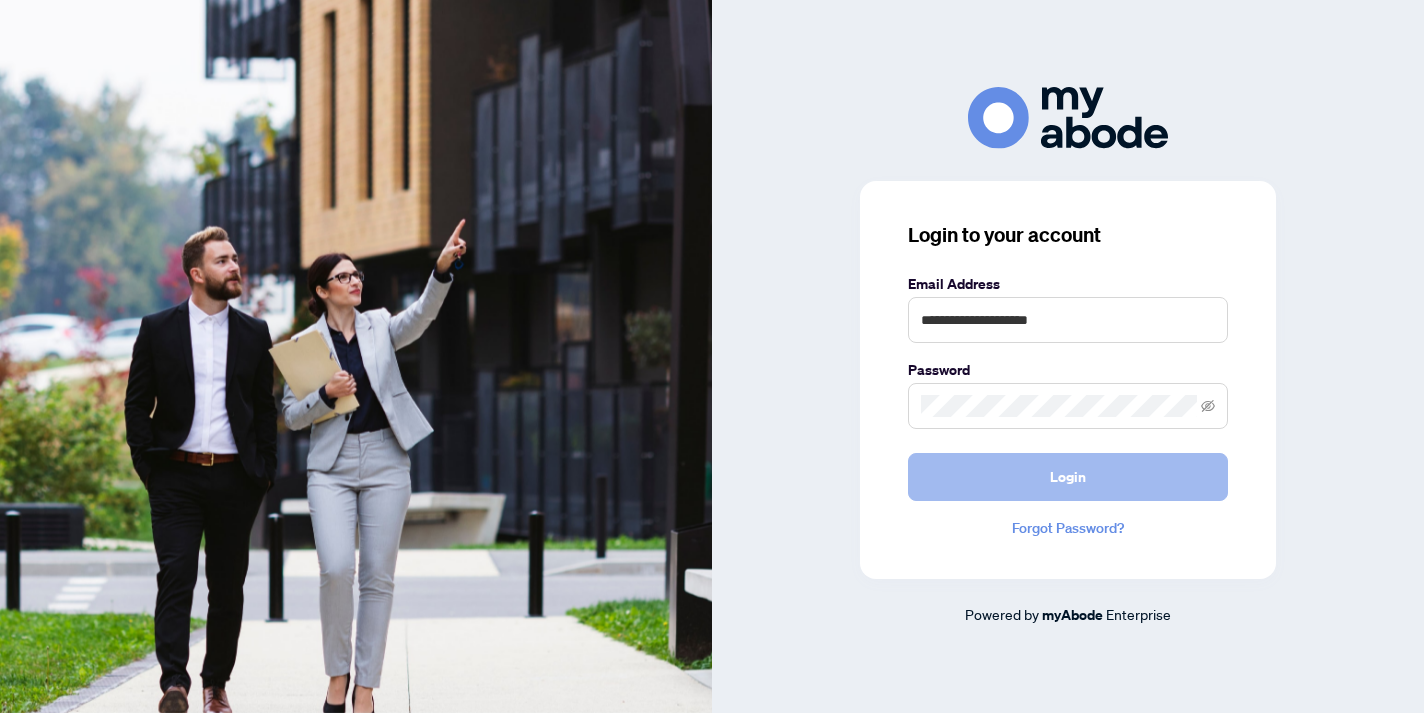 click on "Login" at bounding box center [1068, 477] 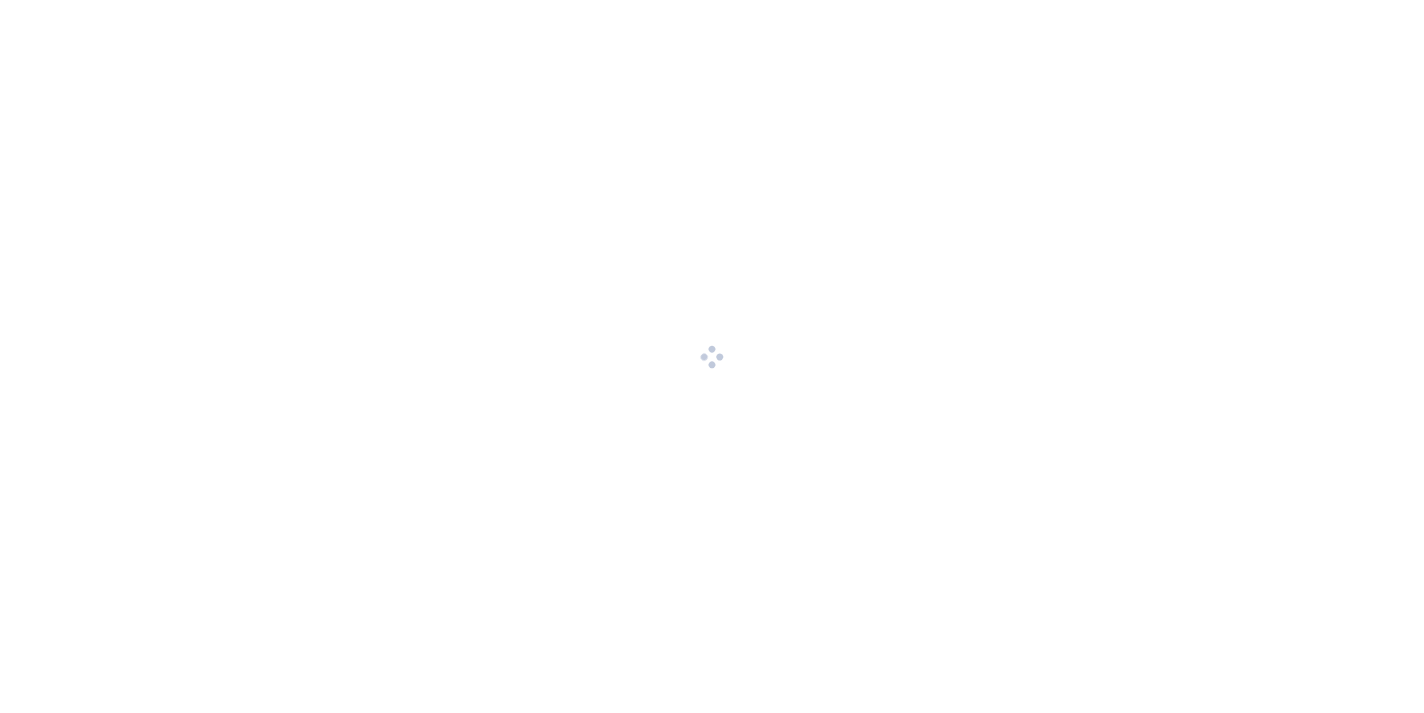 scroll, scrollTop: 0, scrollLeft: 0, axis: both 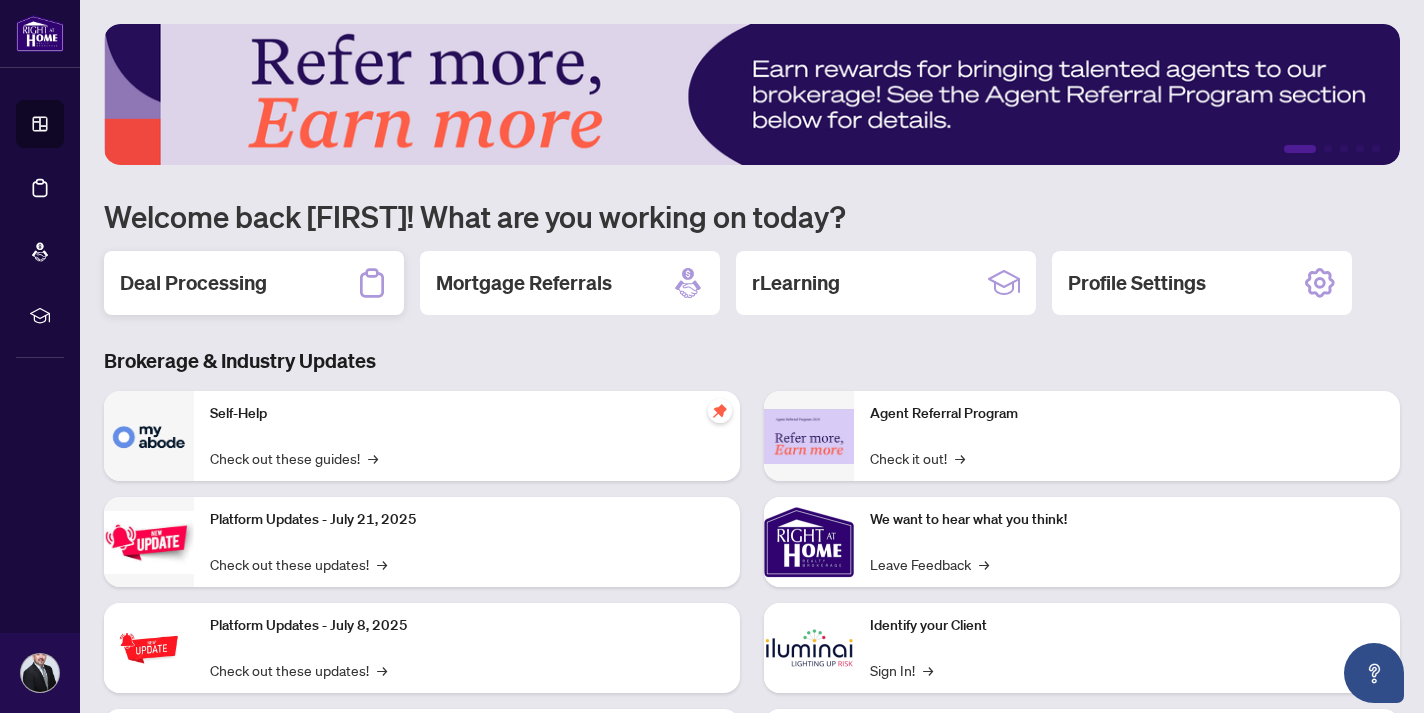 click on "Deal Processing" at bounding box center (193, 283) 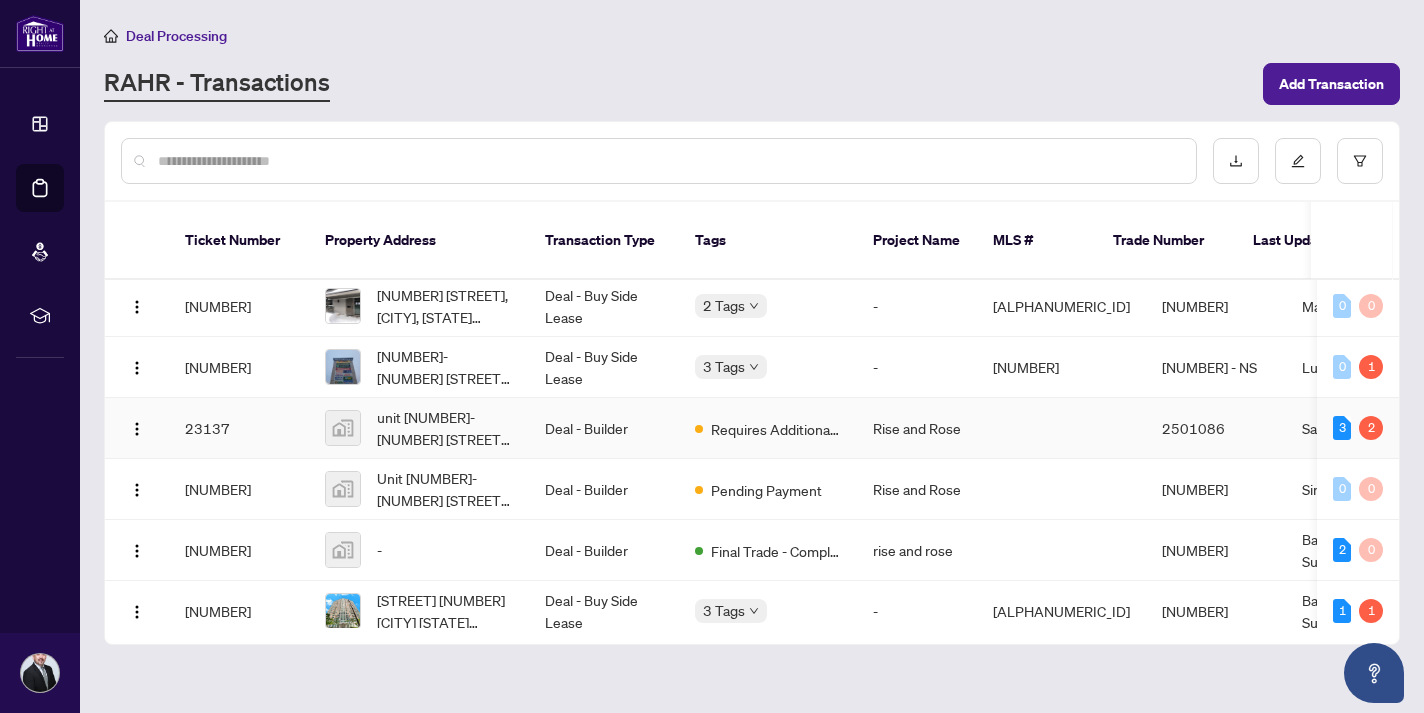 scroll, scrollTop: 3, scrollLeft: 0, axis: vertical 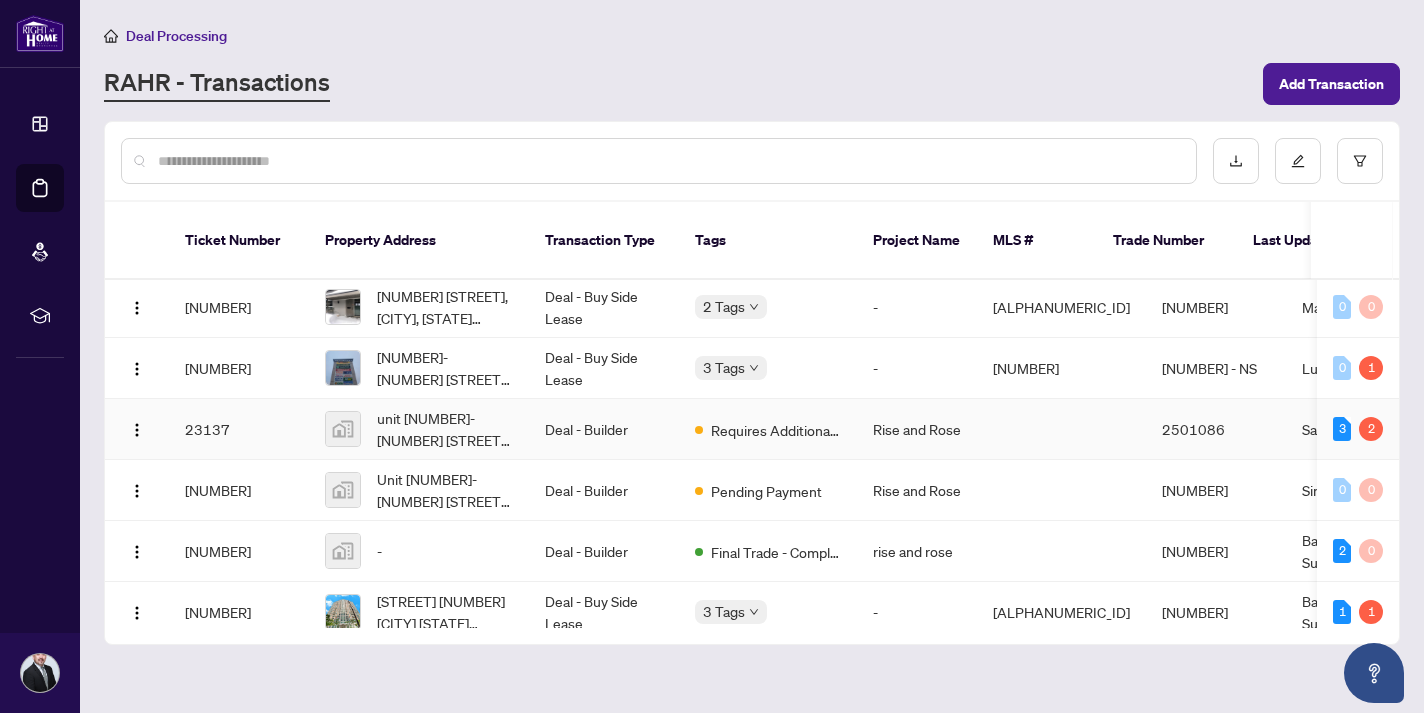click on "Deal - Builder" at bounding box center [604, 429] 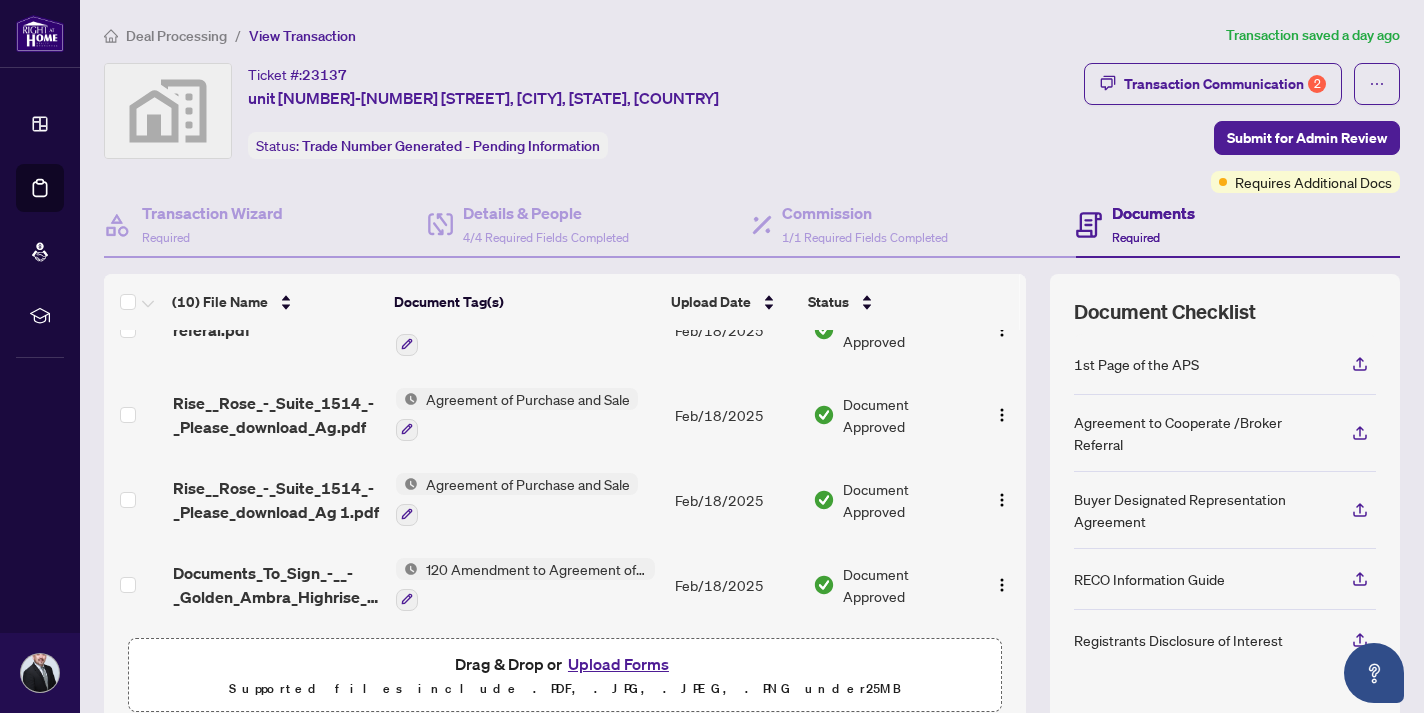scroll, scrollTop: 554, scrollLeft: 0, axis: vertical 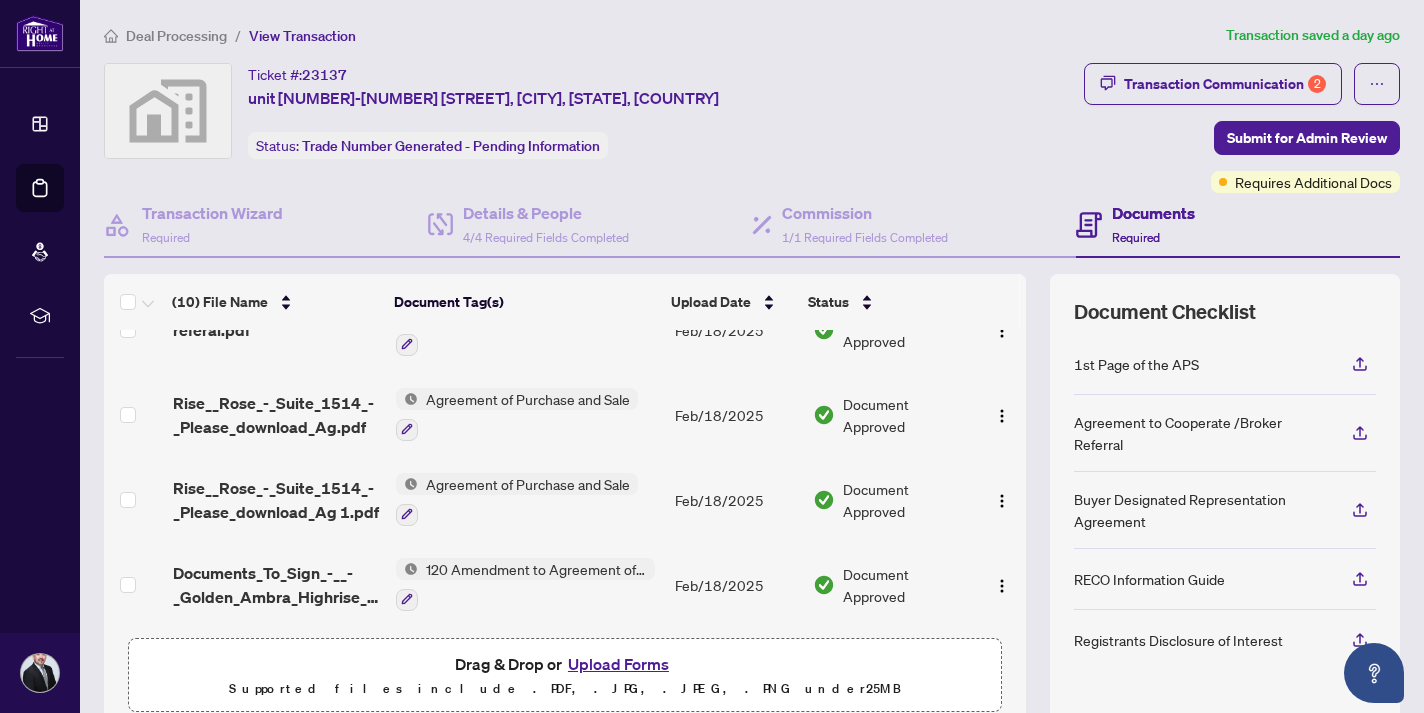 click on "Upload Forms" at bounding box center [618, 664] 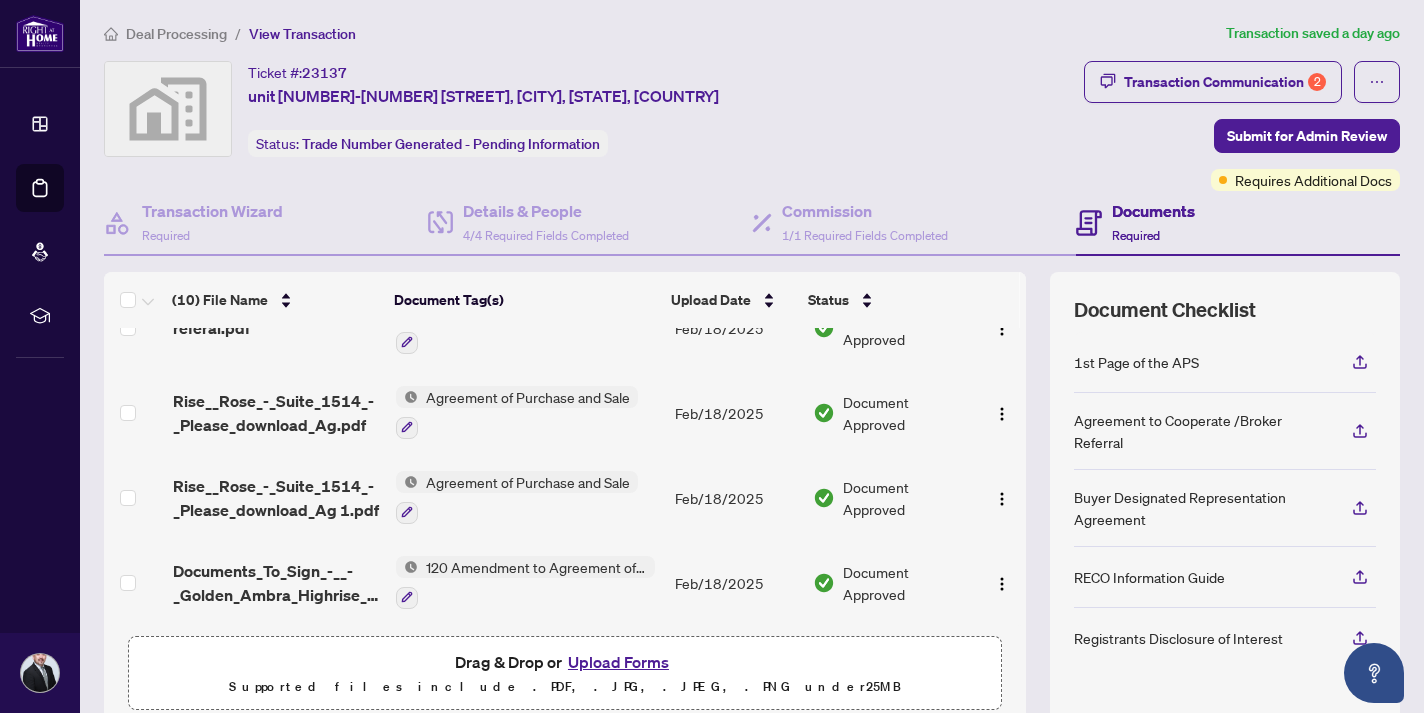click on "Upload Forms" at bounding box center [618, 662] 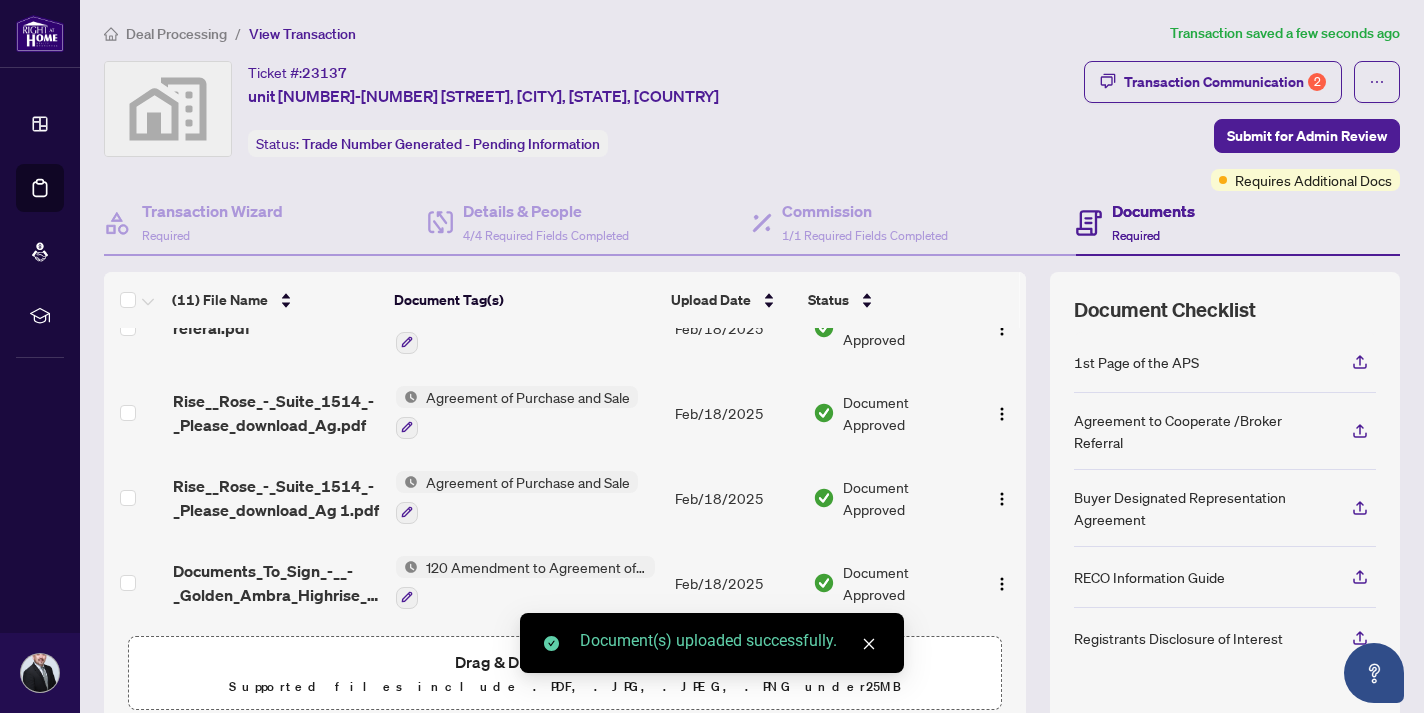 scroll, scrollTop: 634, scrollLeft: 0, axis: vertical 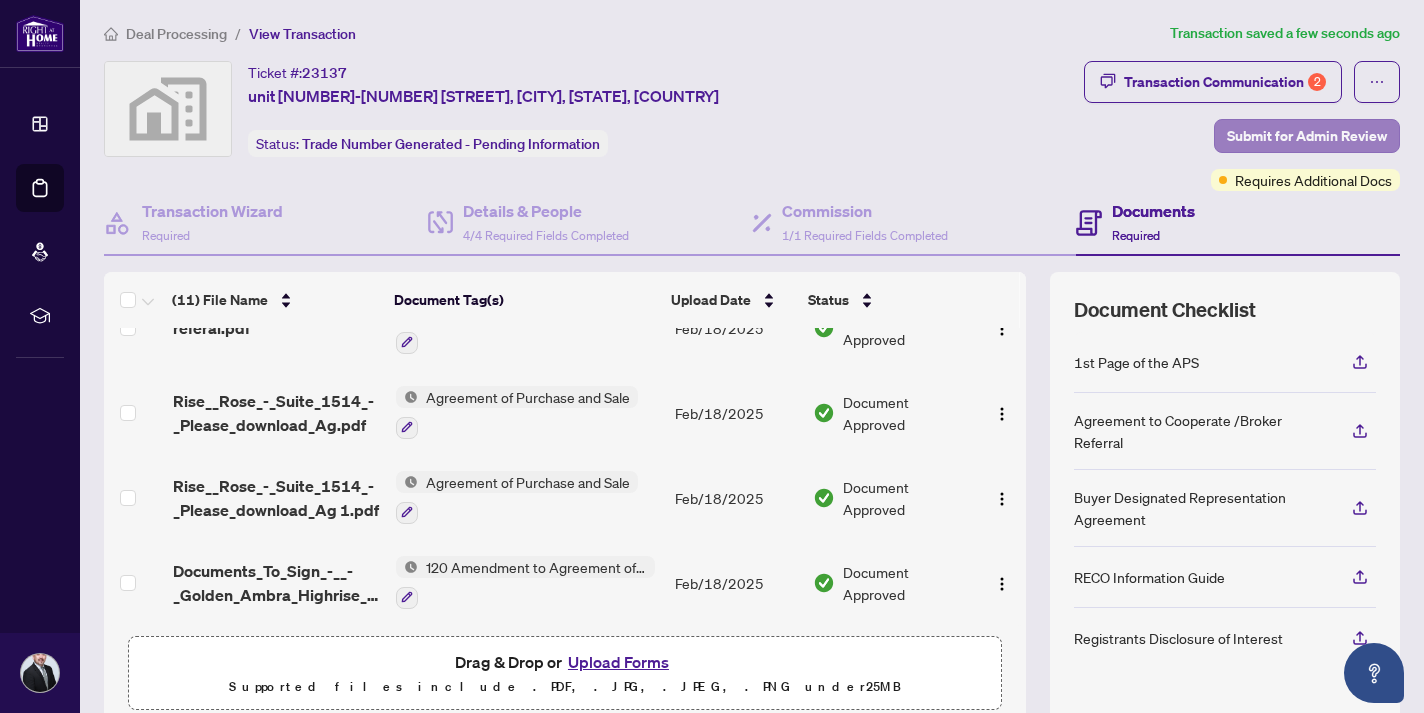click on "Submit for Admin Review" at bounding box center [1307, 136] 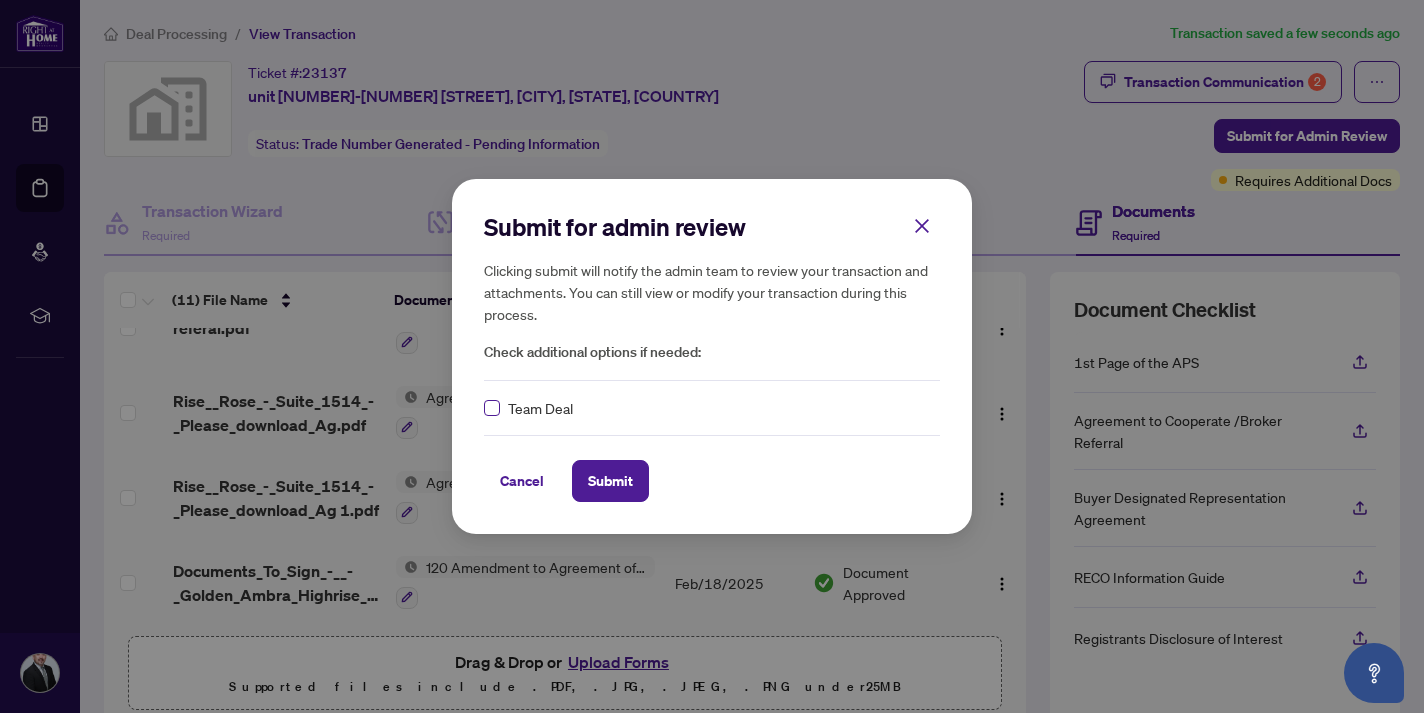 click at bounding box center (492, 408) 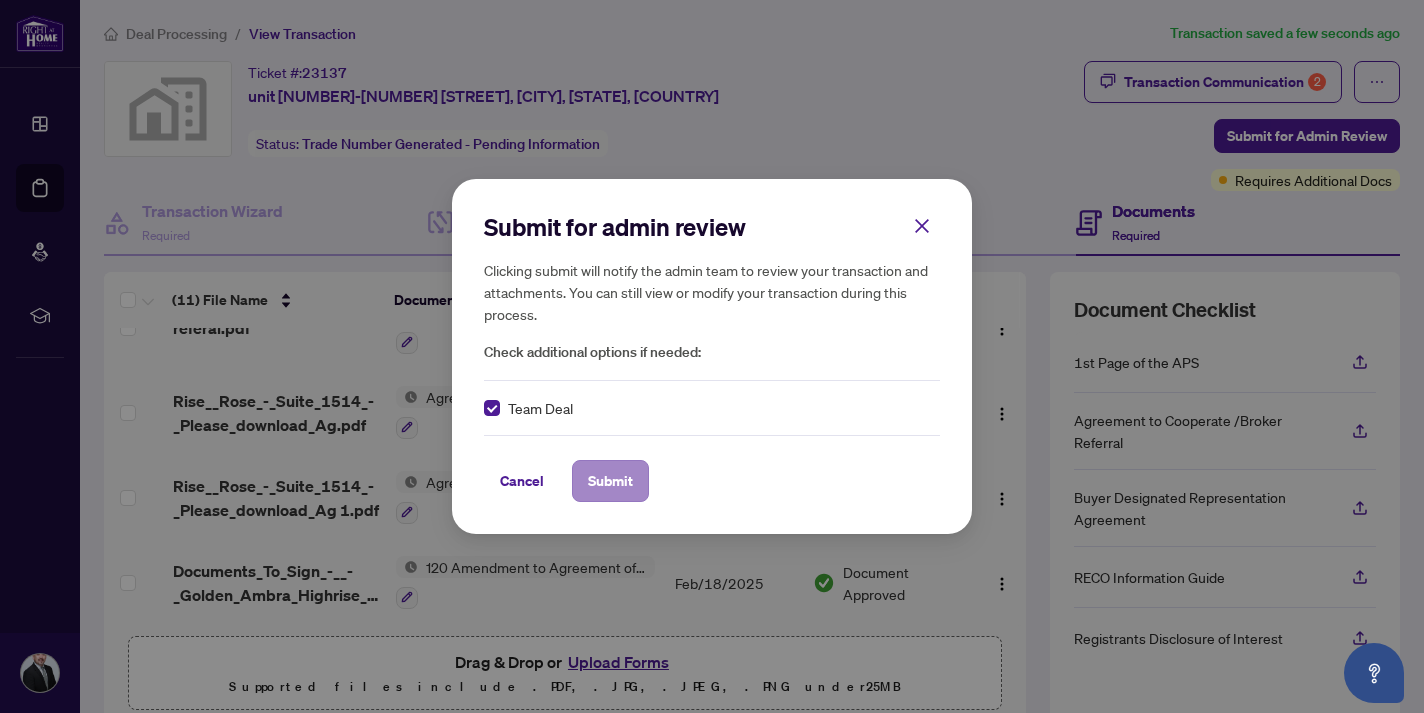 click on "Submit" at bounding box center [610, 481] 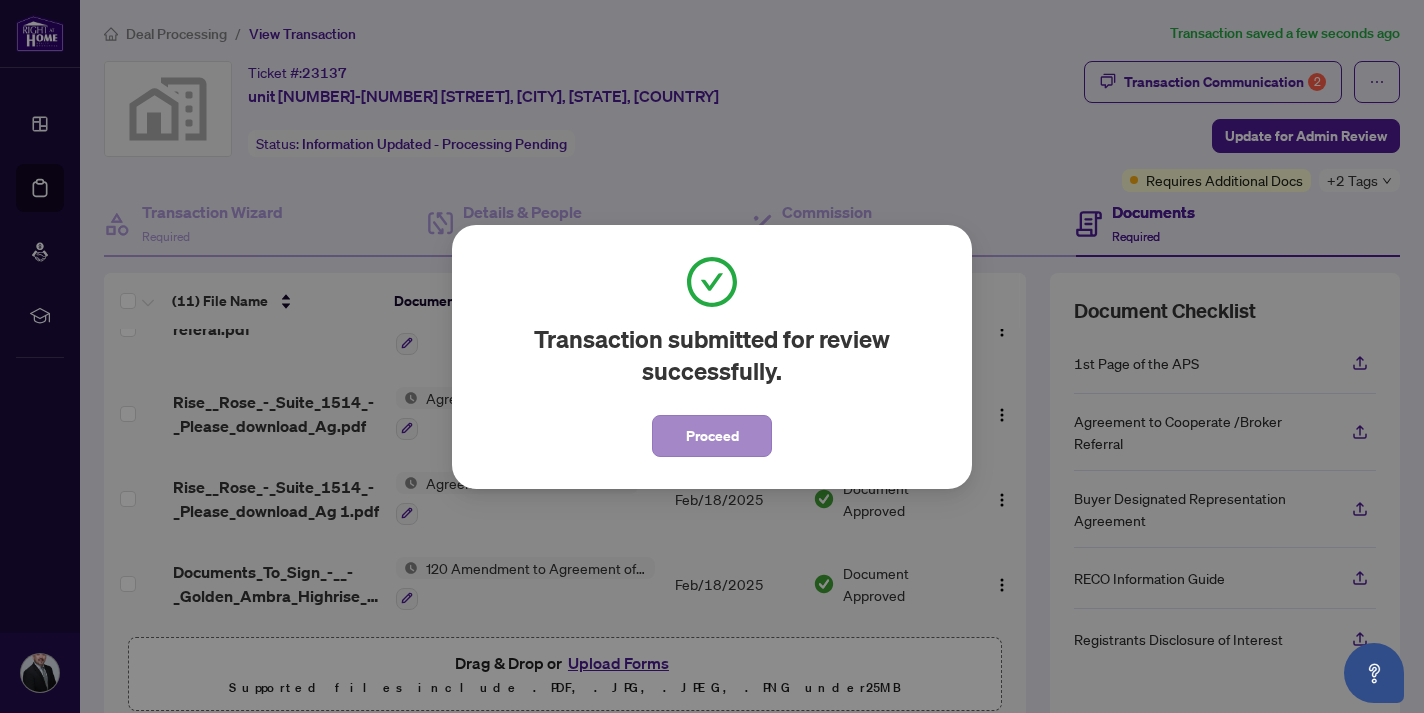 click on "Proceed" at bounding box center (712, 436) 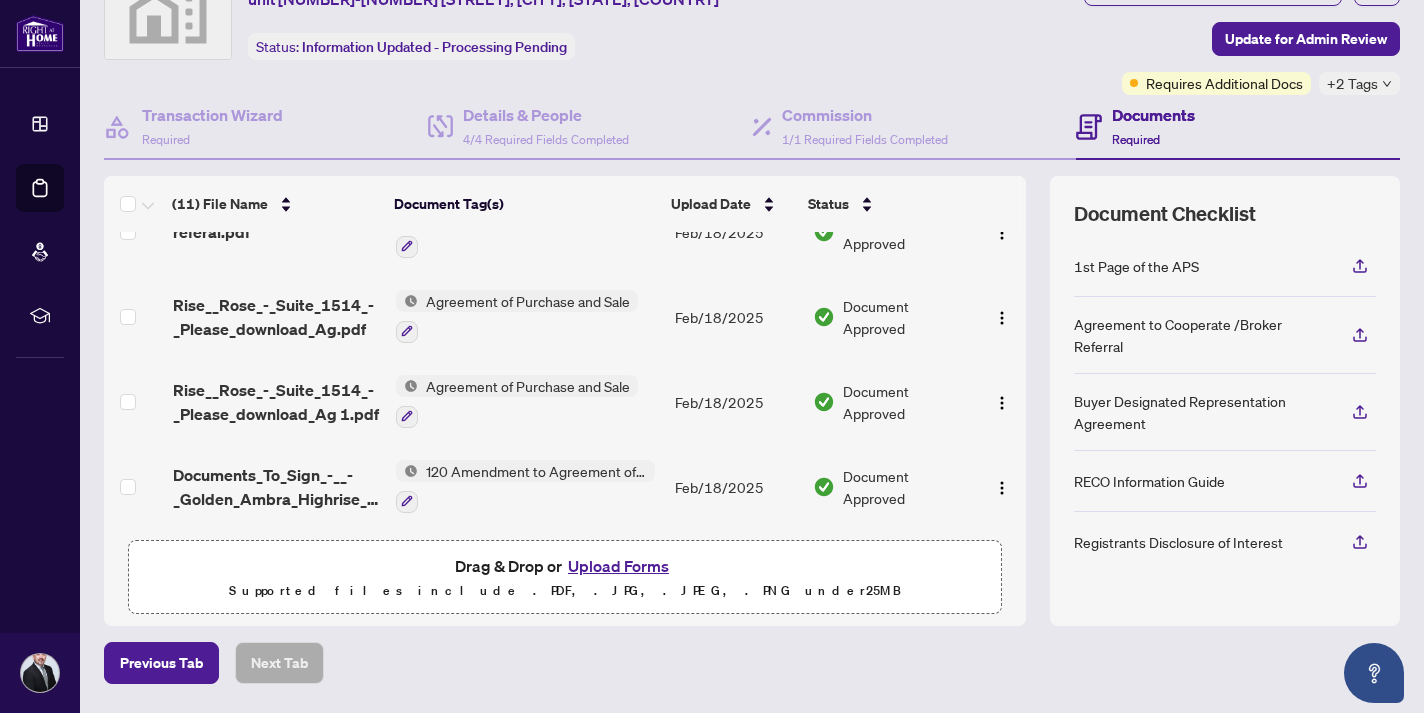 scroll, scrollTop: 138, scrollLeft: 0, axis: vertical 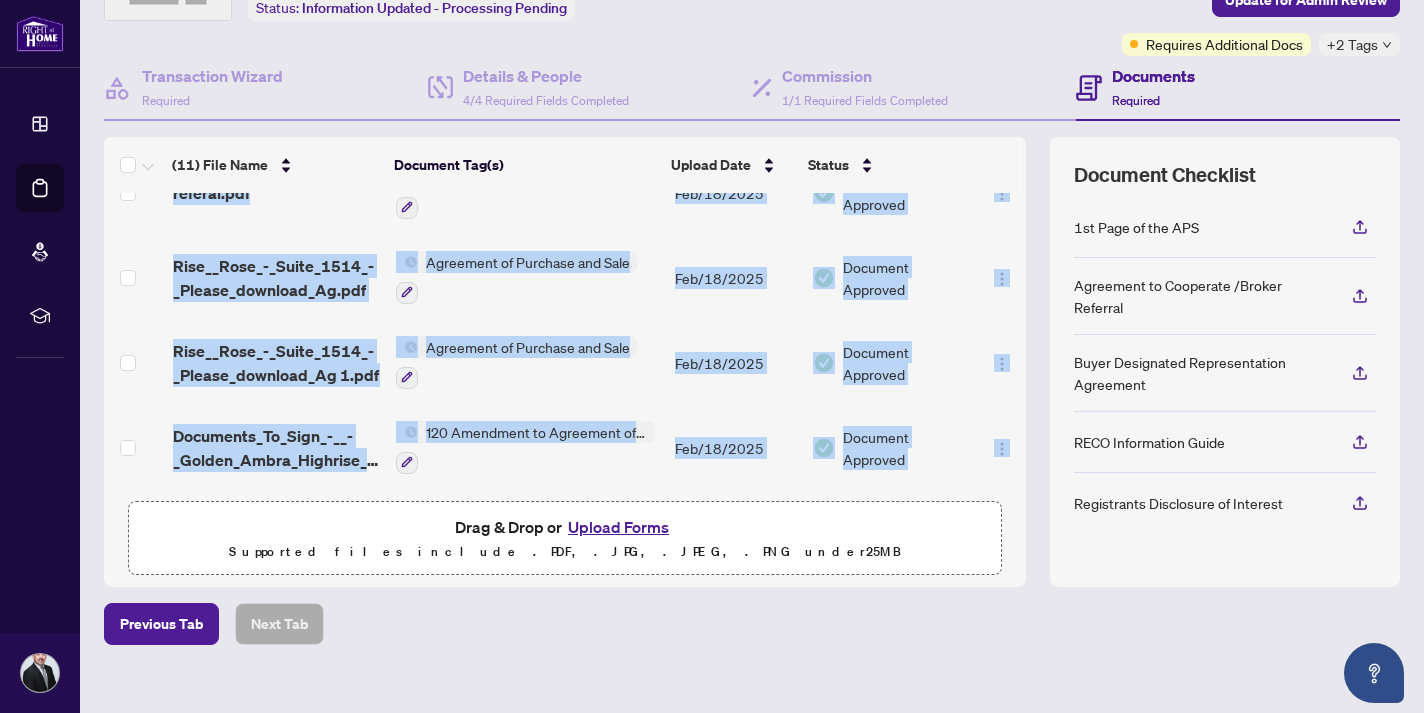 drag, startPoint x: 1019, startPoint y: 434, endPoint x: 1025, endPoint y: 217, distance: 217.08293 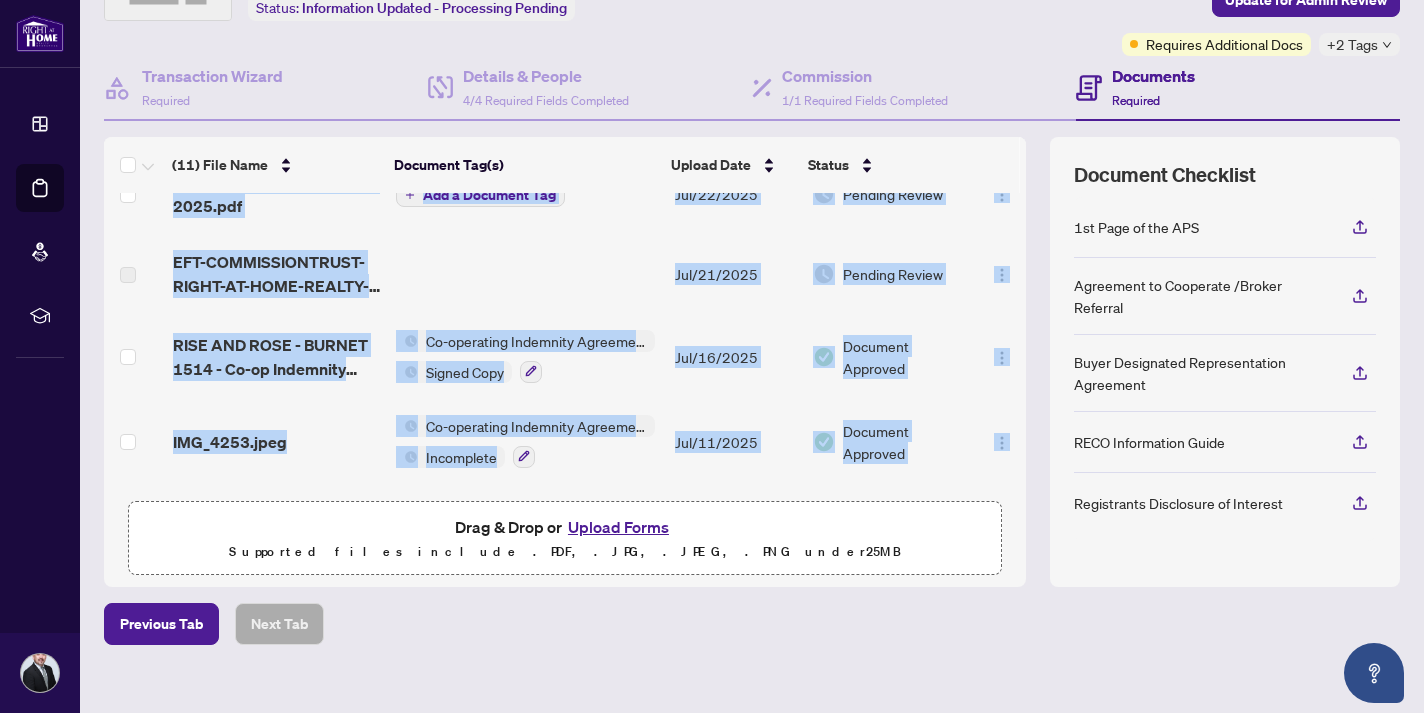 scroll, scrollTop: 0, scrollLeft: 0, axis: both 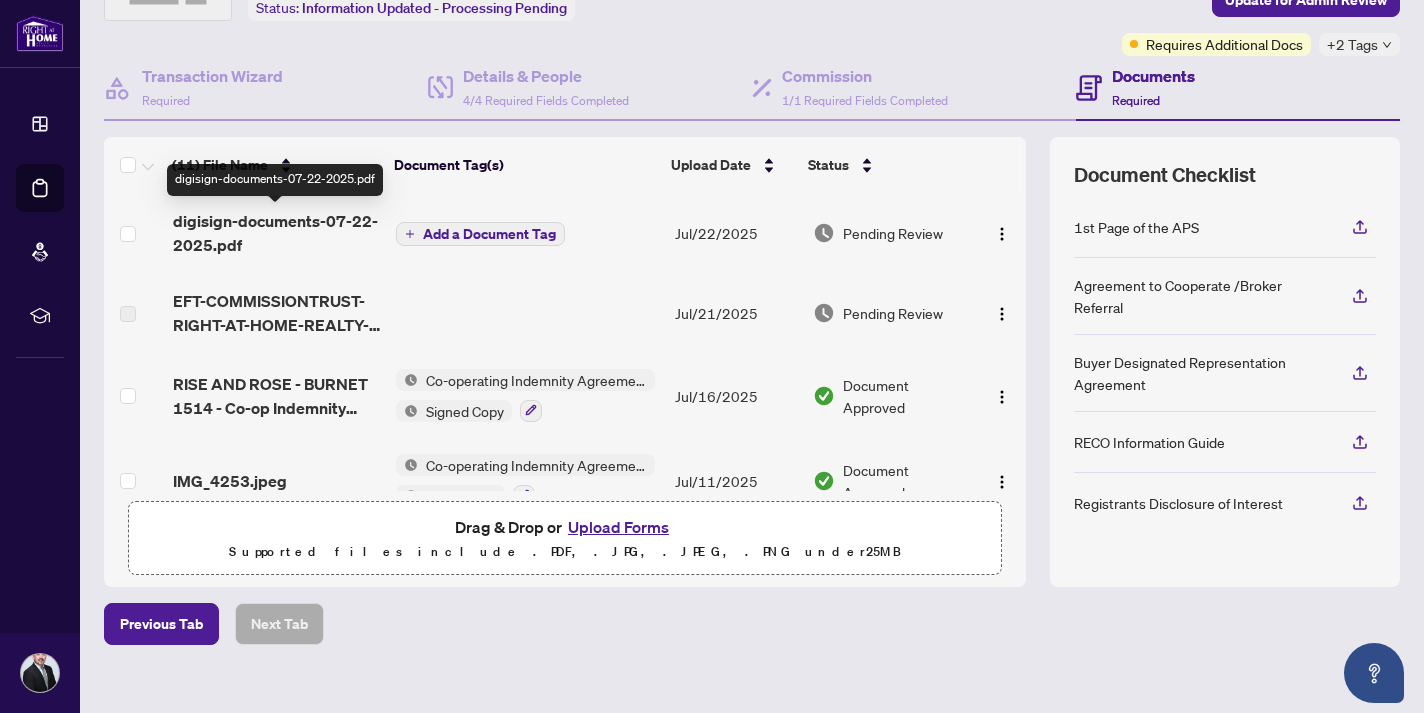 click on "digisign-documents-07-22-2025.pdf" at bounding box center (276, 233) 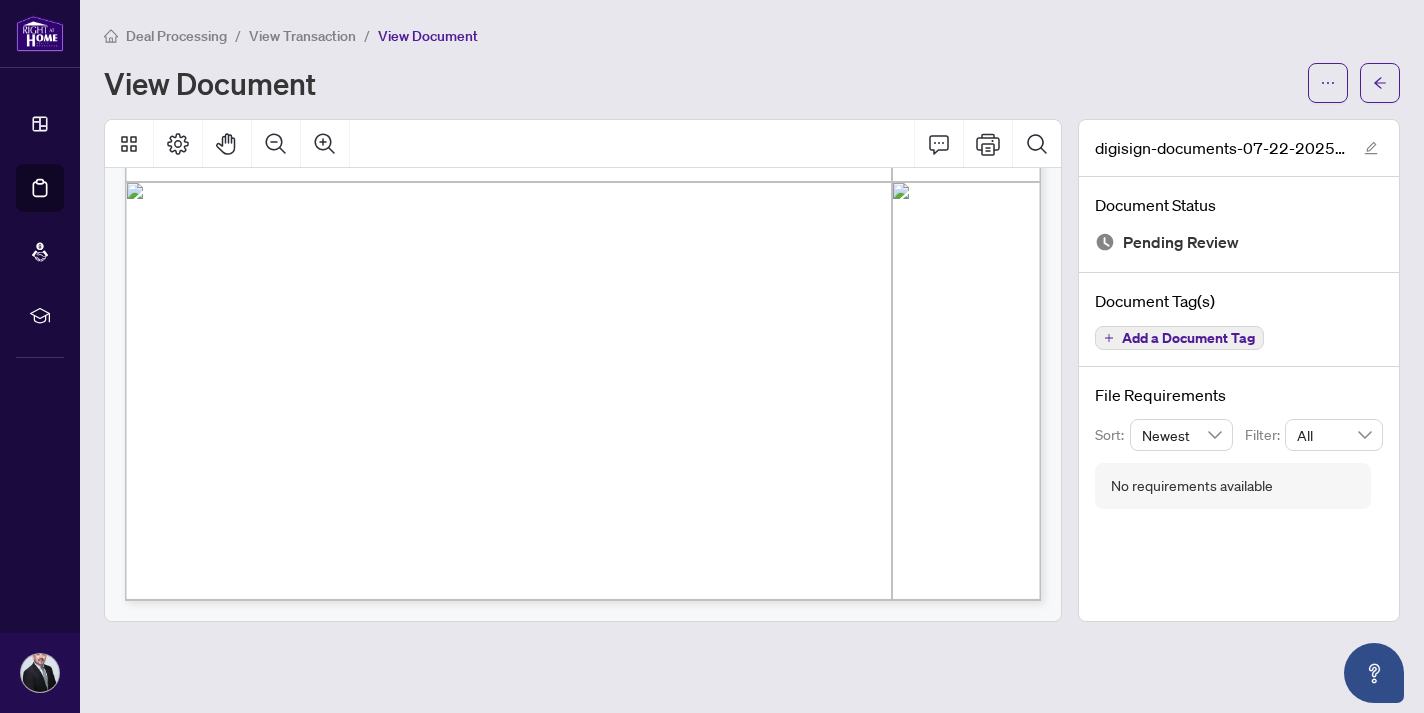 scroll, scrollTop: 1988, scrollLeft: 0, axis: vertical 